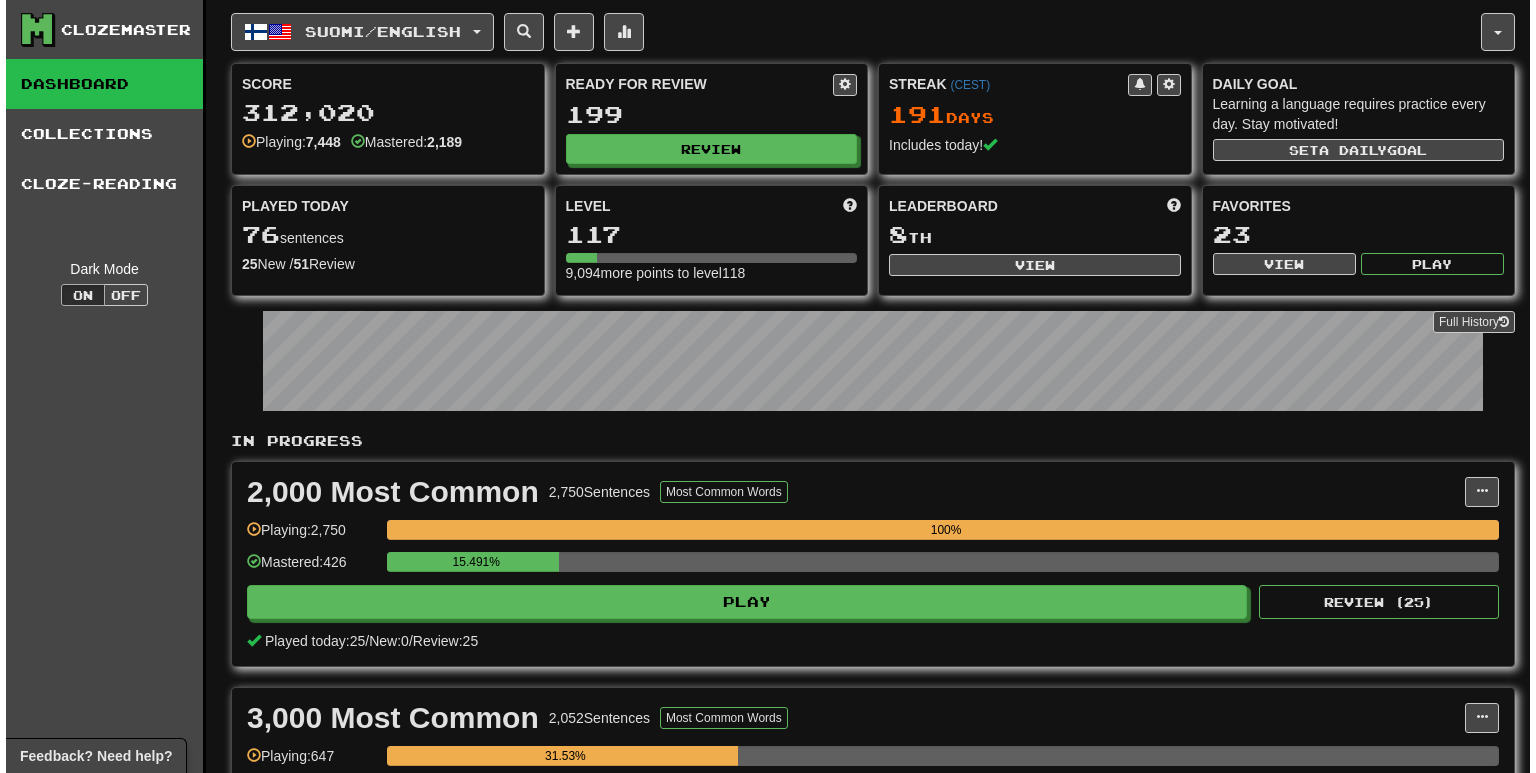 scroll, scrollTop: 0, scrollLeft: 0, axis: both 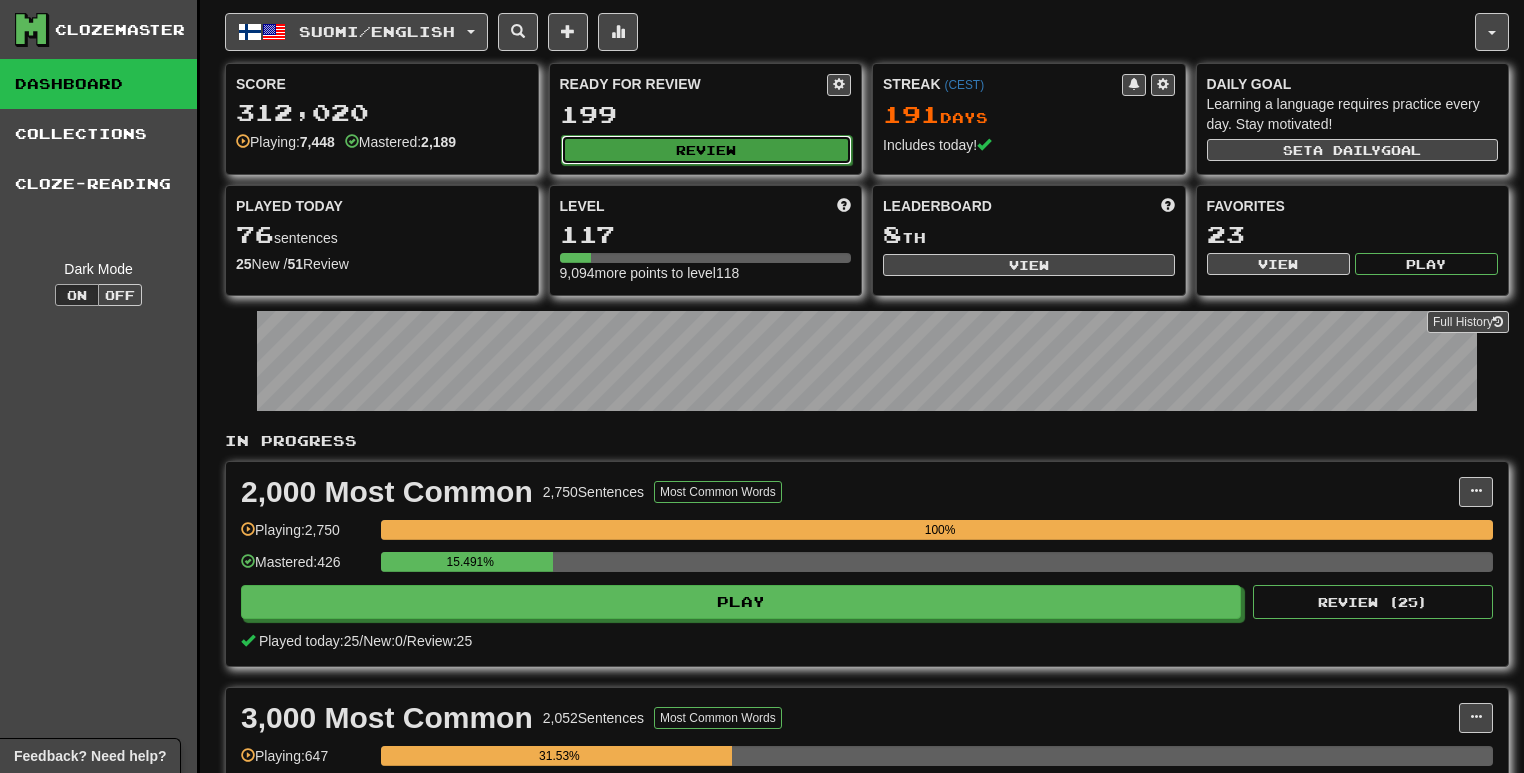 click on "Review" at bounding box center [707, 150] 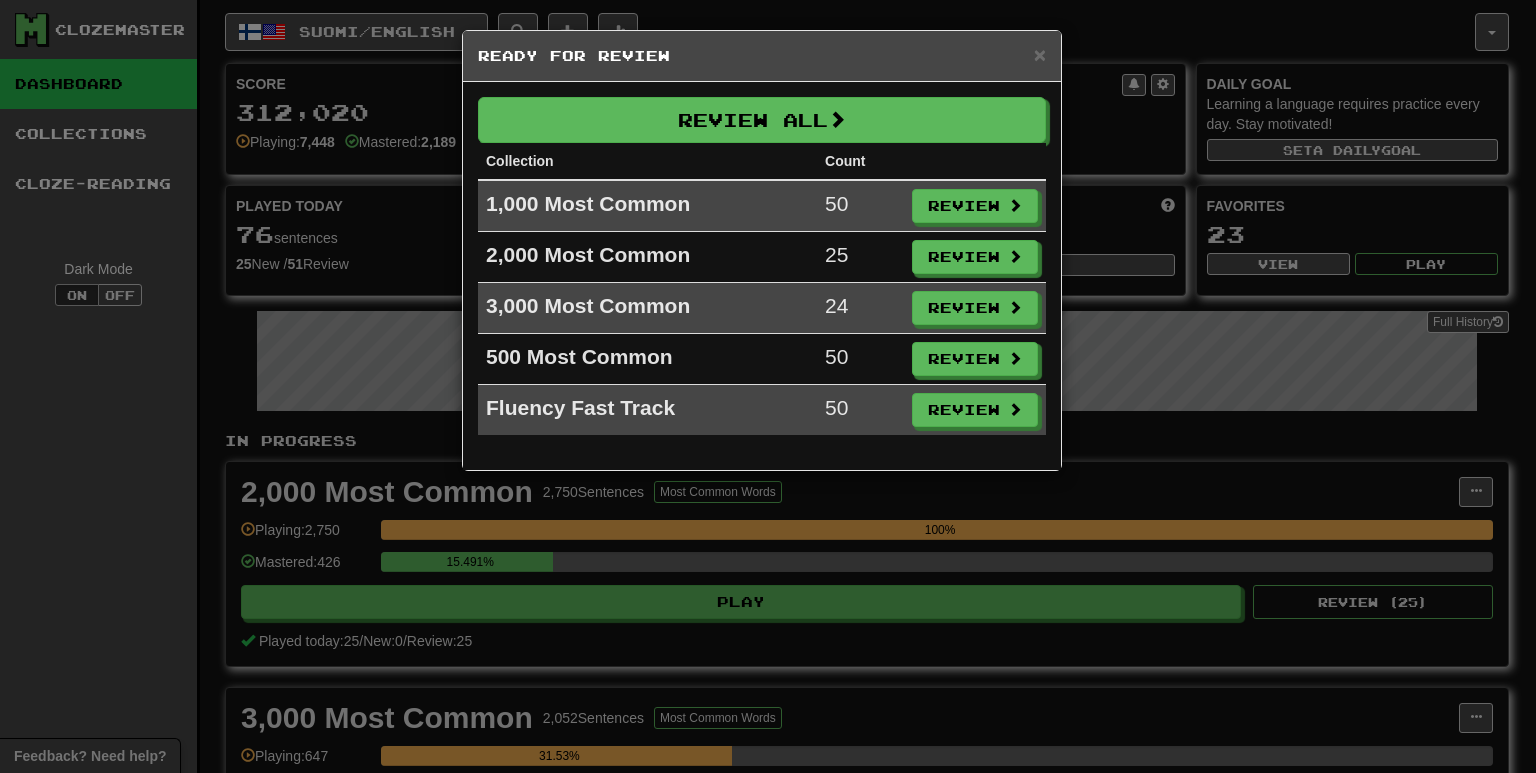 click on "× Ready for Review Review All  Collection Count 1,000 Most Common 50 Review 2,000 Most Common 25 Review 3,000 Most Common 24 Review 500 Most Common 50 Review Fluency Fast Track 50 Review" at bounding box center (768, 386) 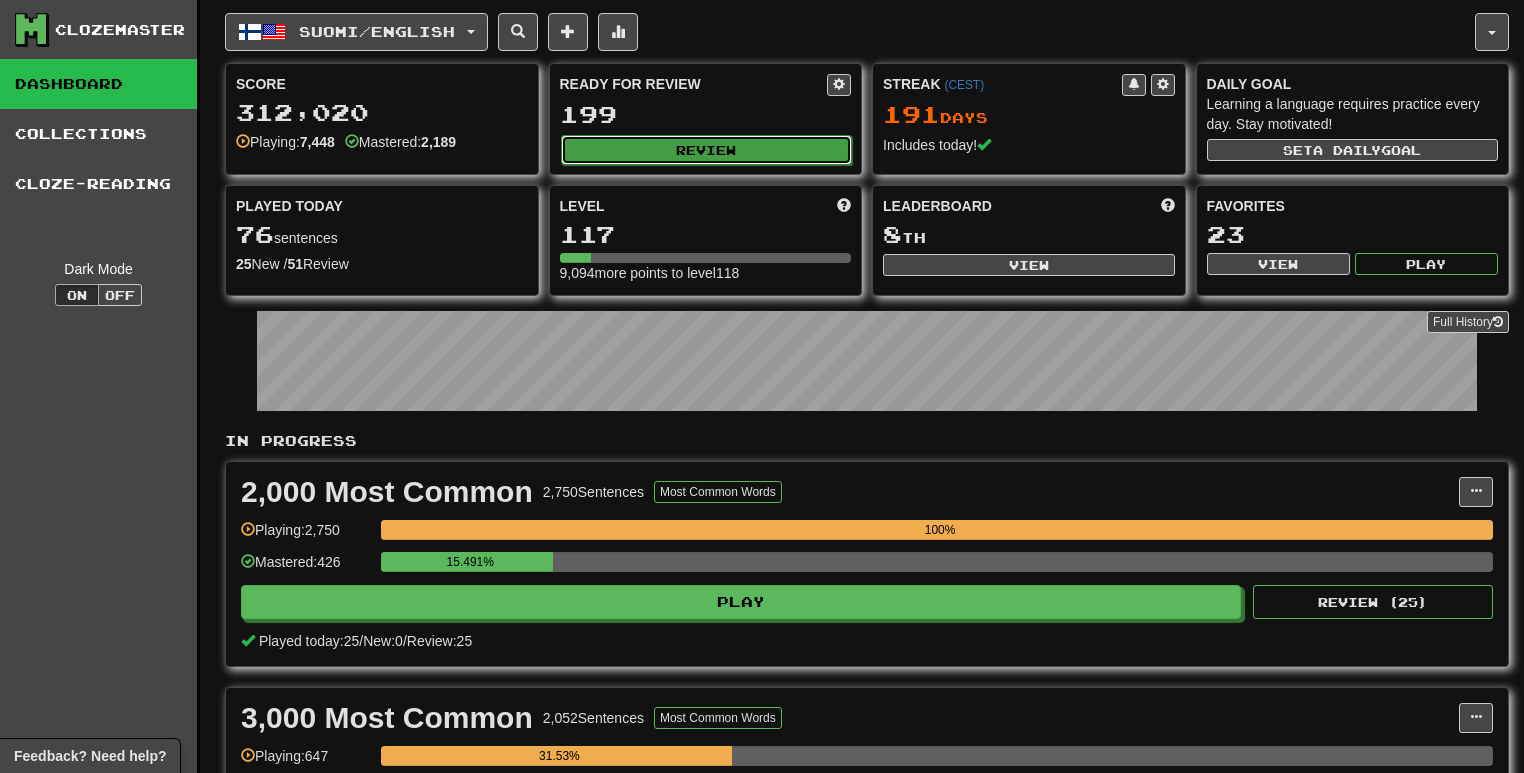 click on "Review" at bounding box center (707, 150) 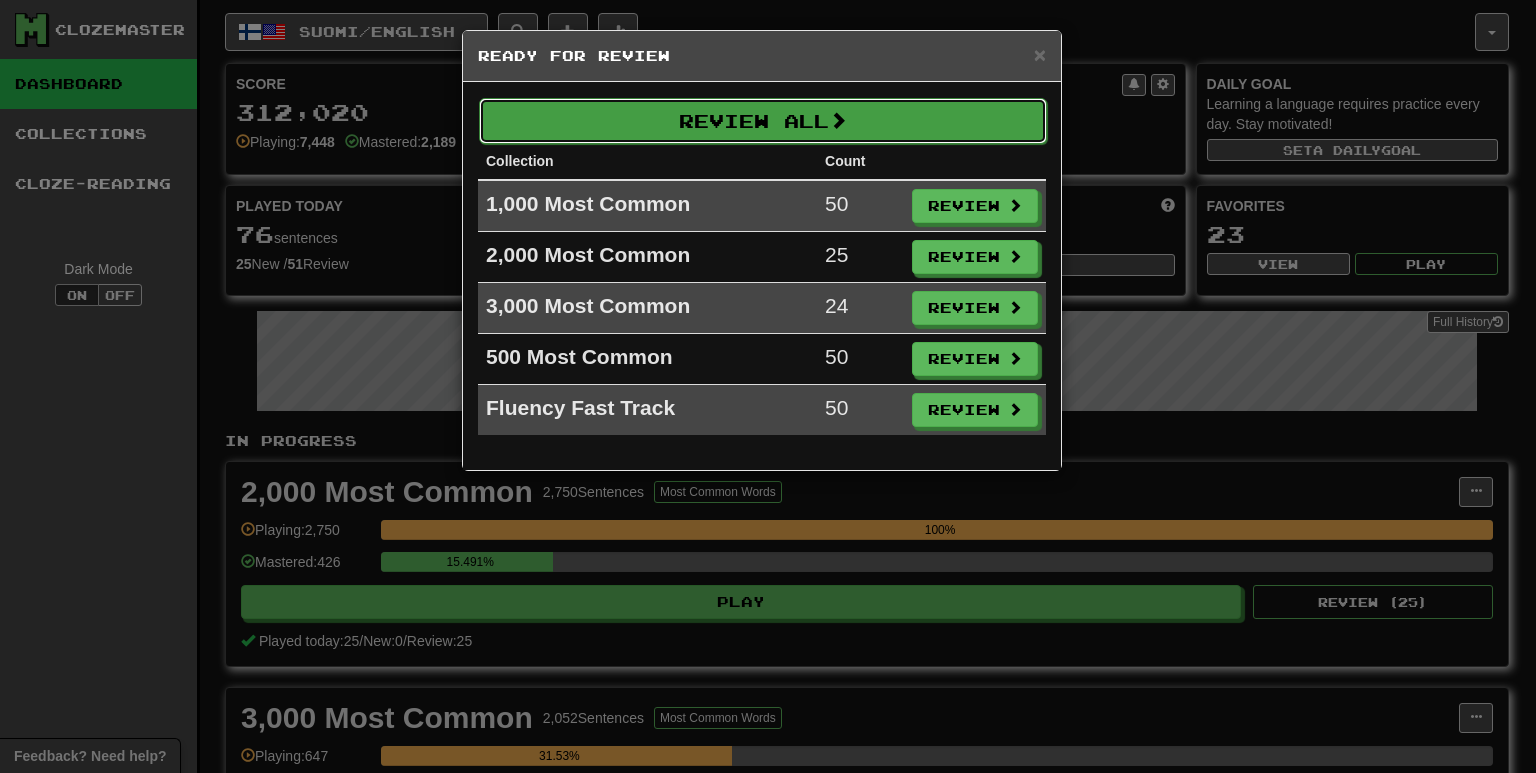 click on "Review All" at bounding box center [763, 121] 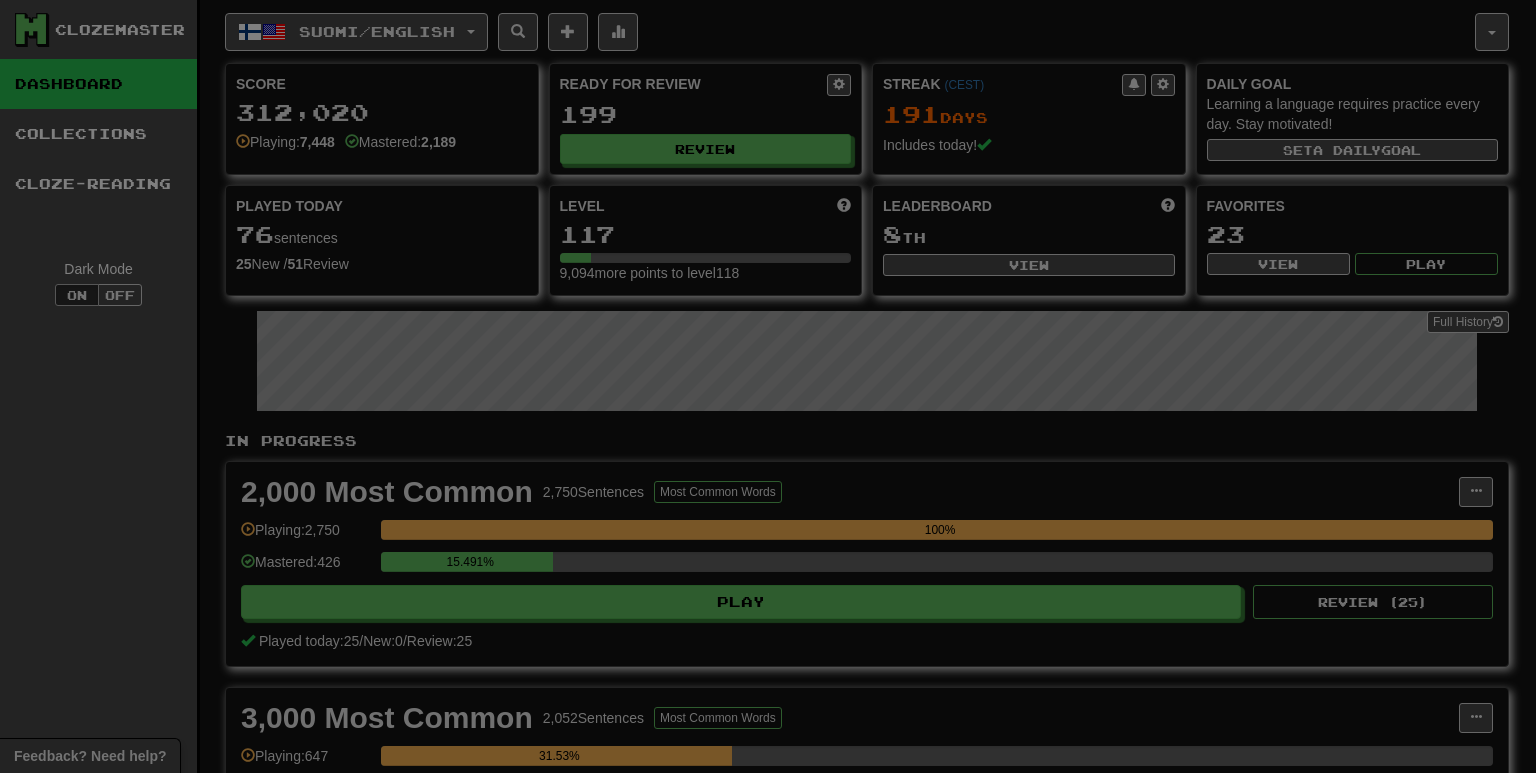 select on "**" 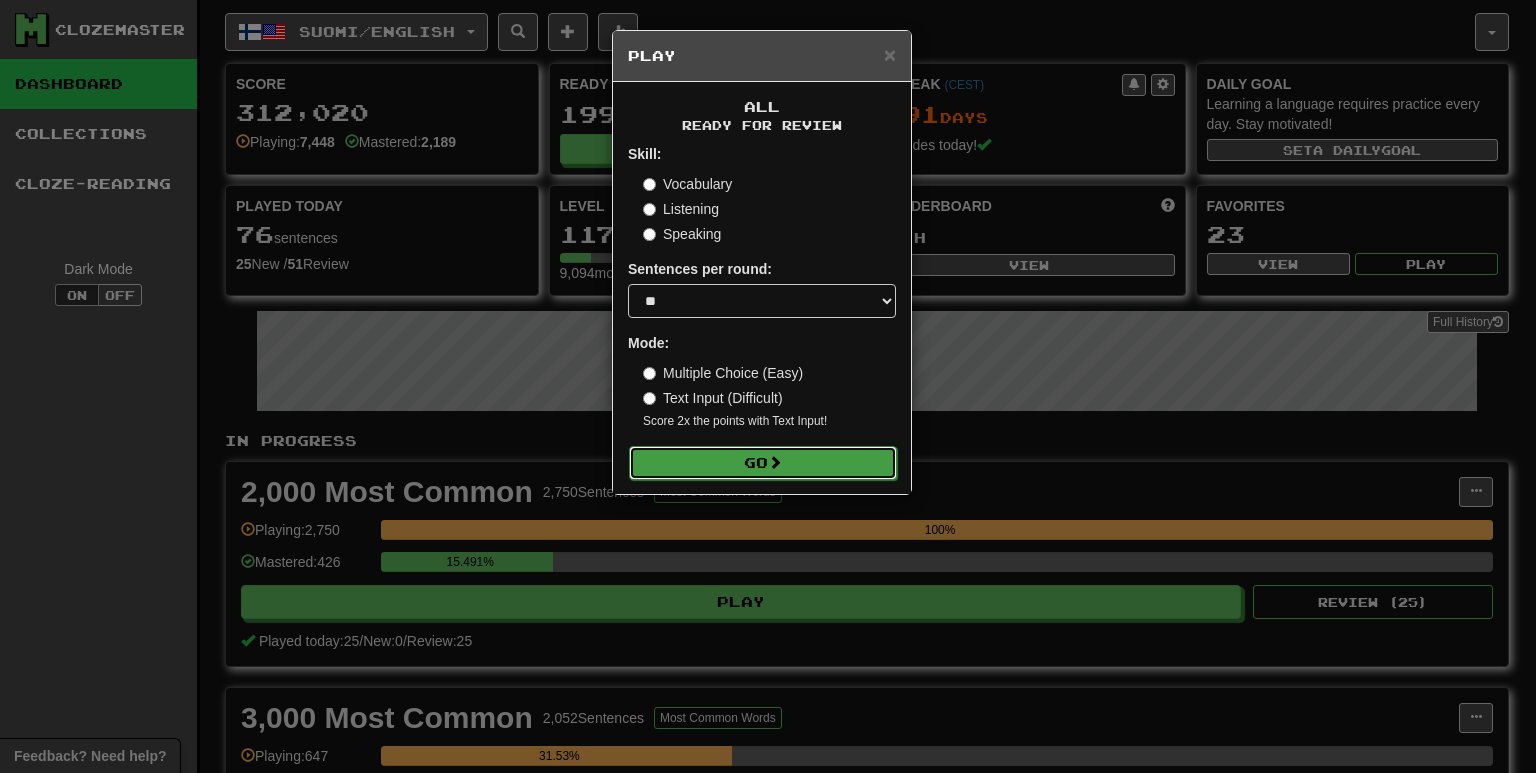 click on "Go" at bounding box center [763, 463] 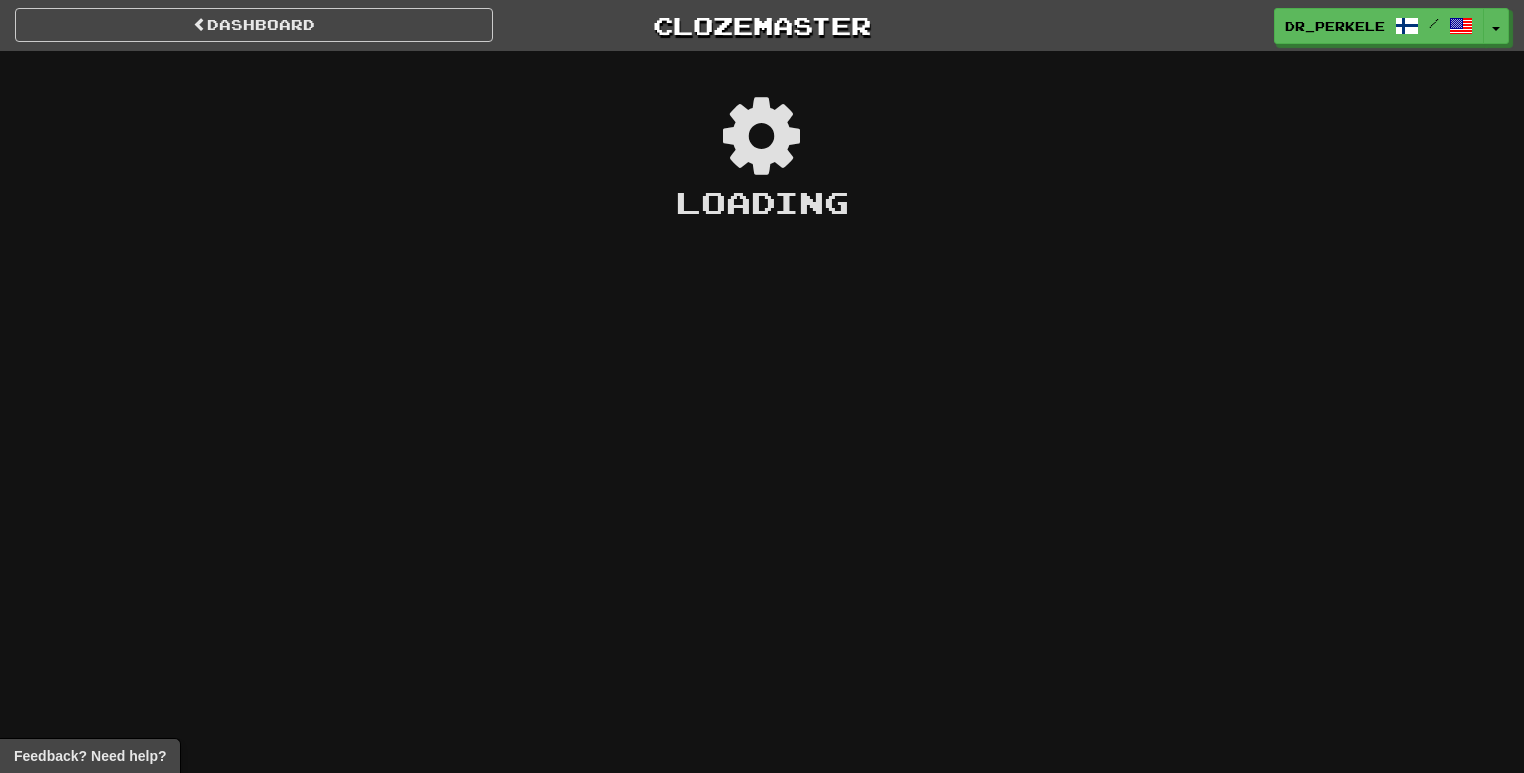 scroll, scrollTop: 0, scrollLeft: 0, axis: both 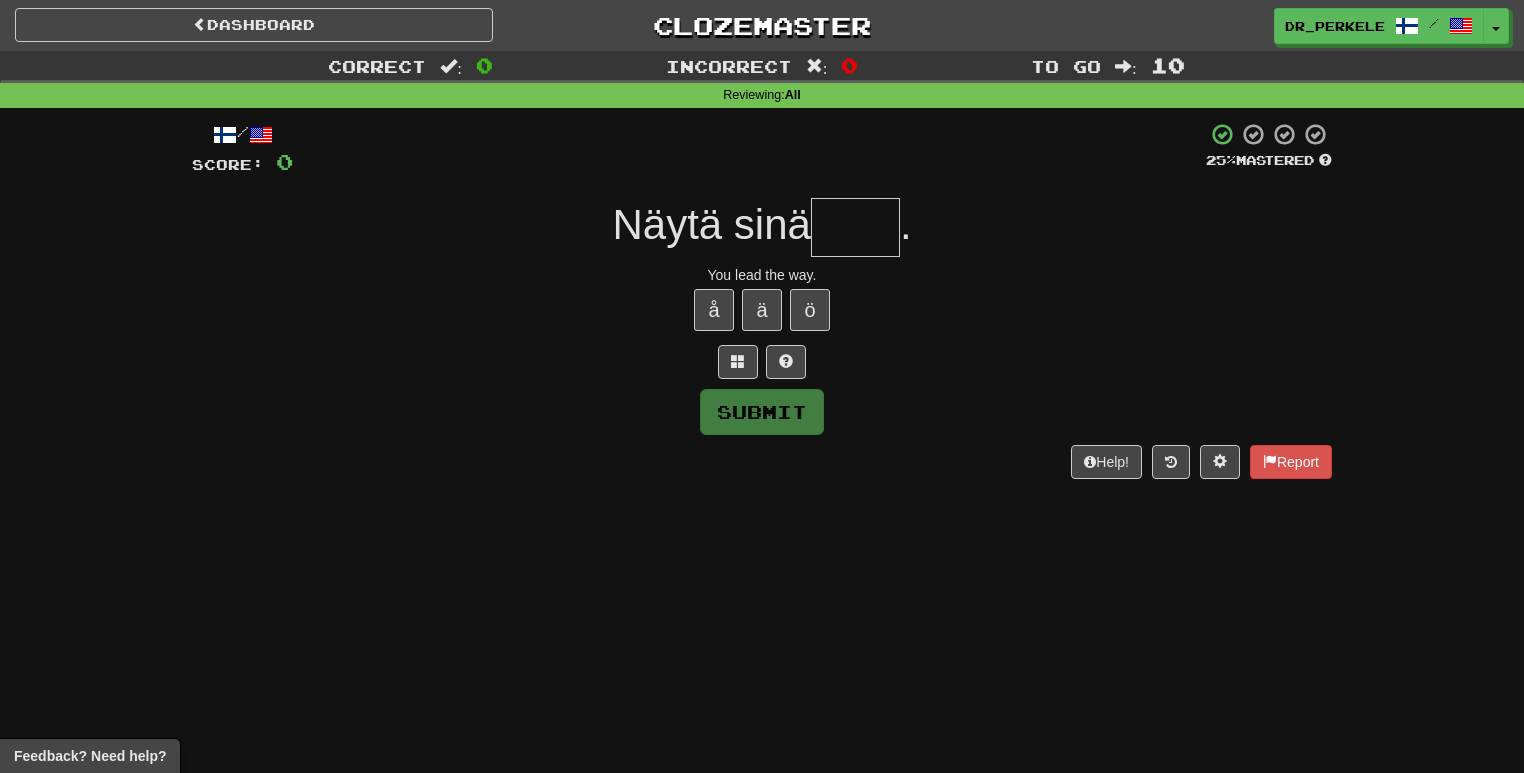 click at bounding box center [855, 227] 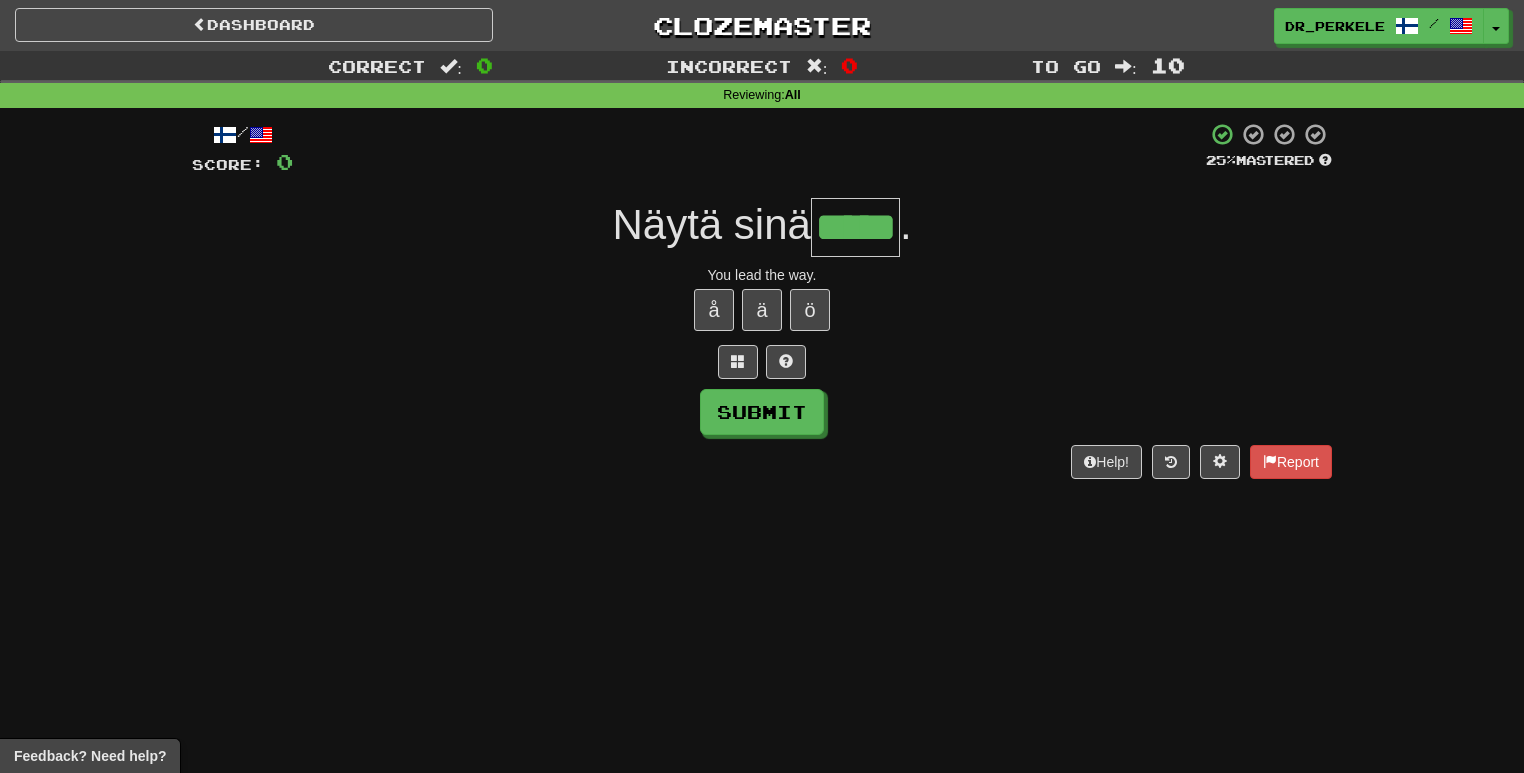 type on "*****" 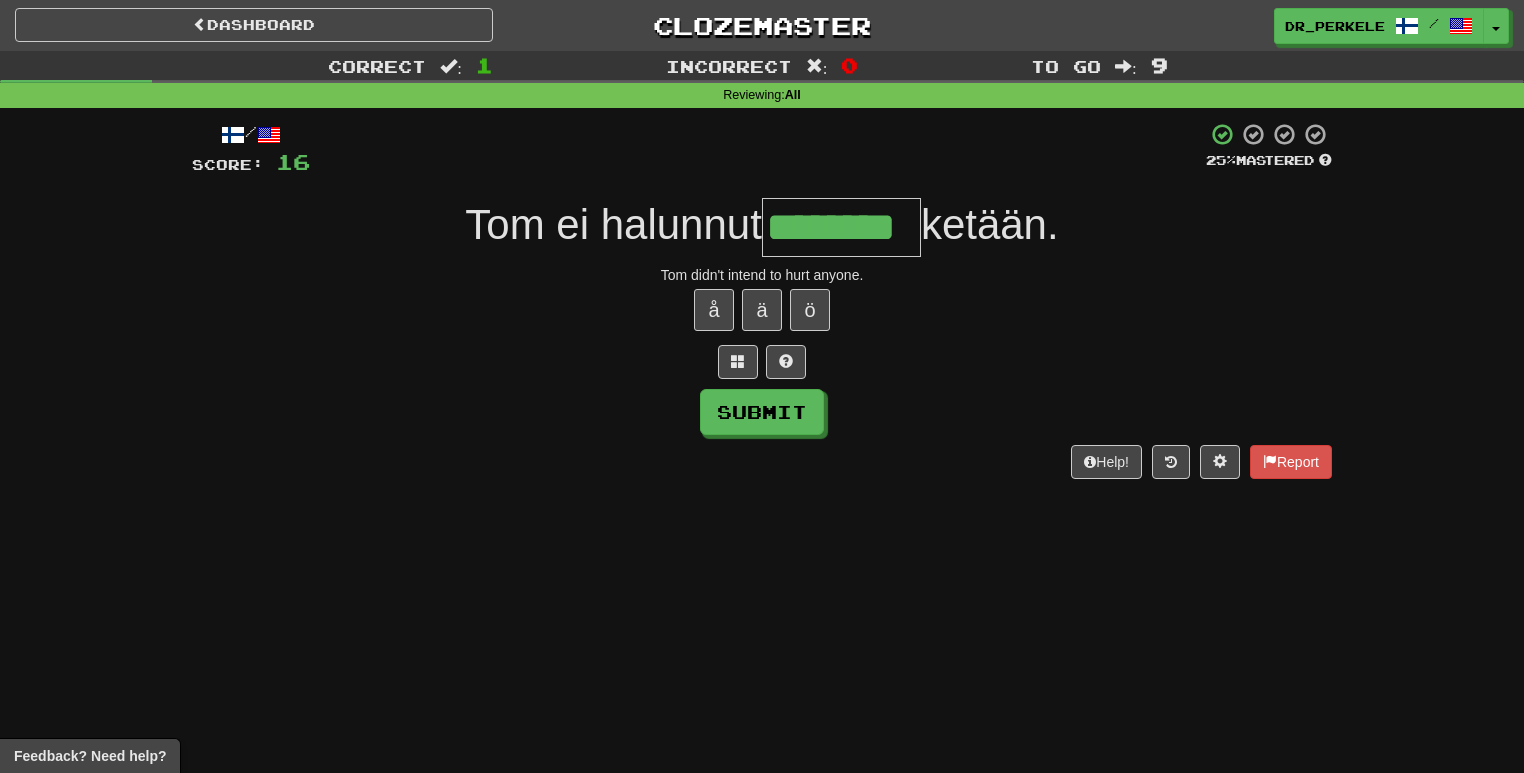 type on "********" 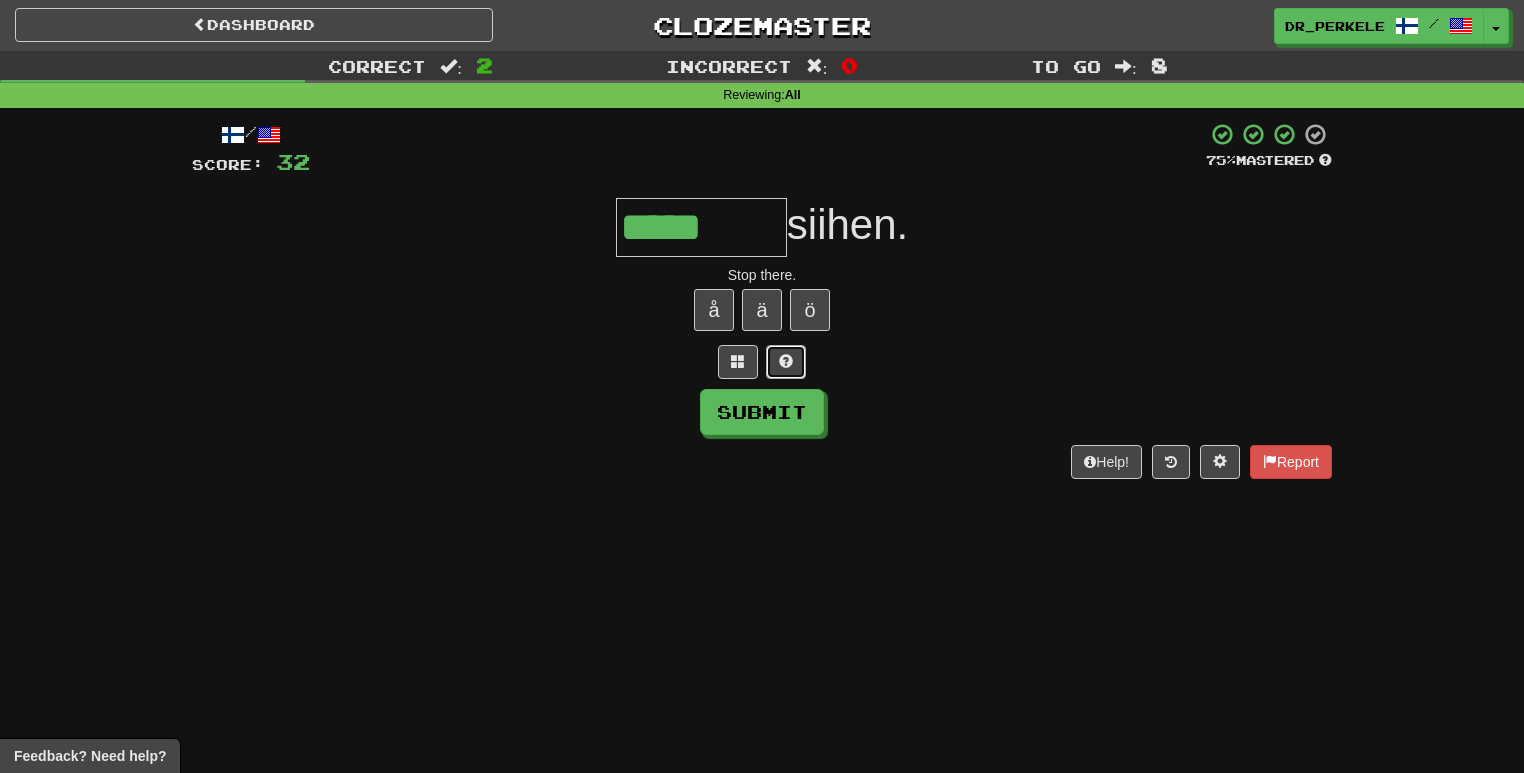 click at bounding box center [786, 362] 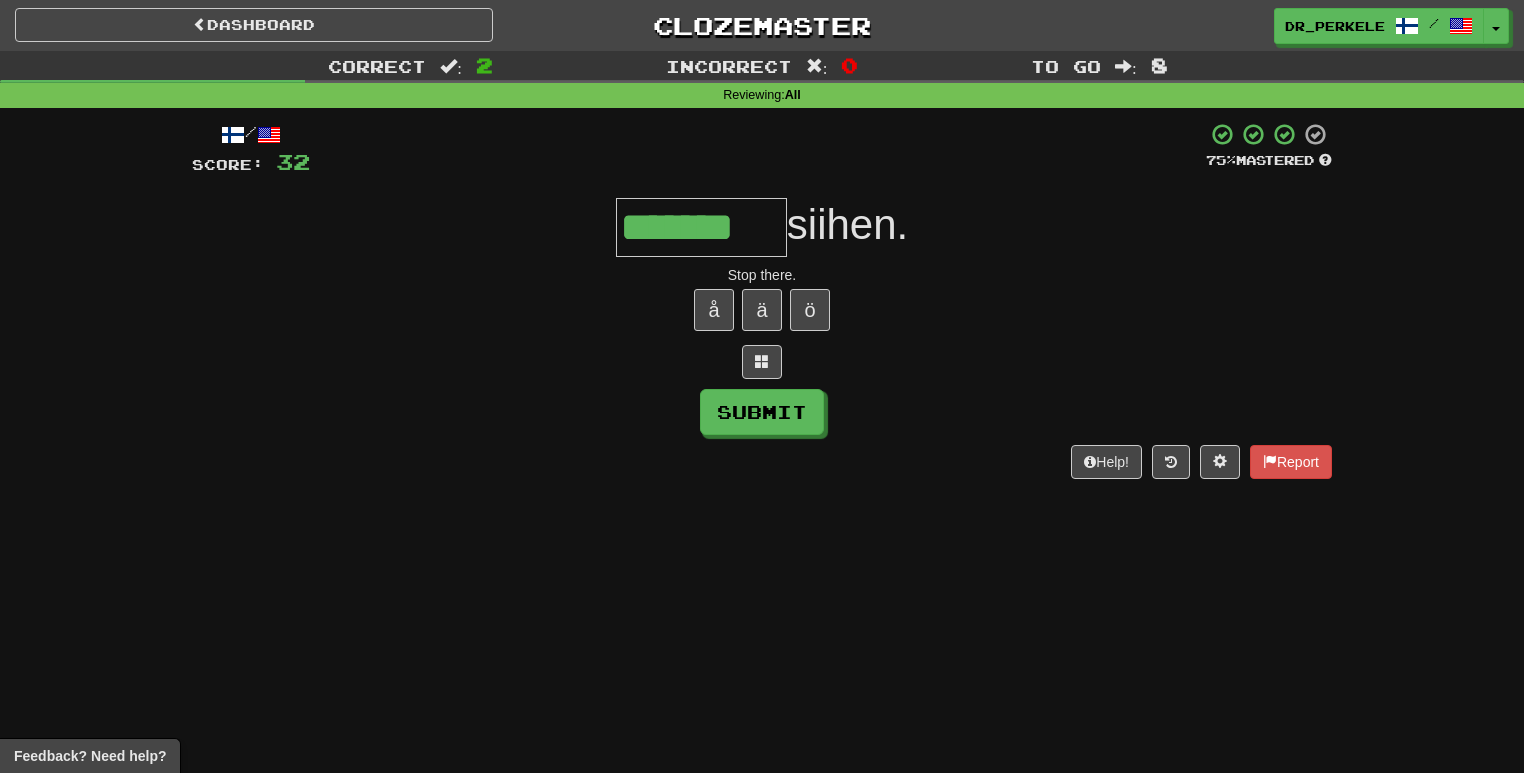 type on "*******" 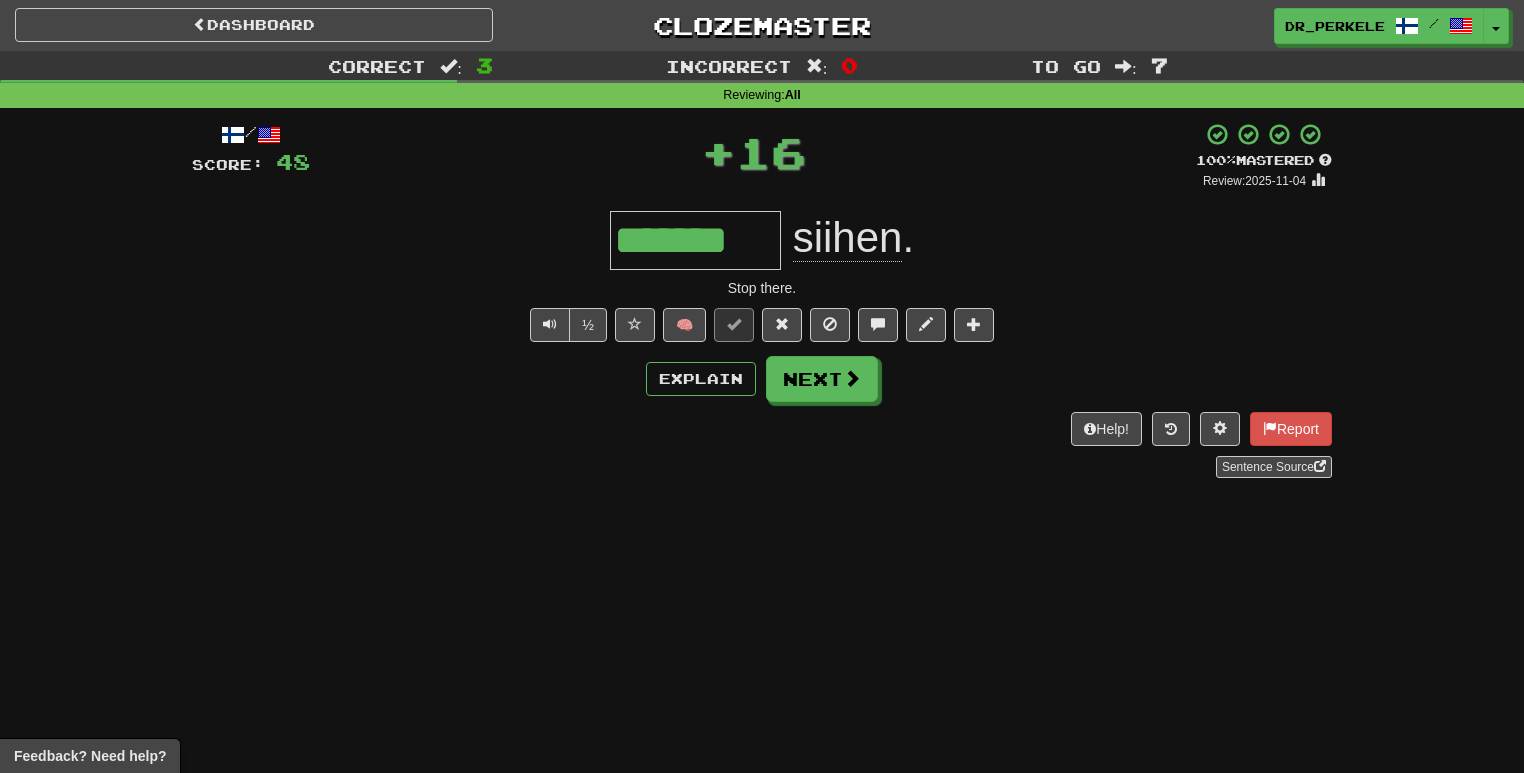 click on "*******" at bounding box center [695, 240] 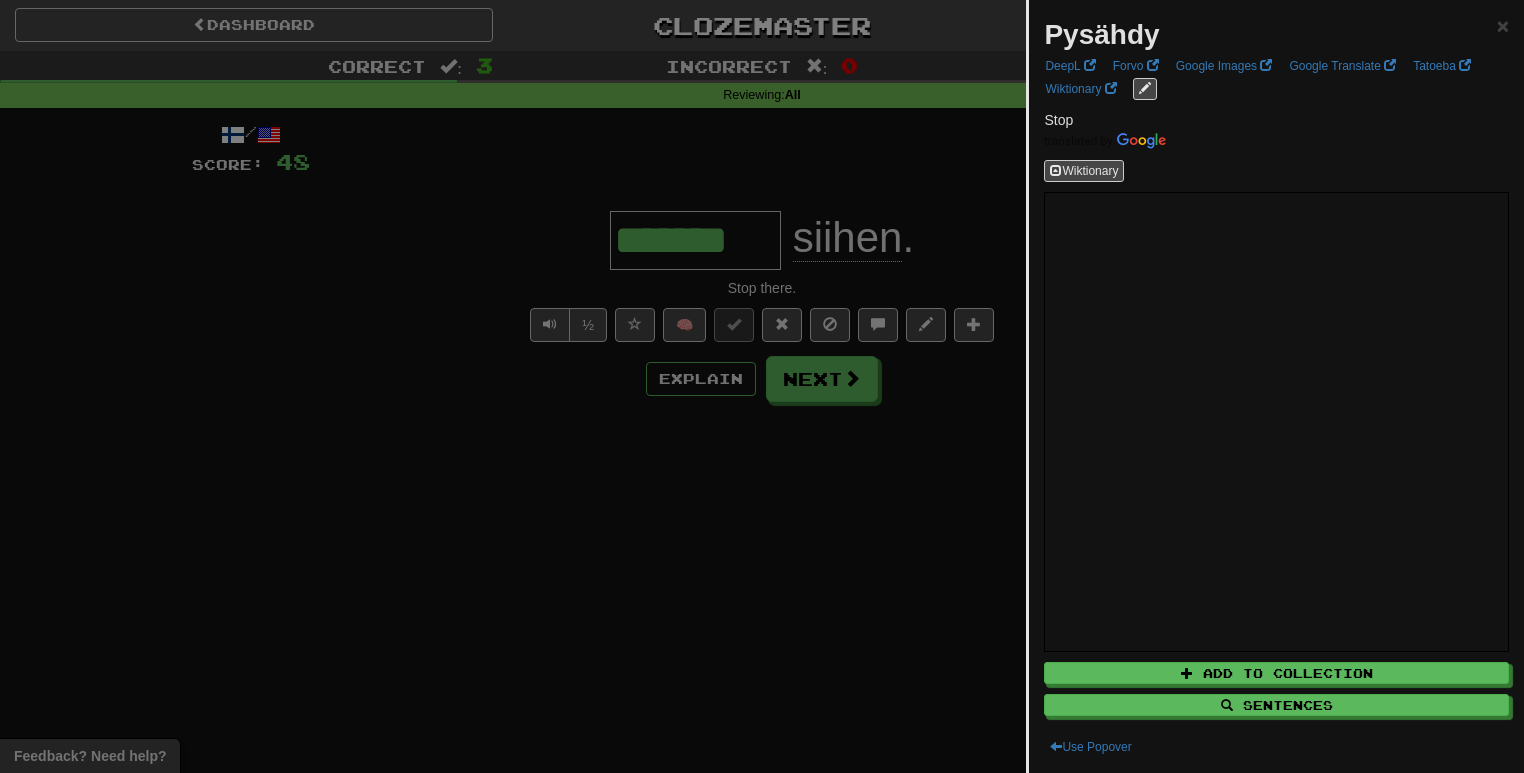 drag, startPoint x: 987, startPoint y: 516, endPoint x: 988, endPoint y: 530, distance: 14.035668 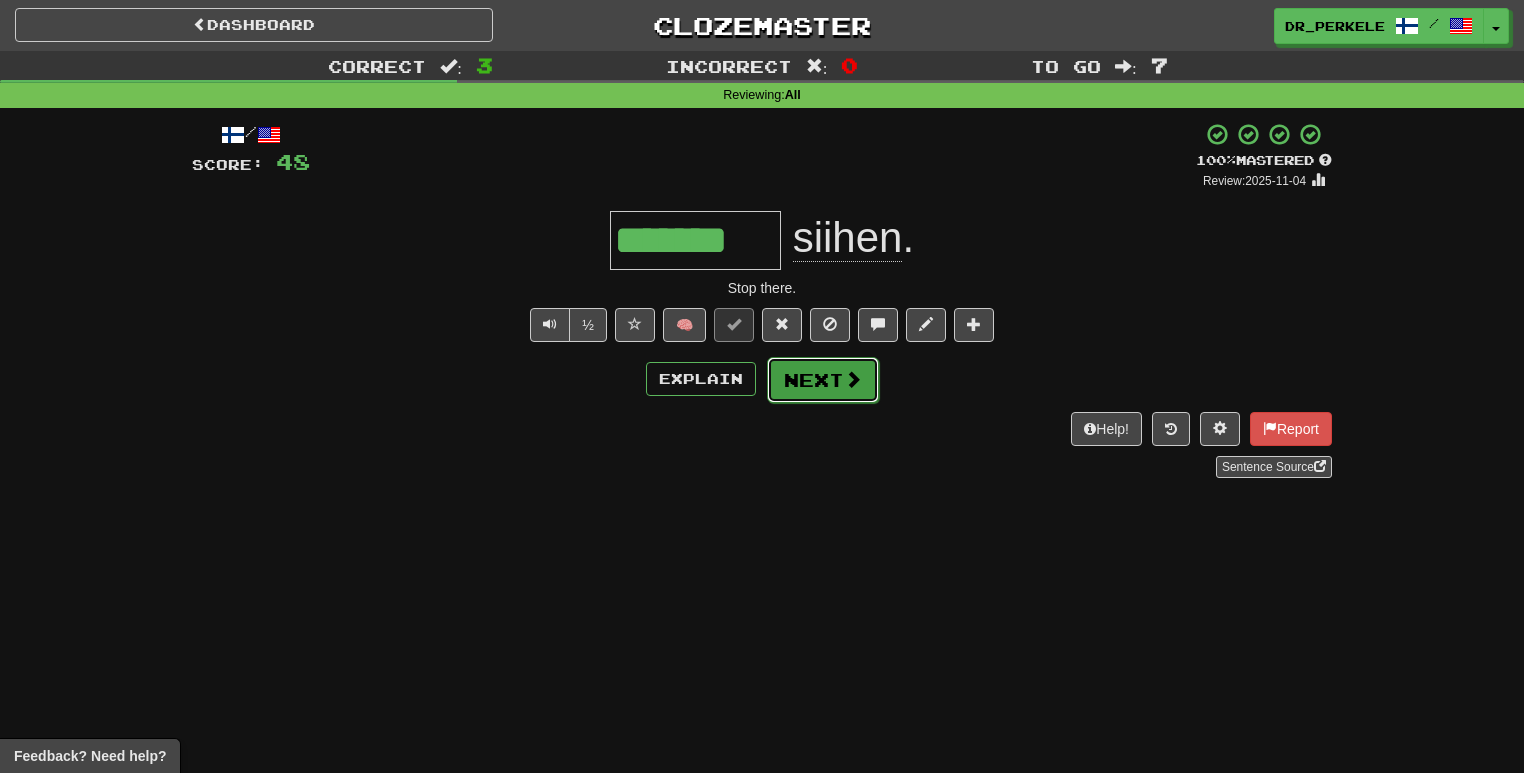 click on "Next" at bounding box center [823, 380] 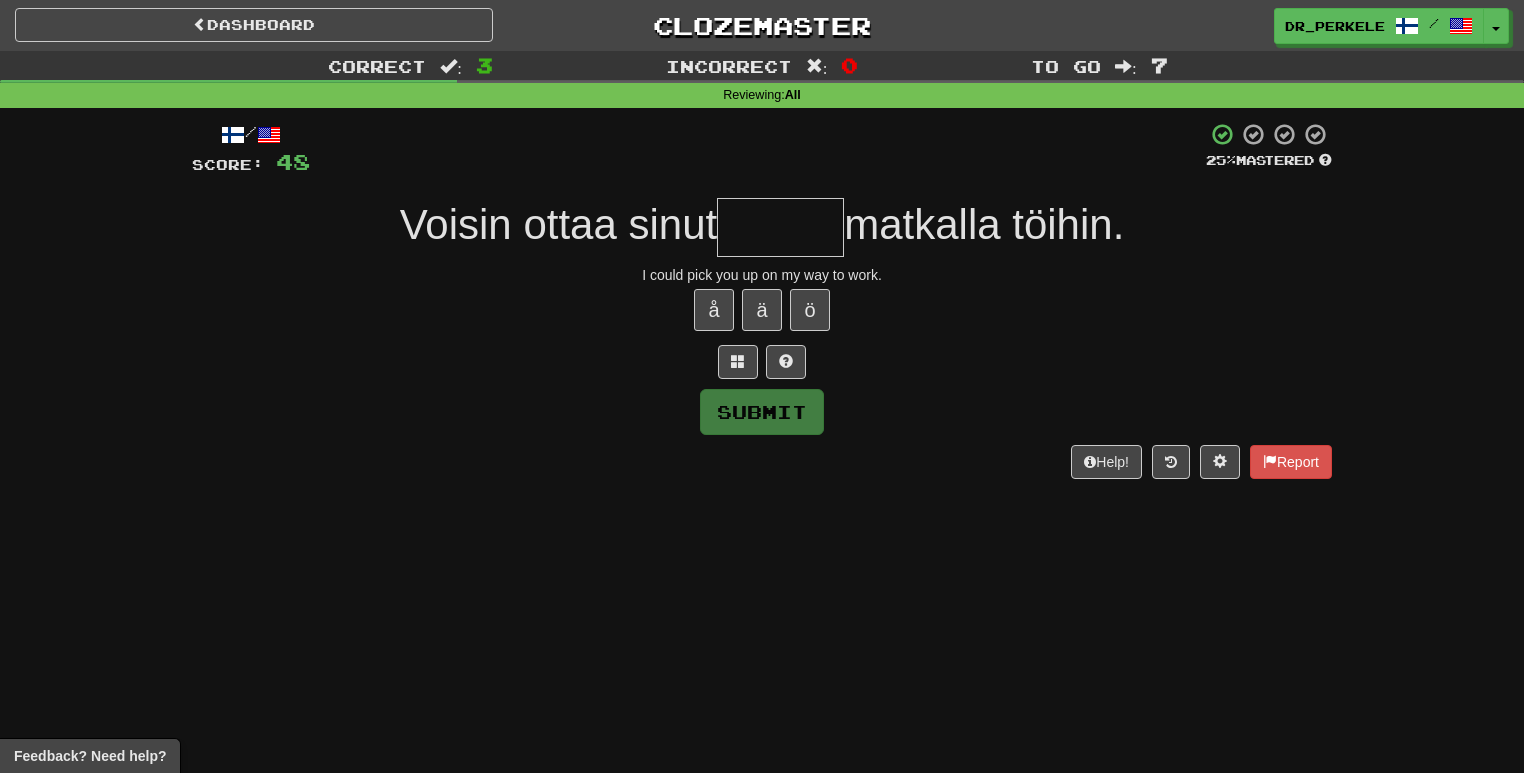 type on "*" 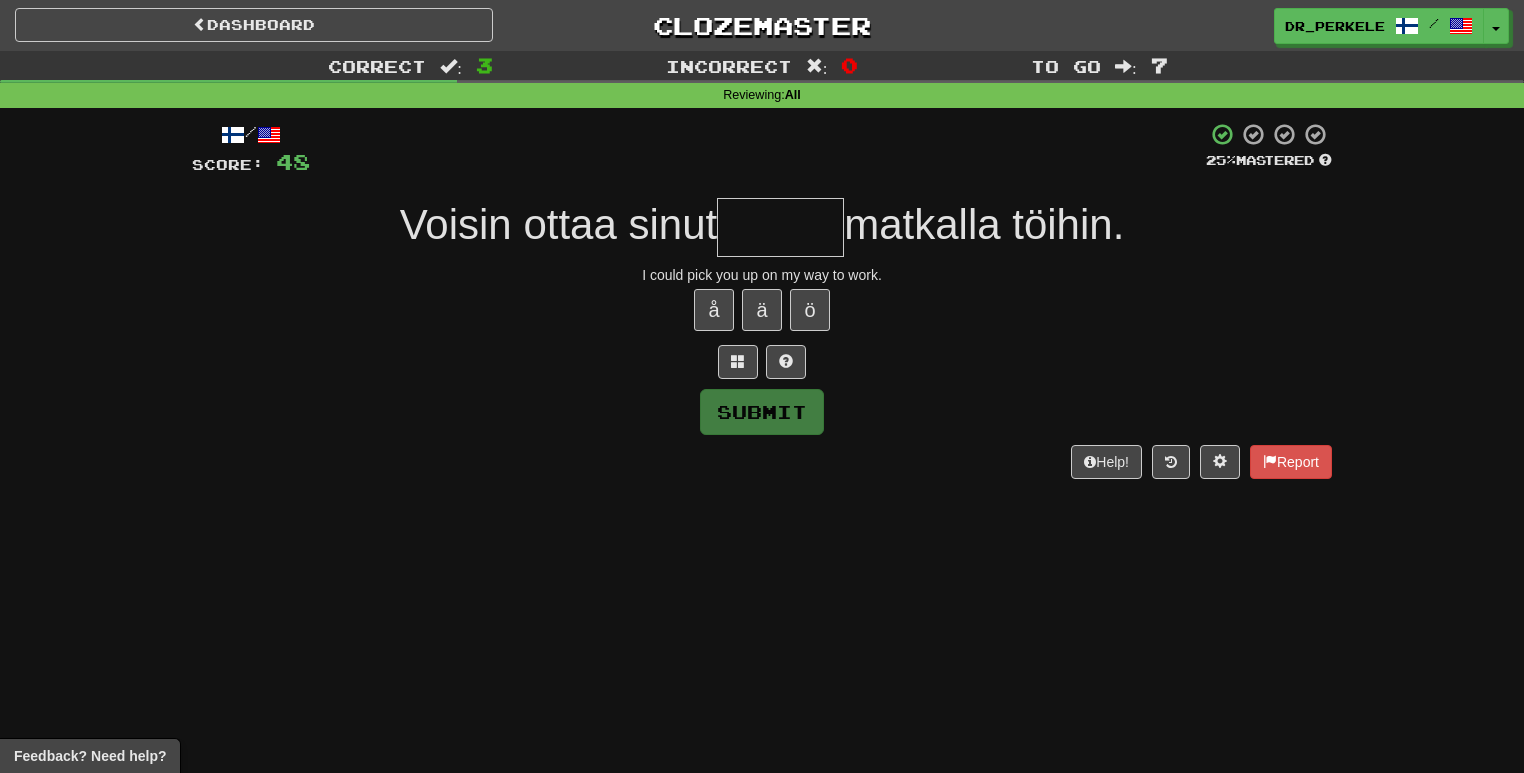 type on "*" 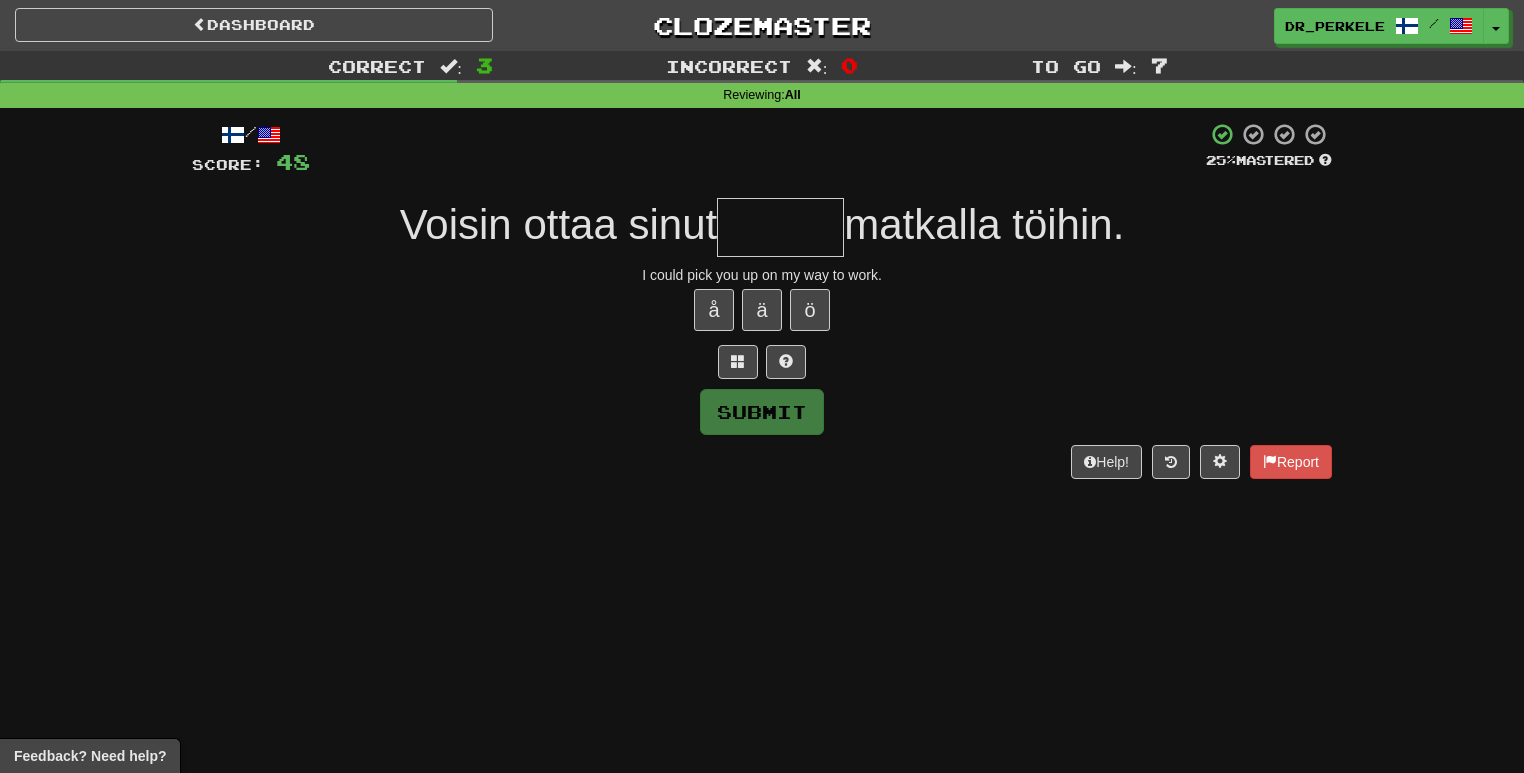 type on "*" 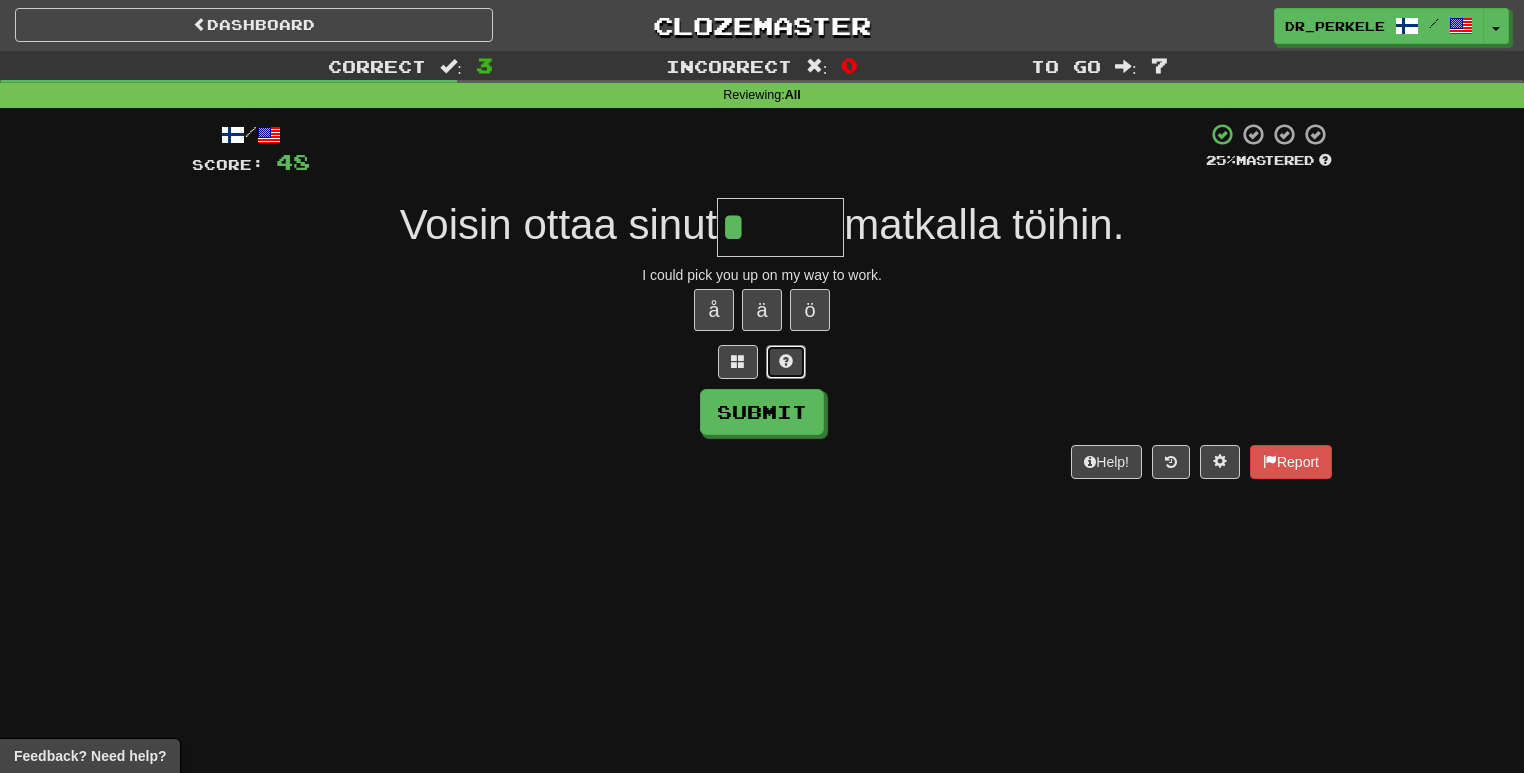 click at bounding box center [786, 362] 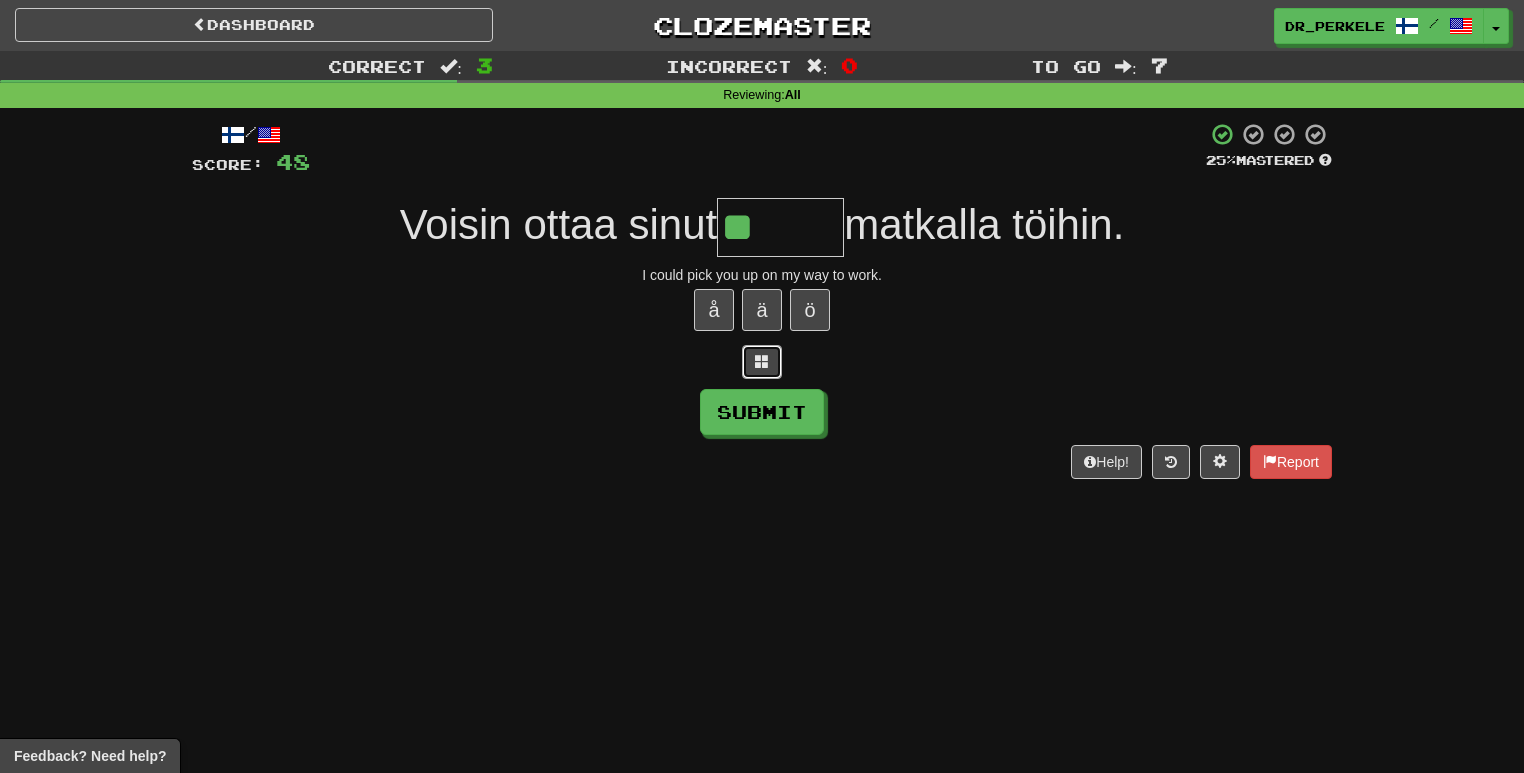 click at bounding box center [762, 362] 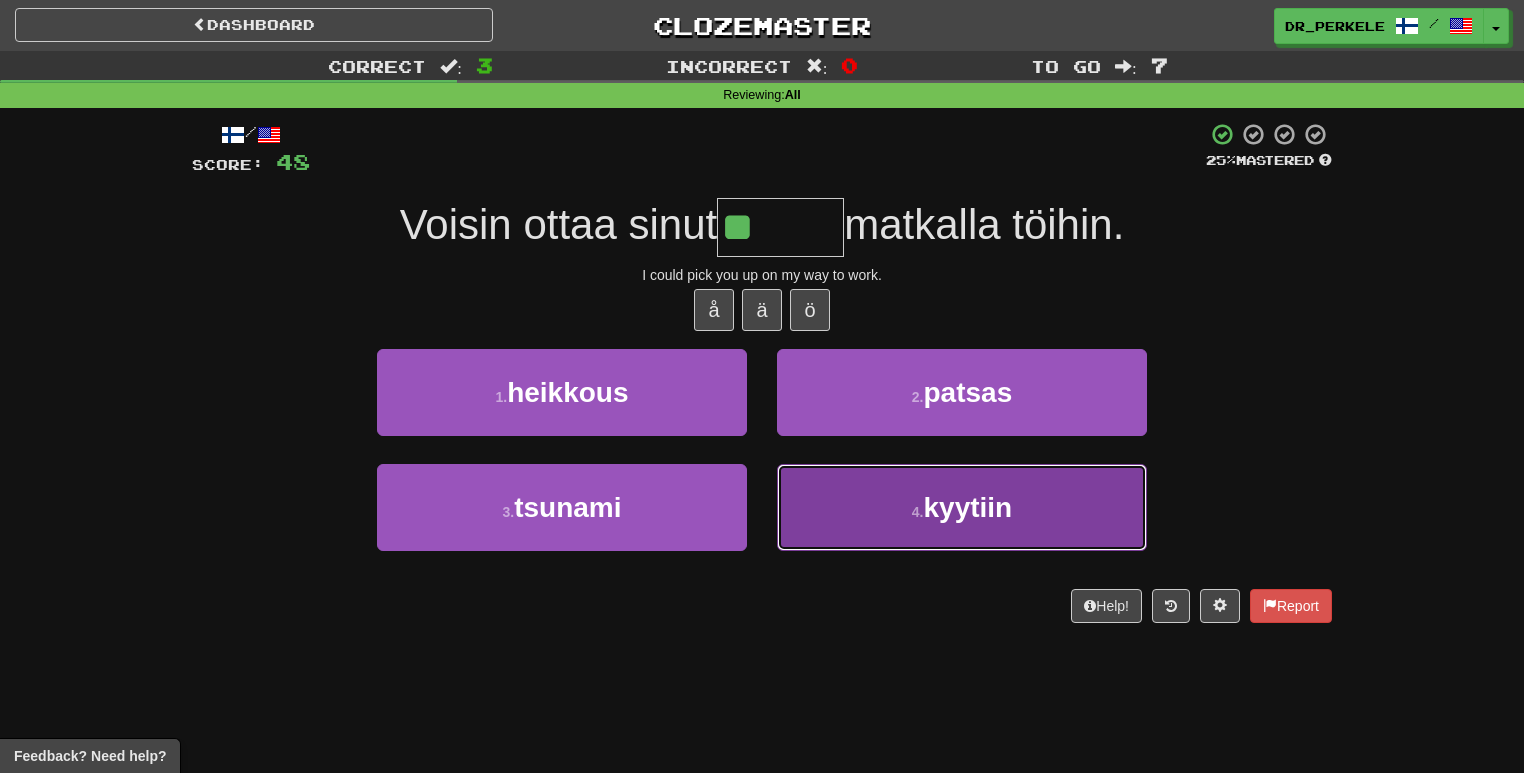 click on "kyytiin" at bounding box center [967, 507] 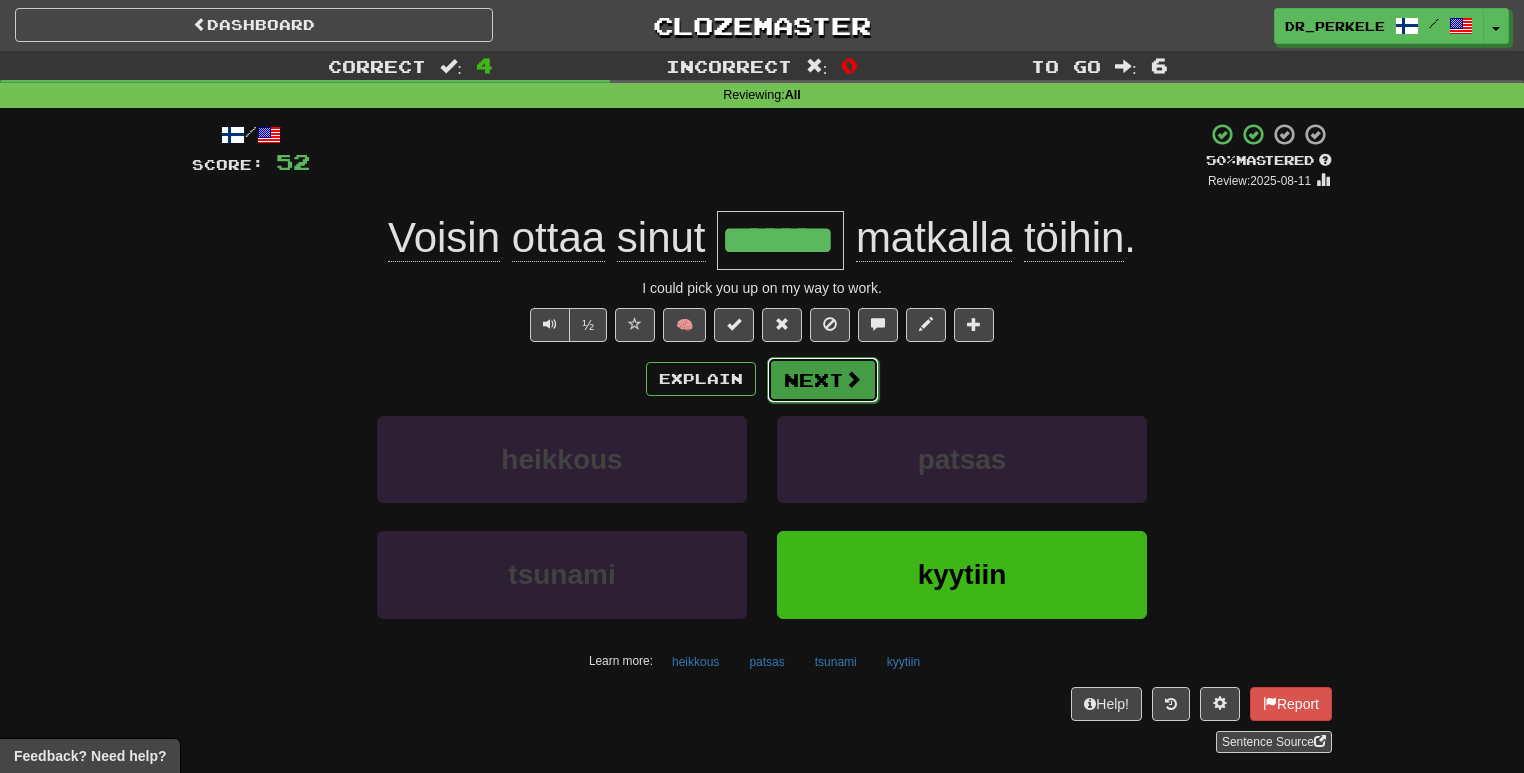 click at bounding box center [853, 379] 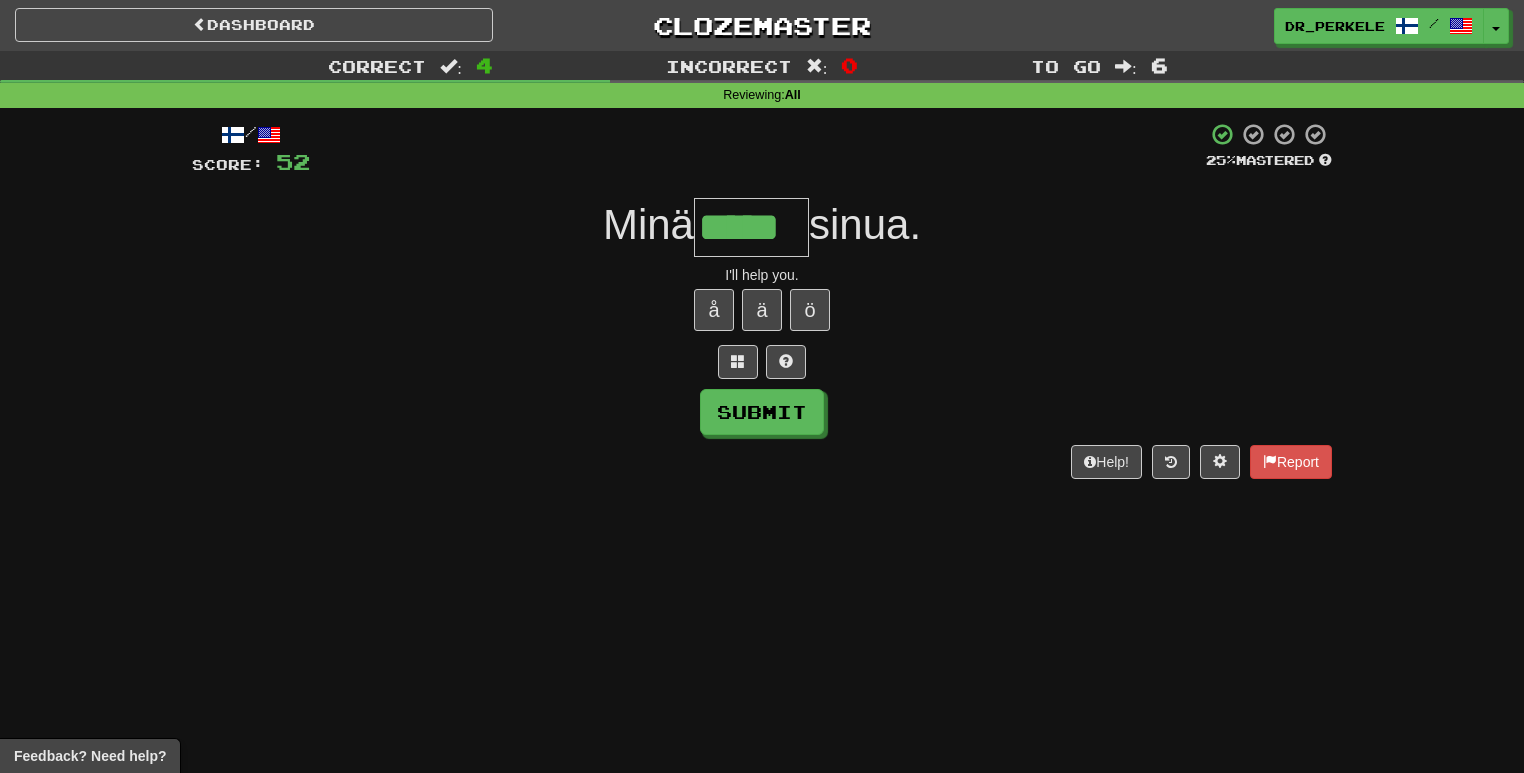 type on "*****" 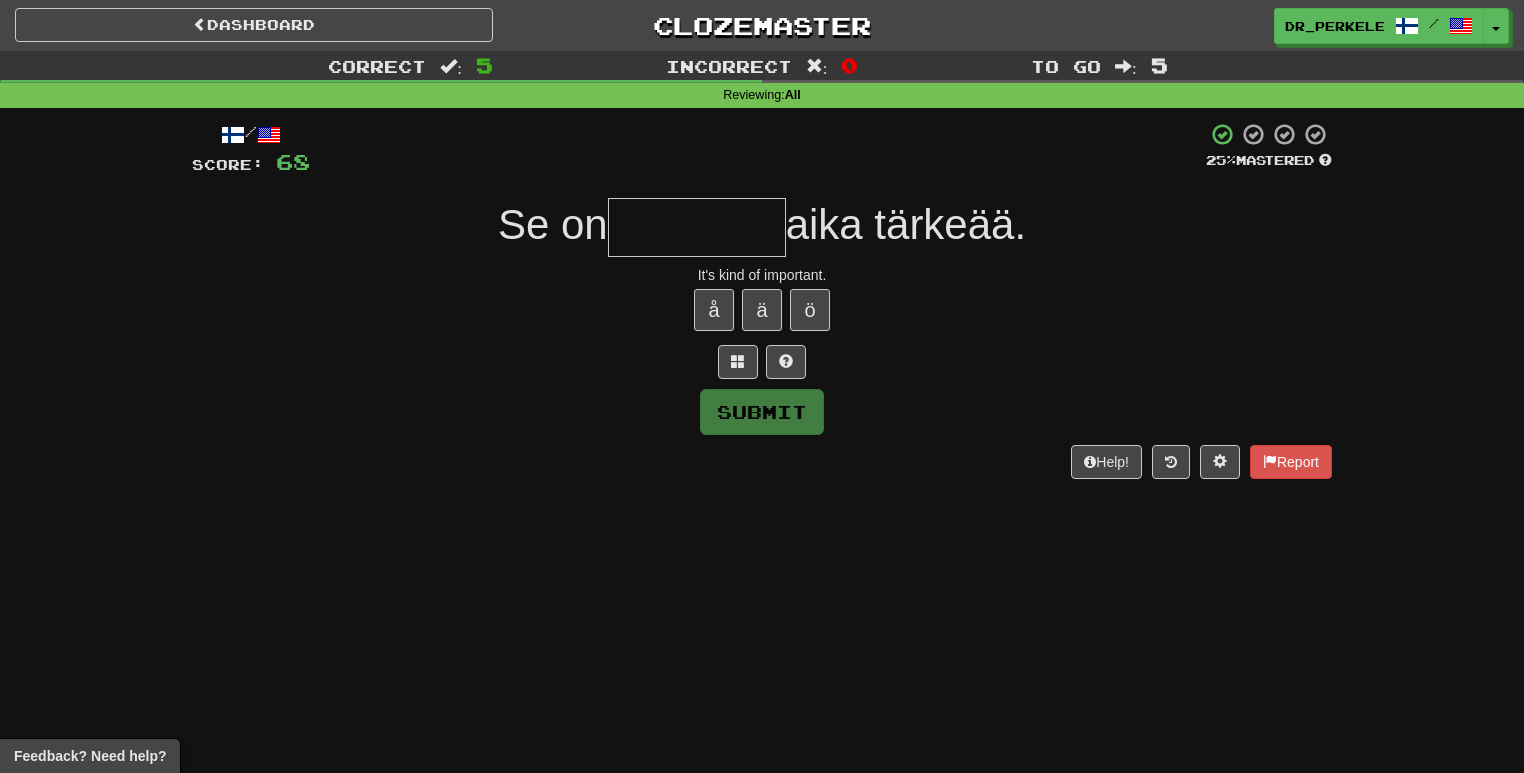 type on "*" 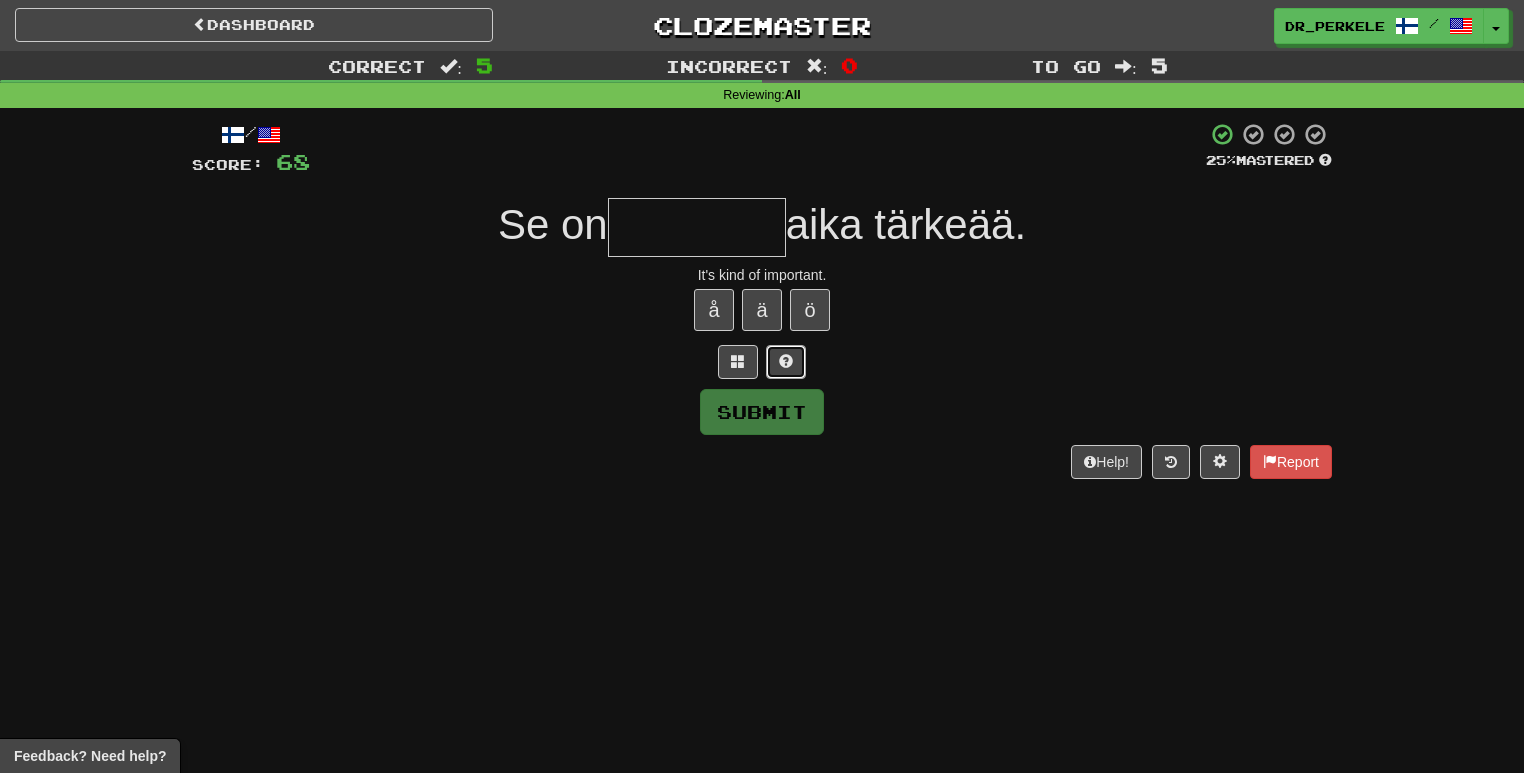 click at bounding box center (786, 361) 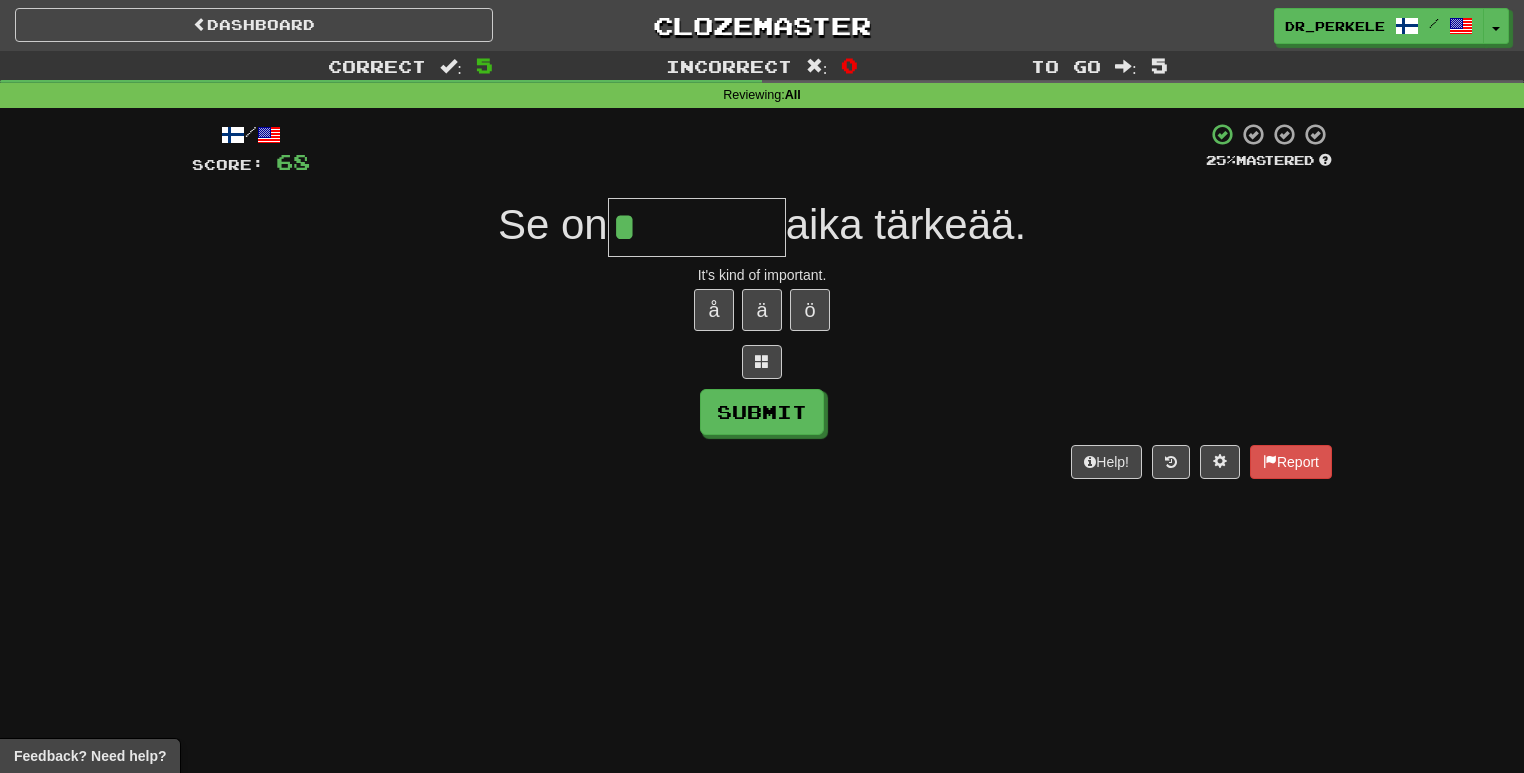 click on "*" at bounding box center (697, 227) 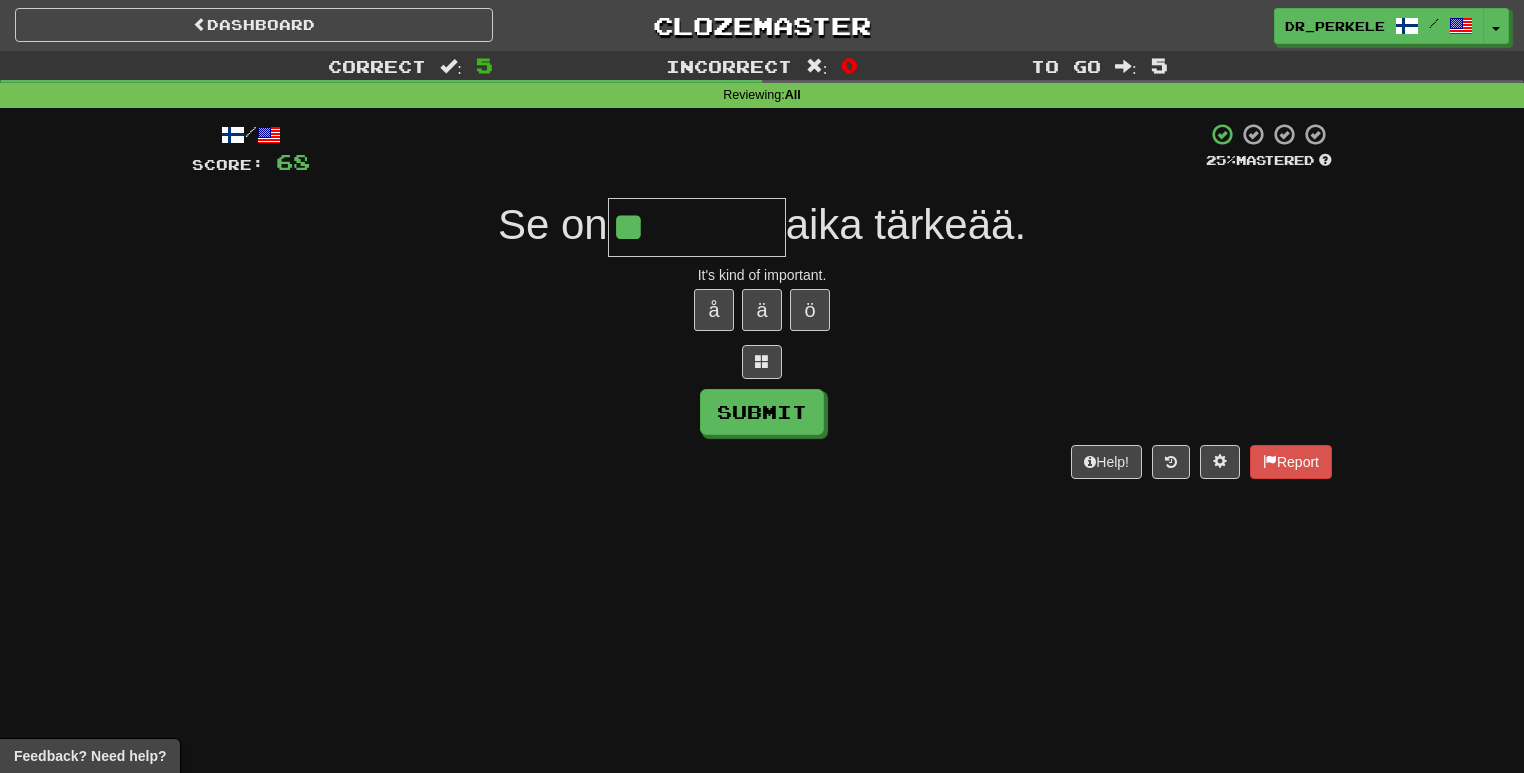 click at bounding box center [762, 362] 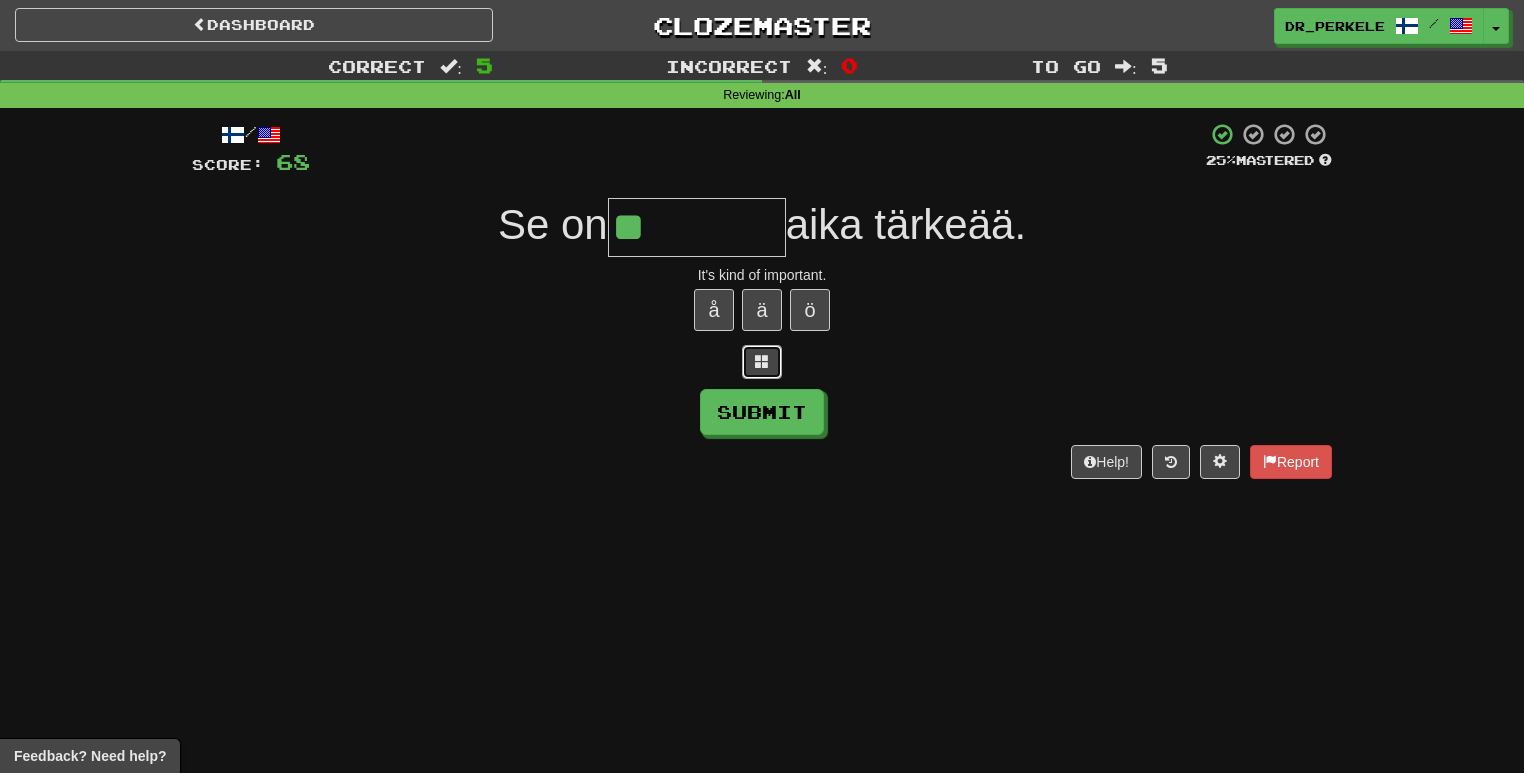 click at bounding box center [762, 361] 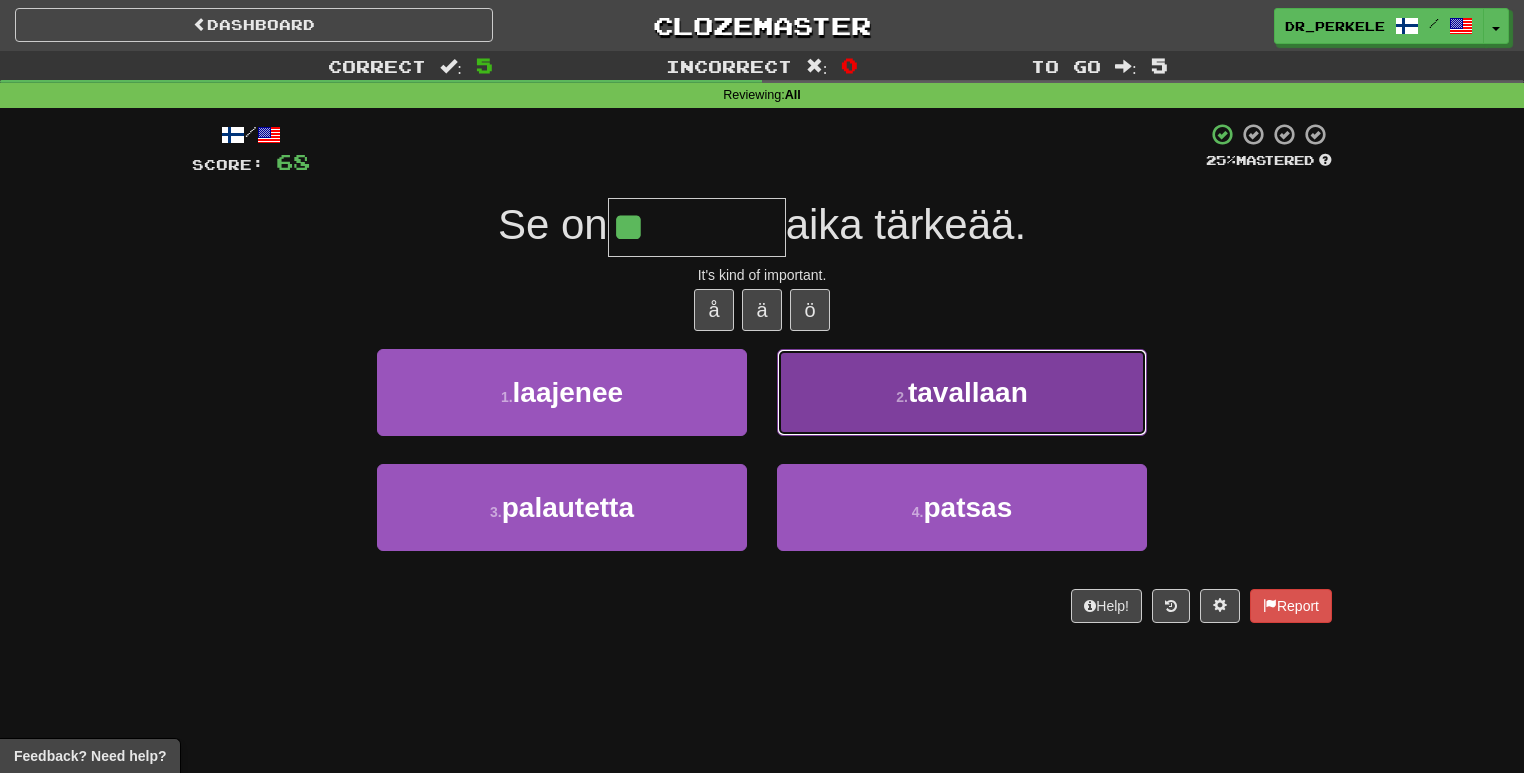 click on "2 .  tavallaan" at bounding box center [962, 392] 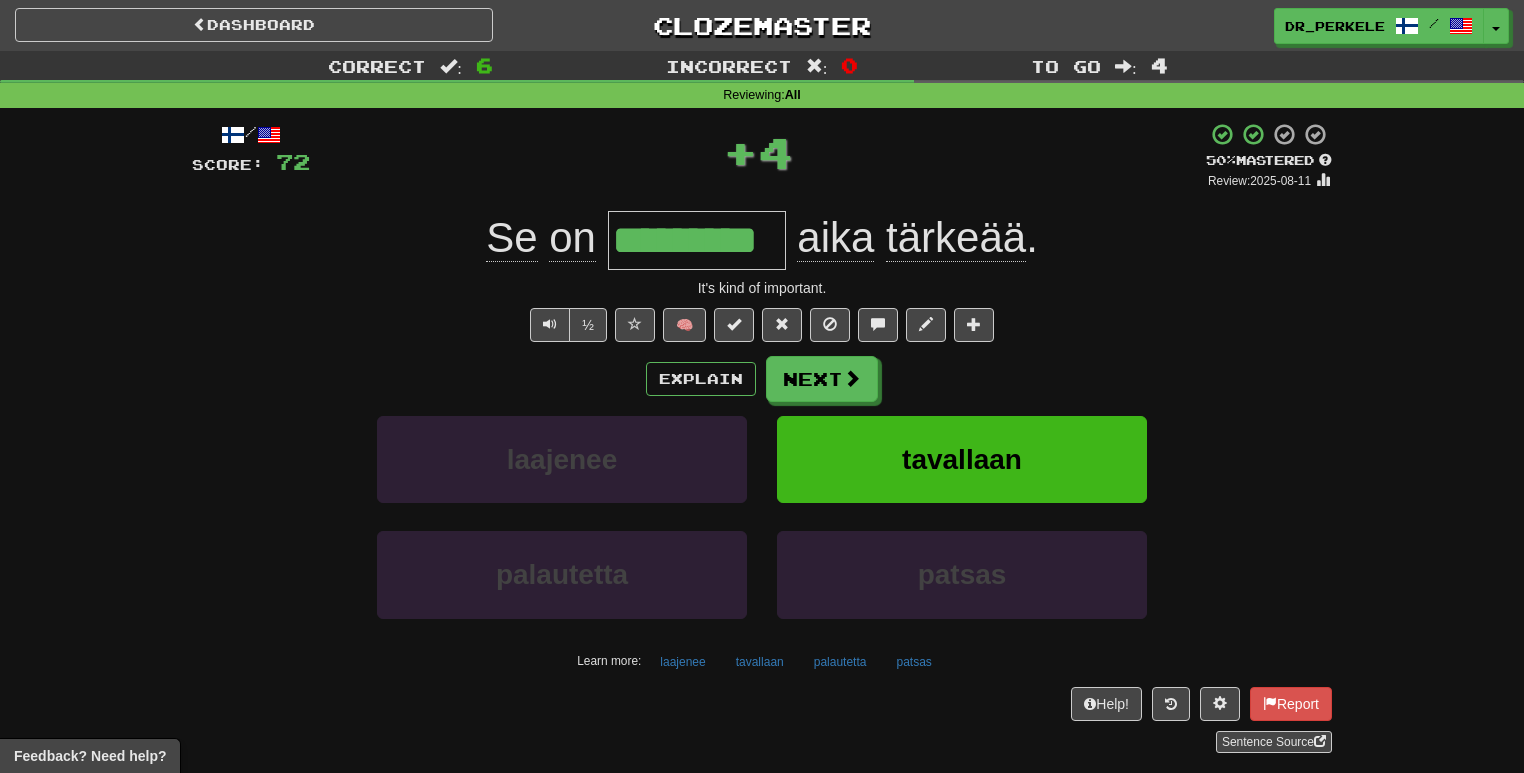 drag, startPoint x: 664, startPoint y: 242, endPoint x: 662, endPoint y: 254, distance: 12.165525 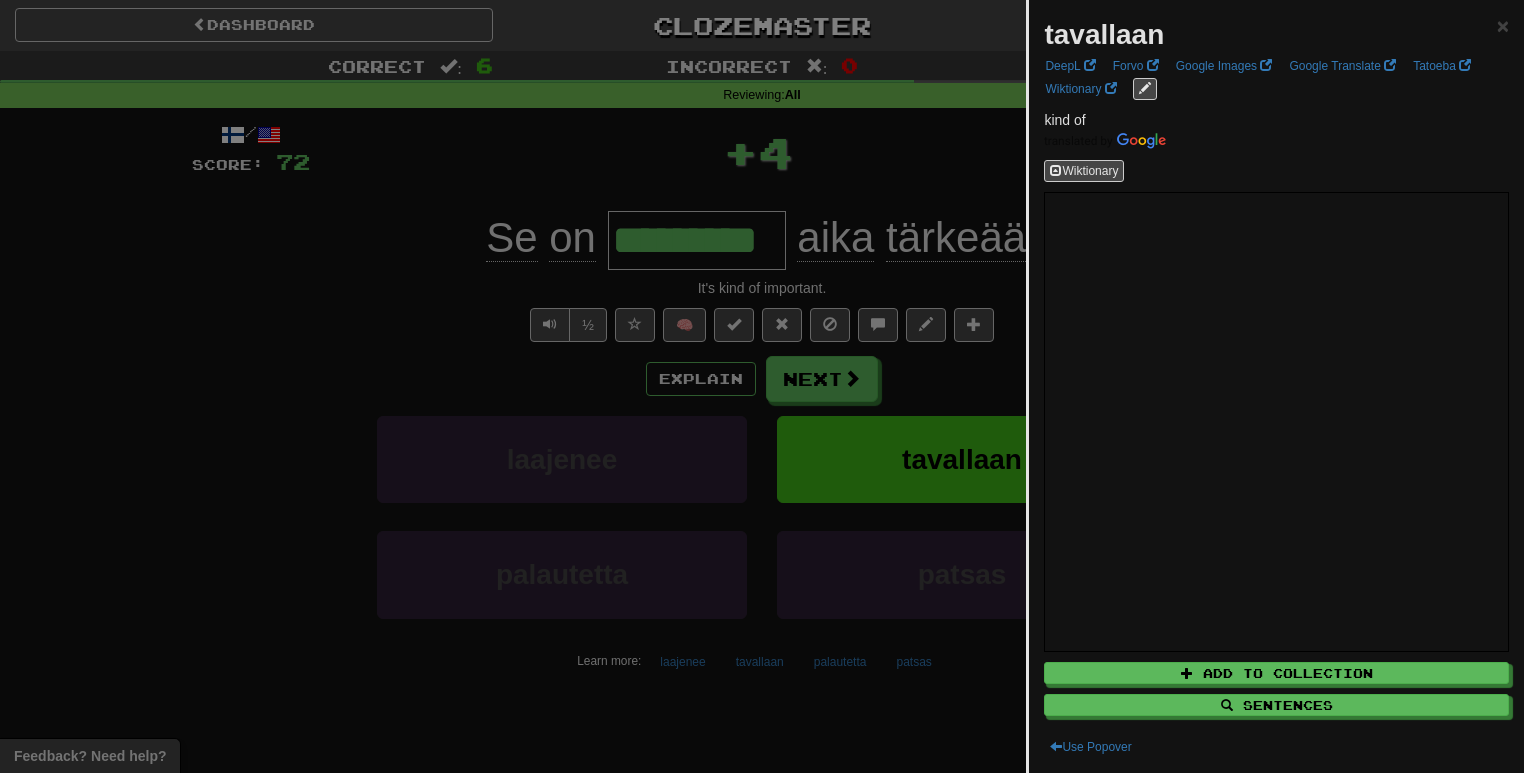click at bounding box center (762, 386) 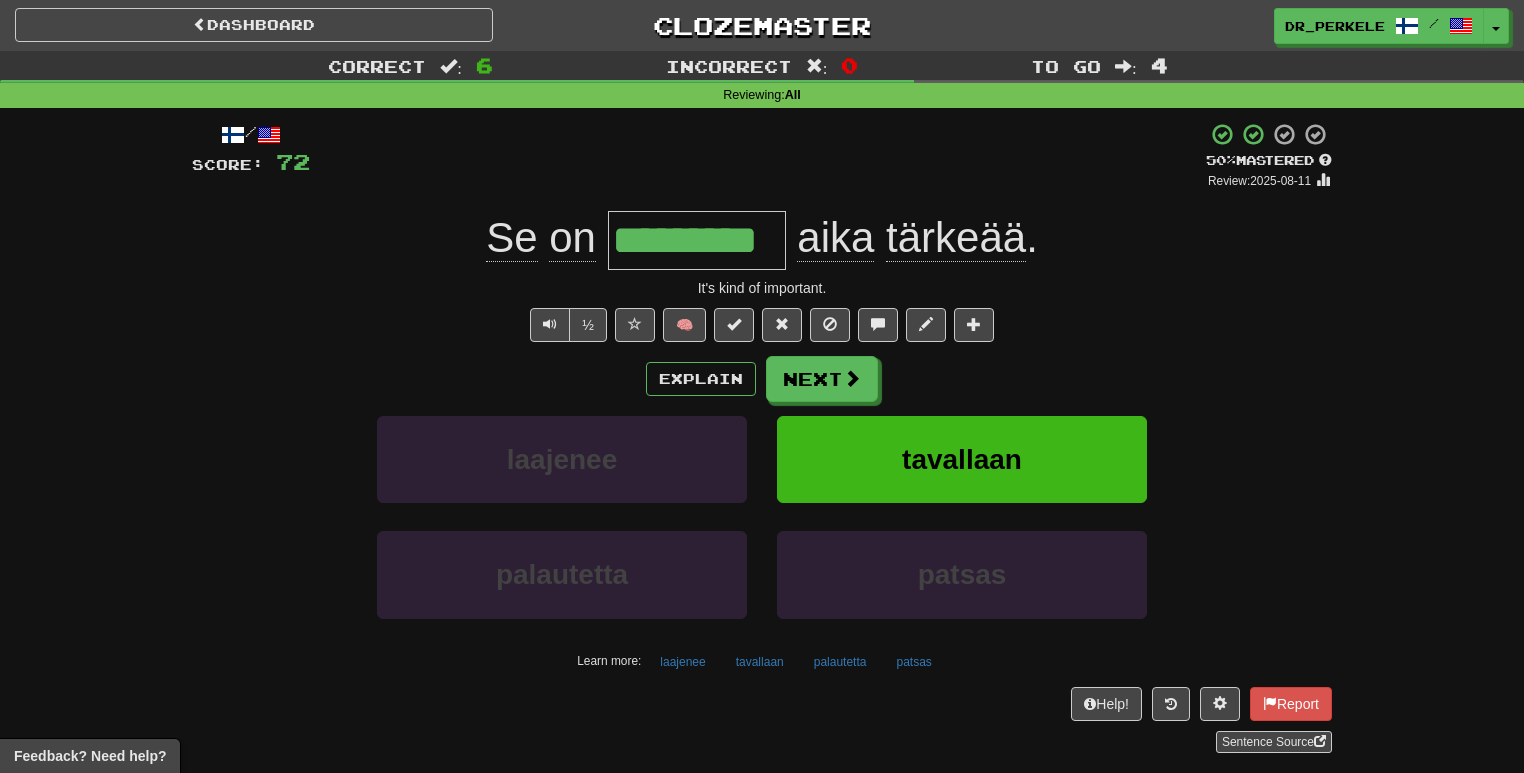 click on "+ 4" at bounding box center (758, 156) 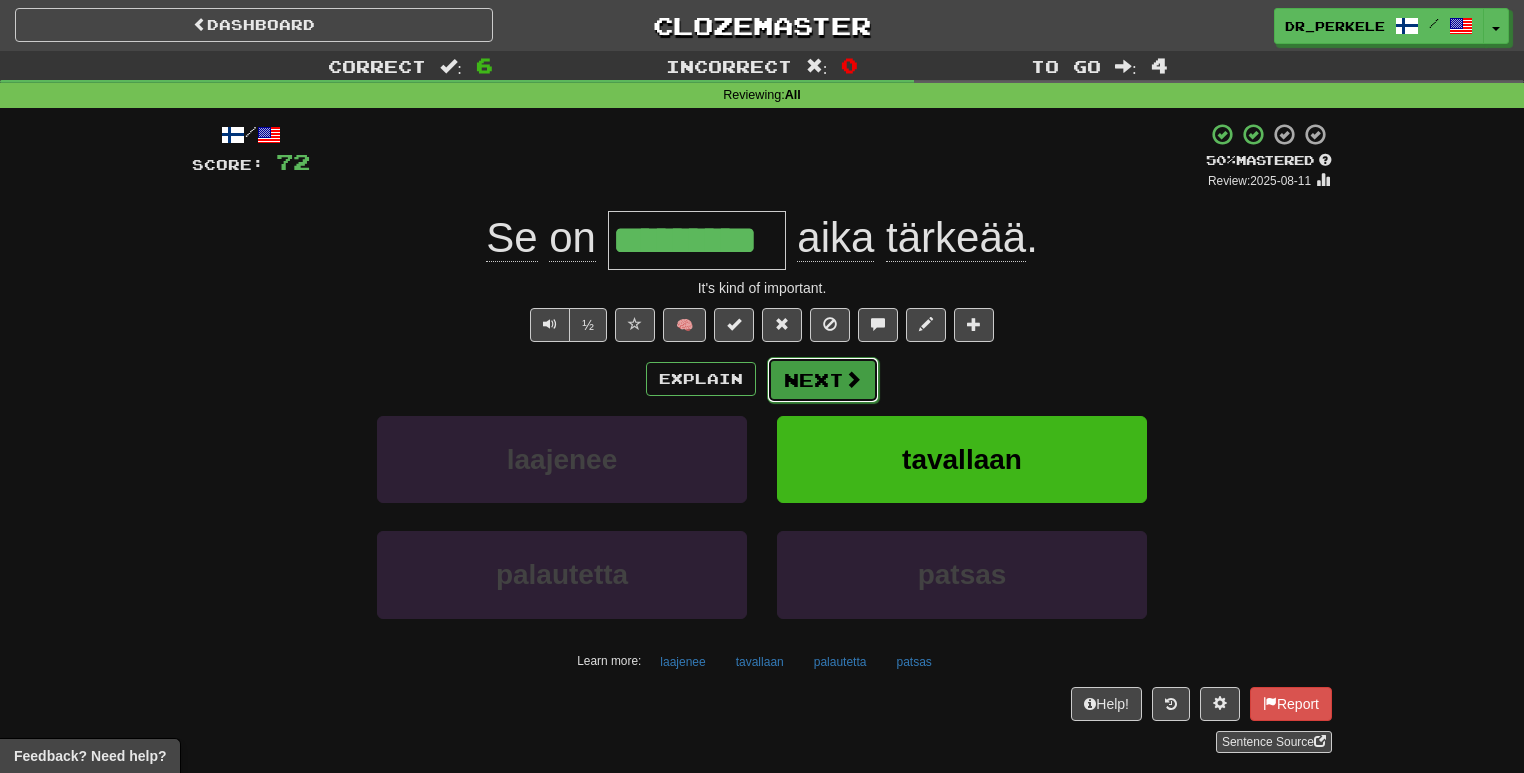 click on "Next" at bounding box center [823, 380] 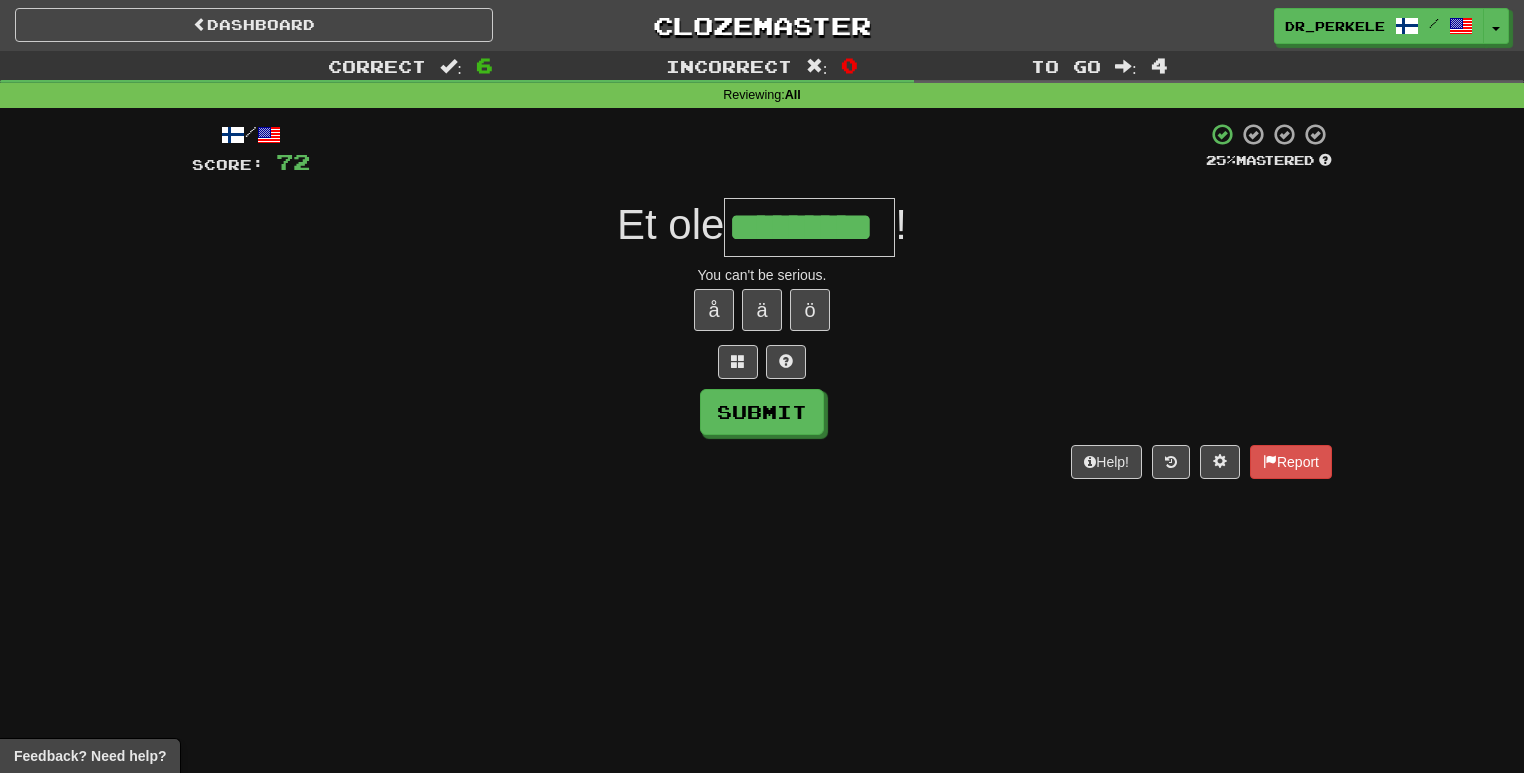 type on "*********" 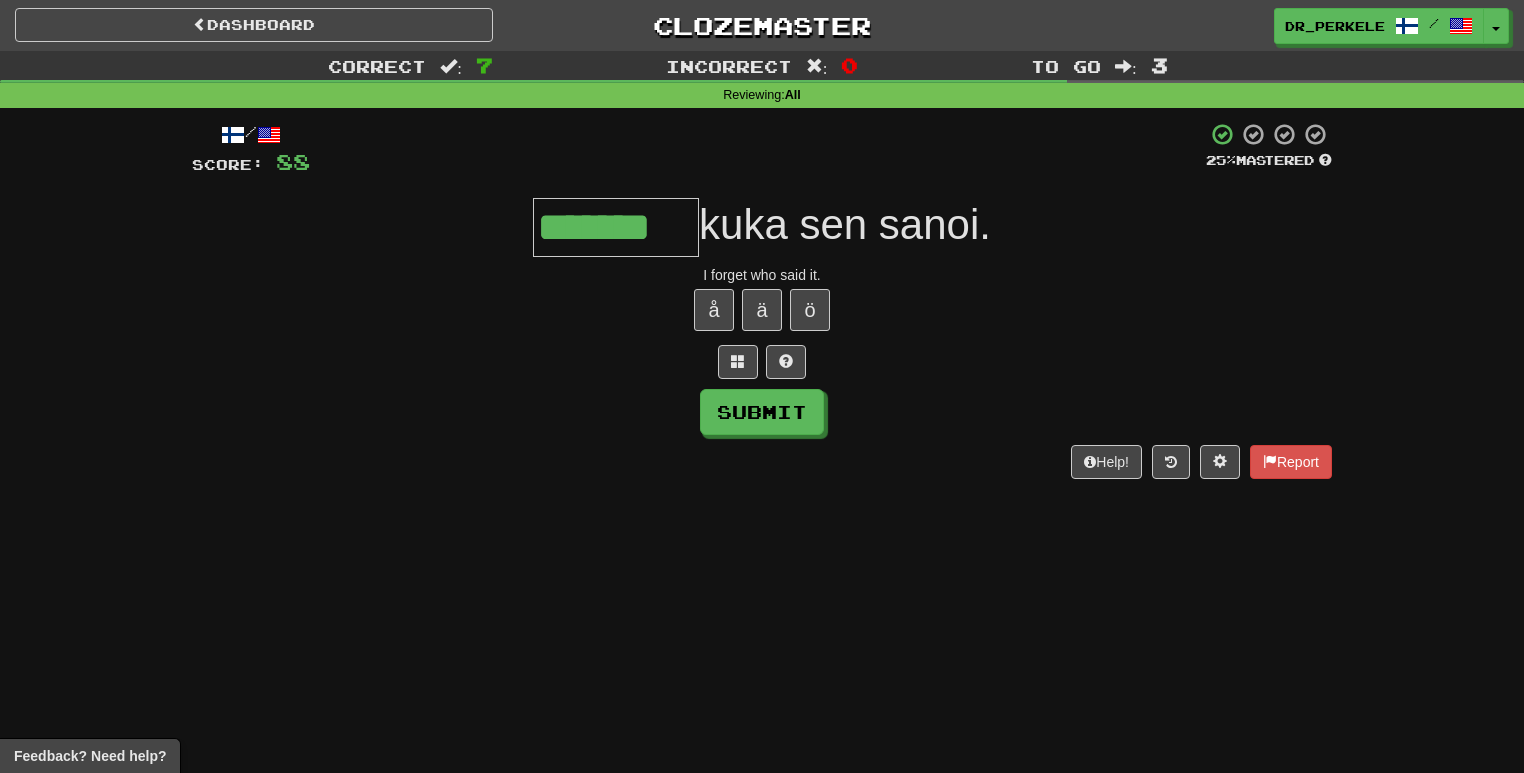 type on "*******" 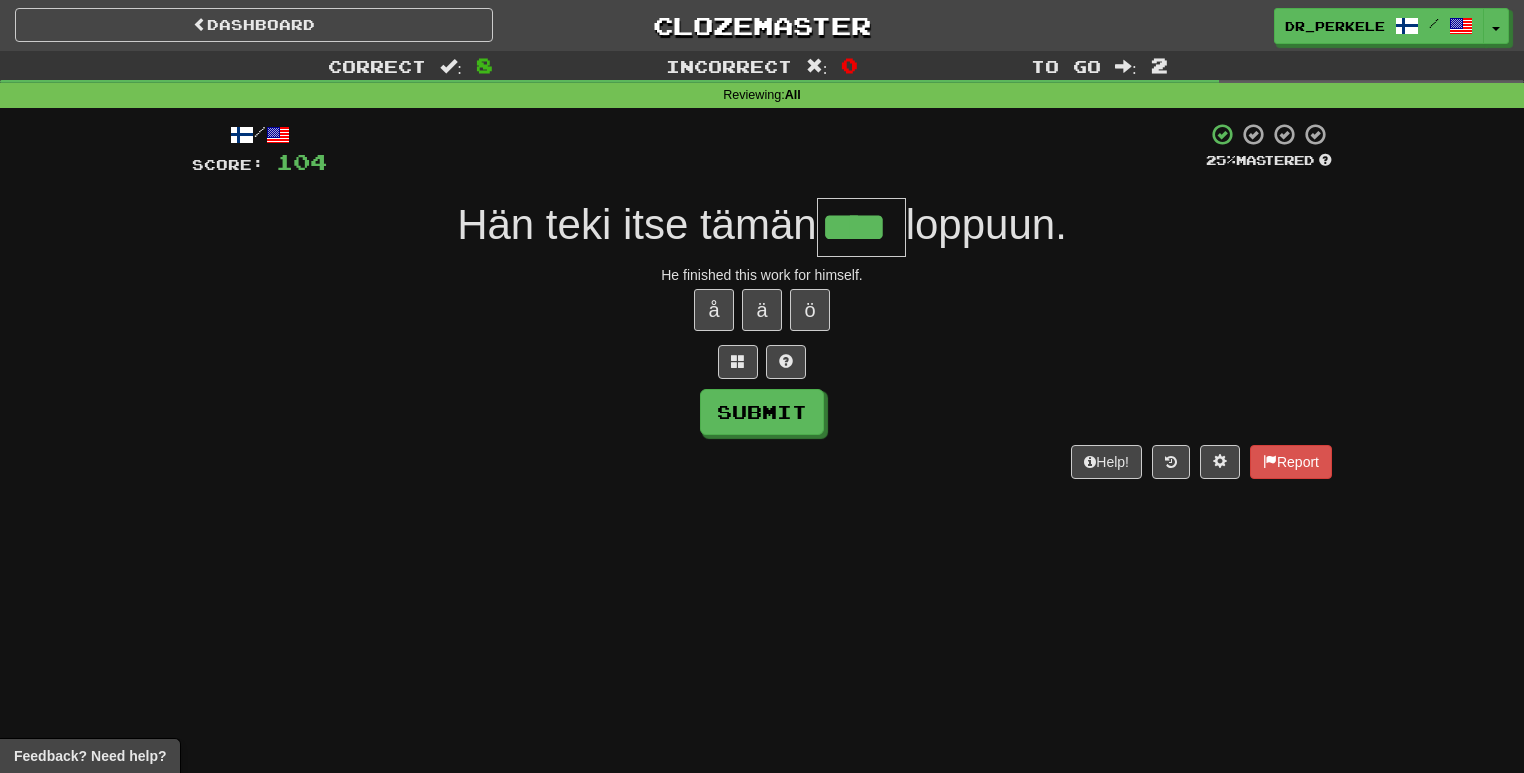 type on "****" 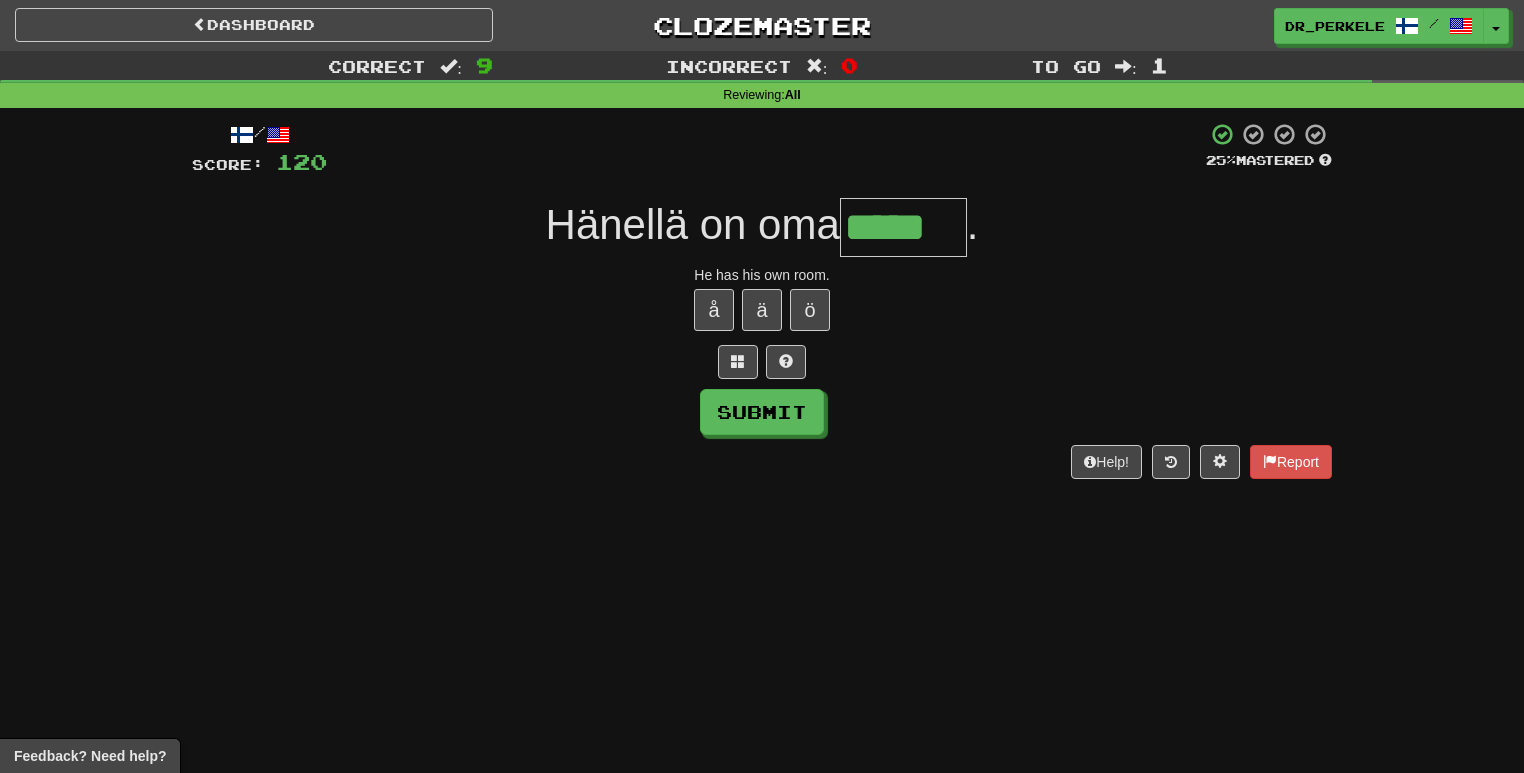 type on "*****" 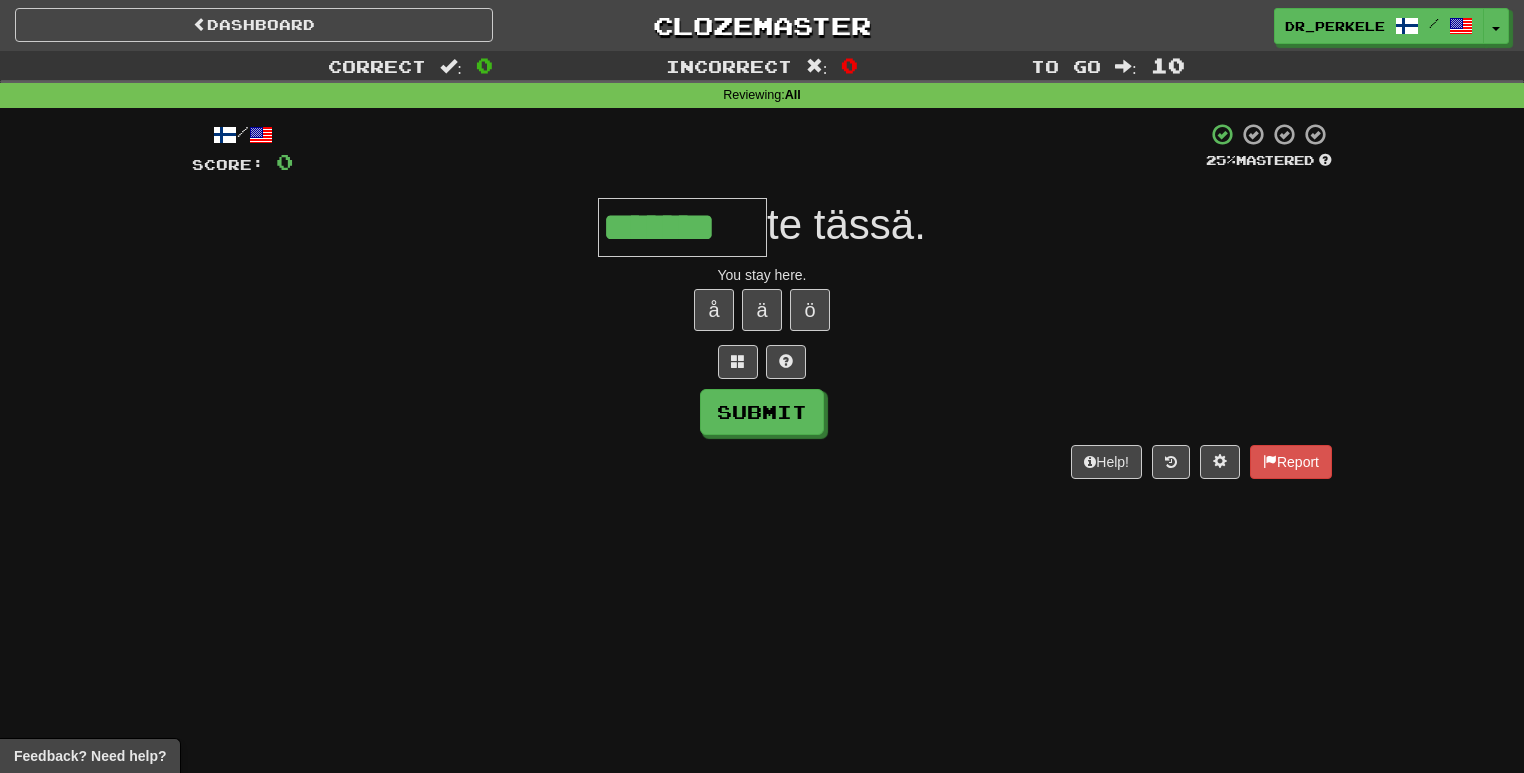 type on "*******" 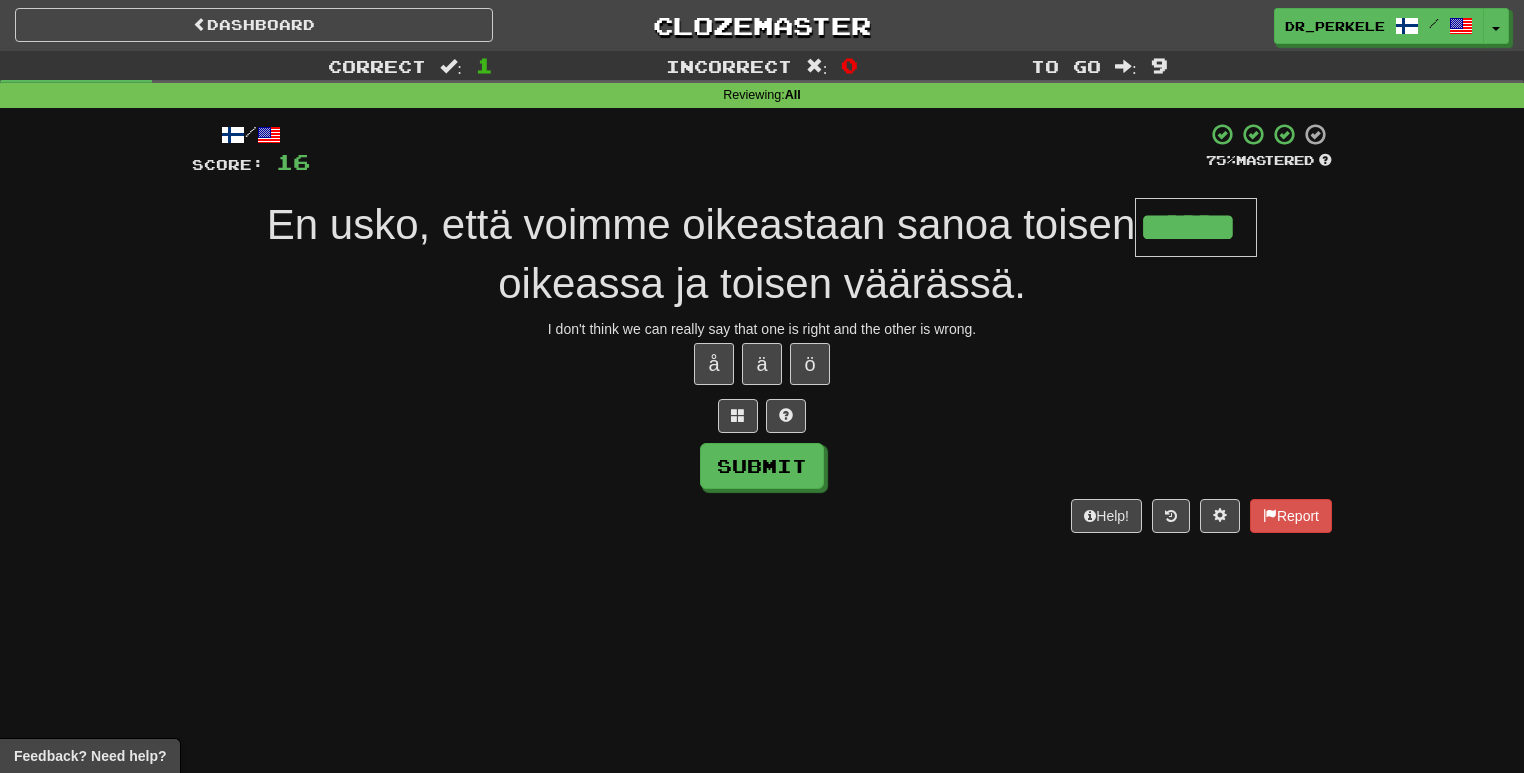 type on "******" 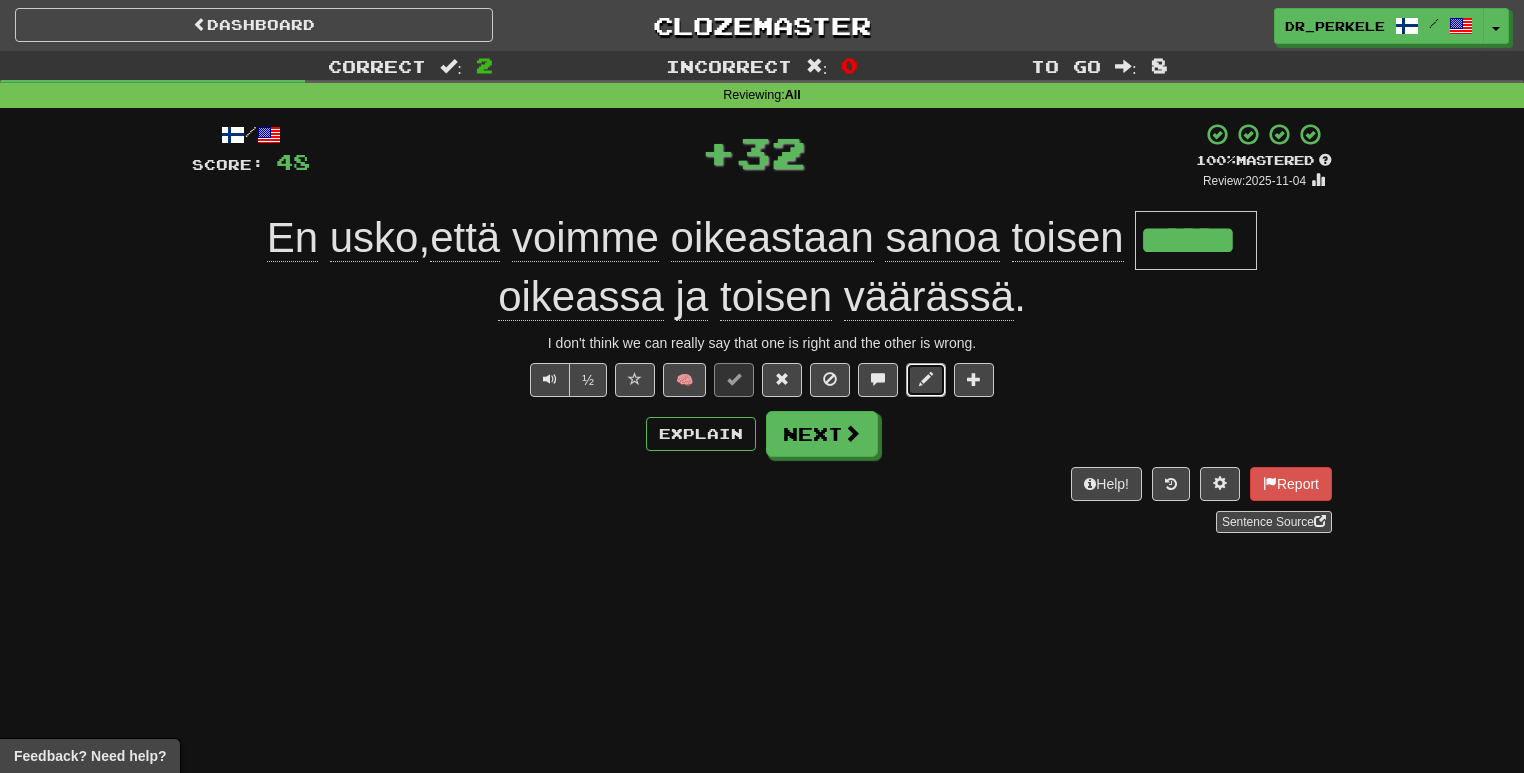 click at bounding box center (926, 379) 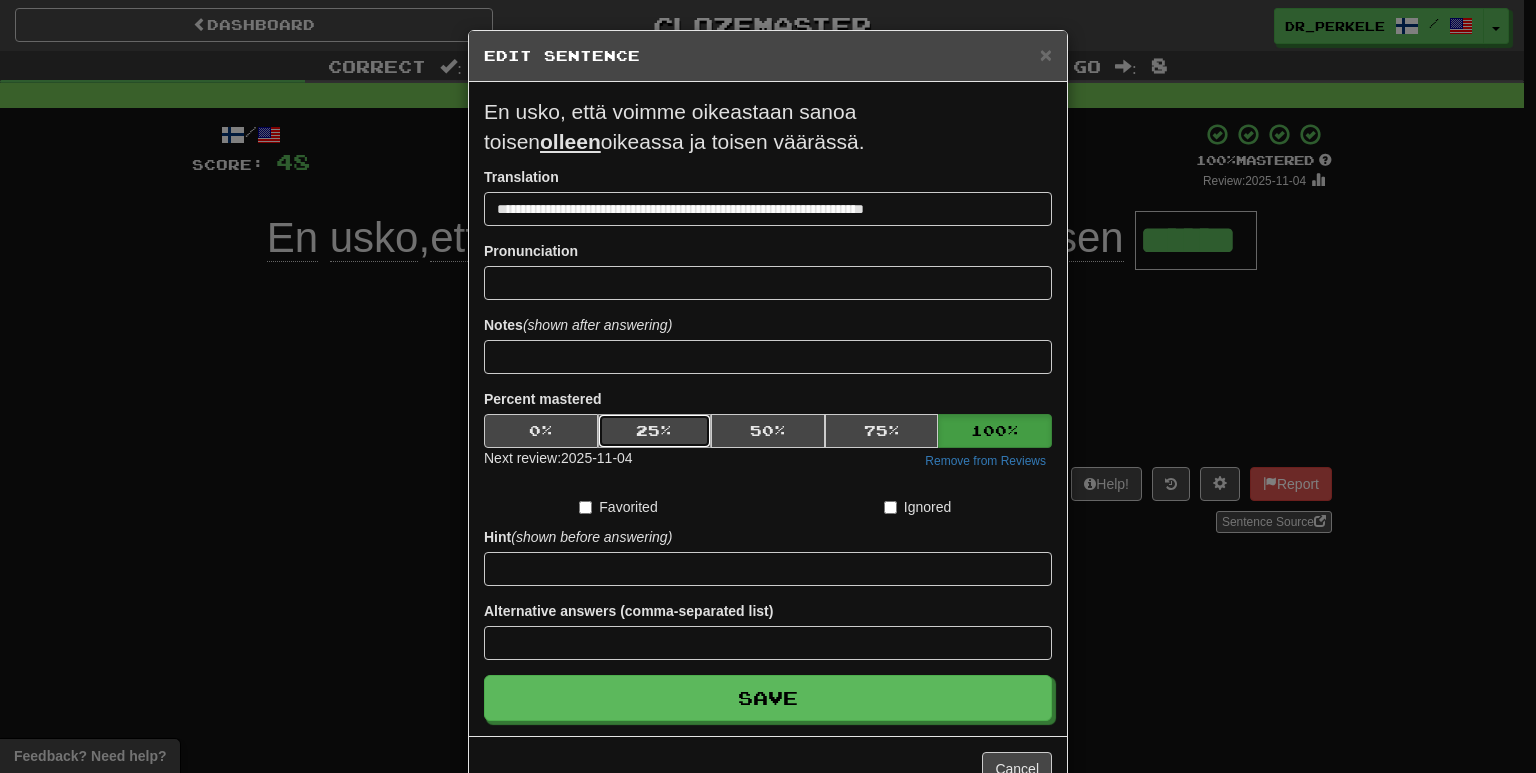 click on "25 %" at bounding box center [655, 431] 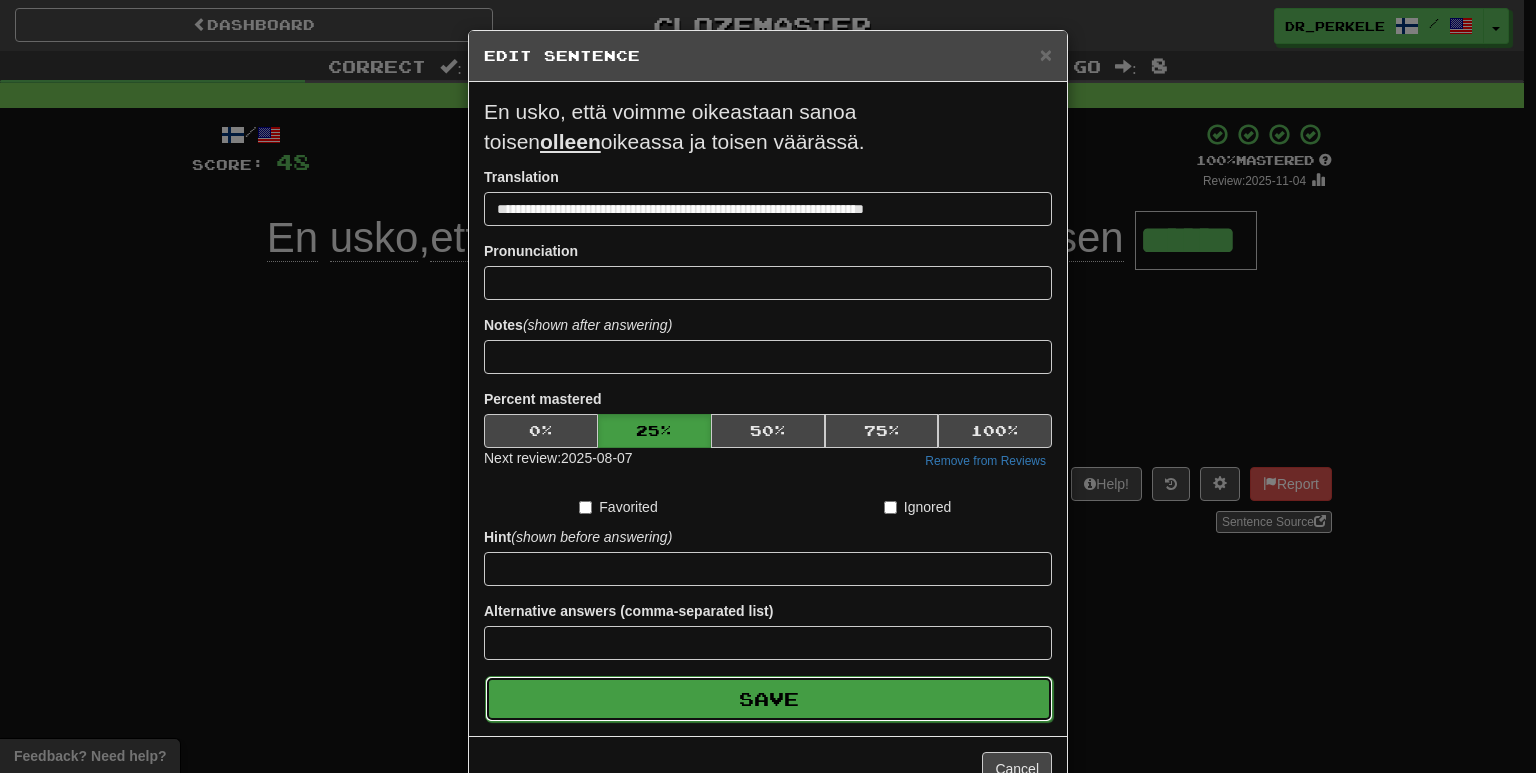 click on "Save" at bounding box center [769, 699] 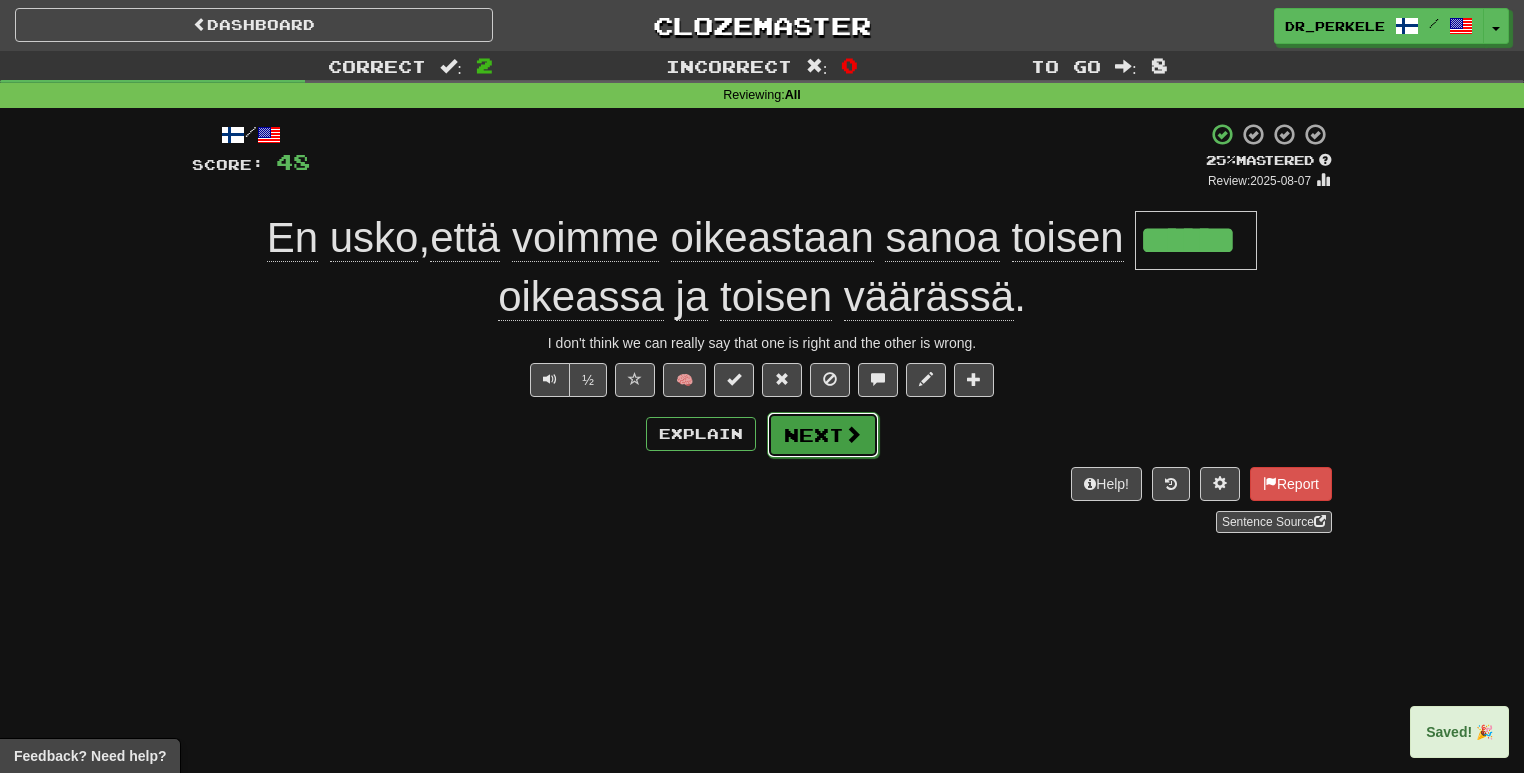 click at bounding box center (853, 434) 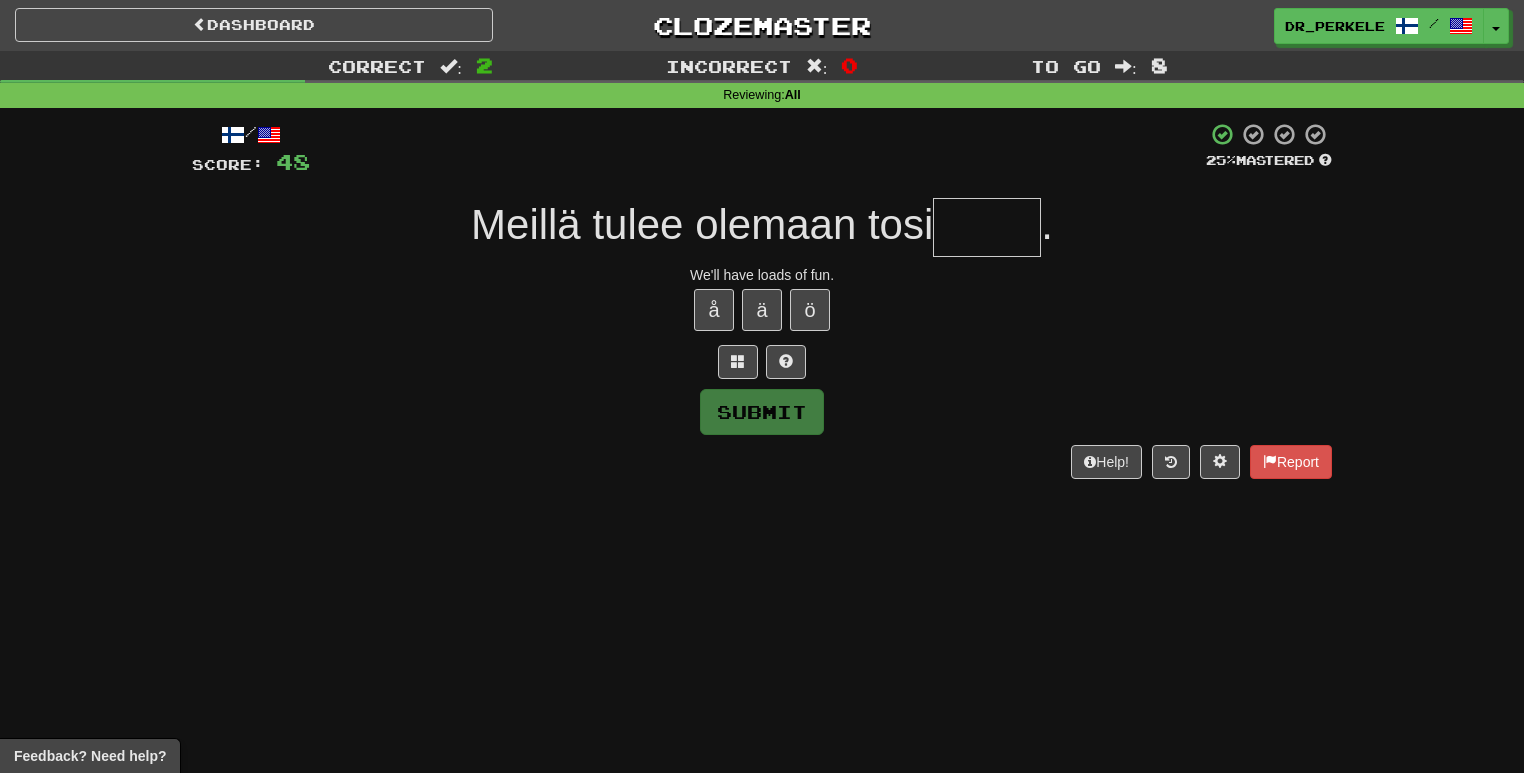 type on "*" 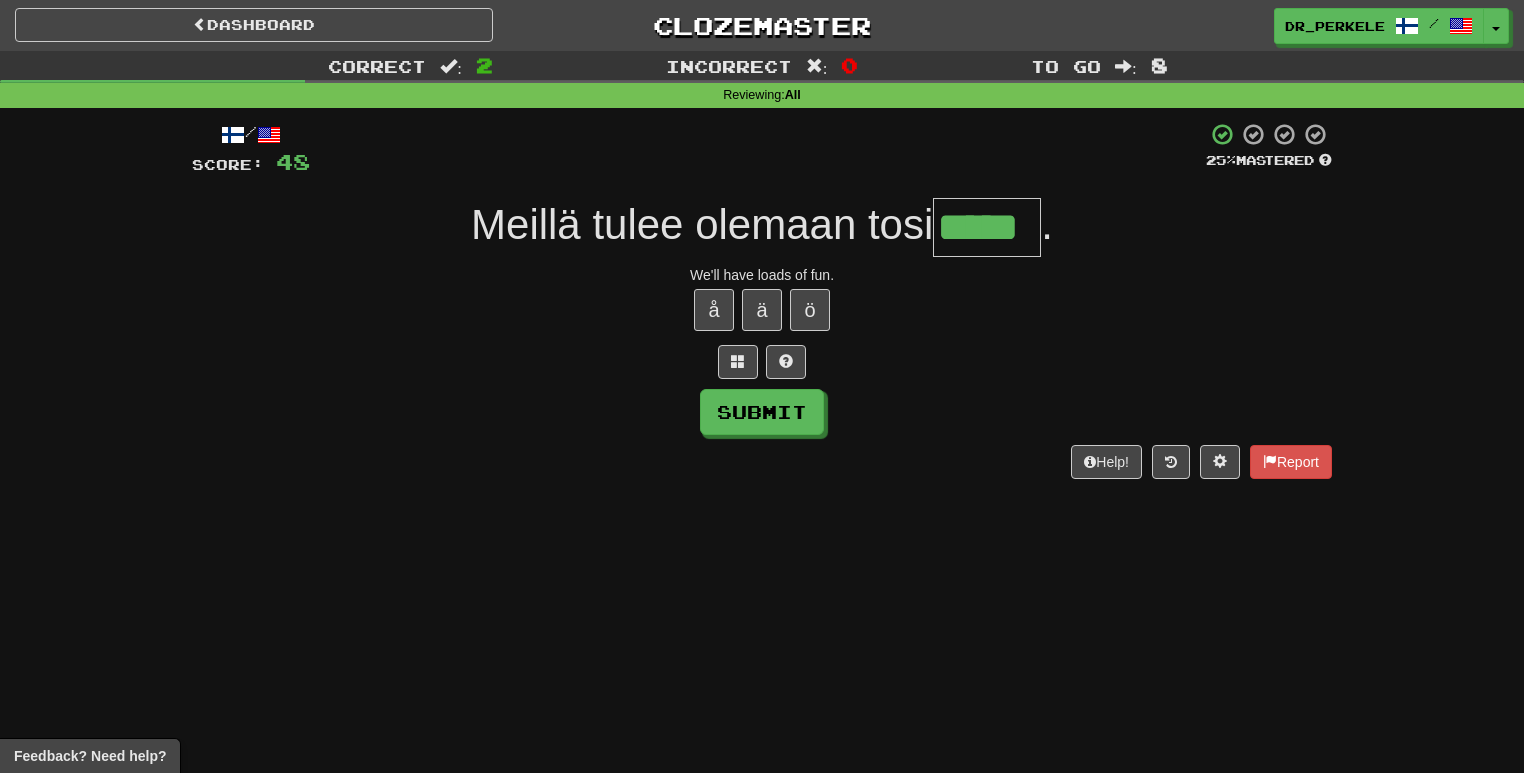 type on "*****" 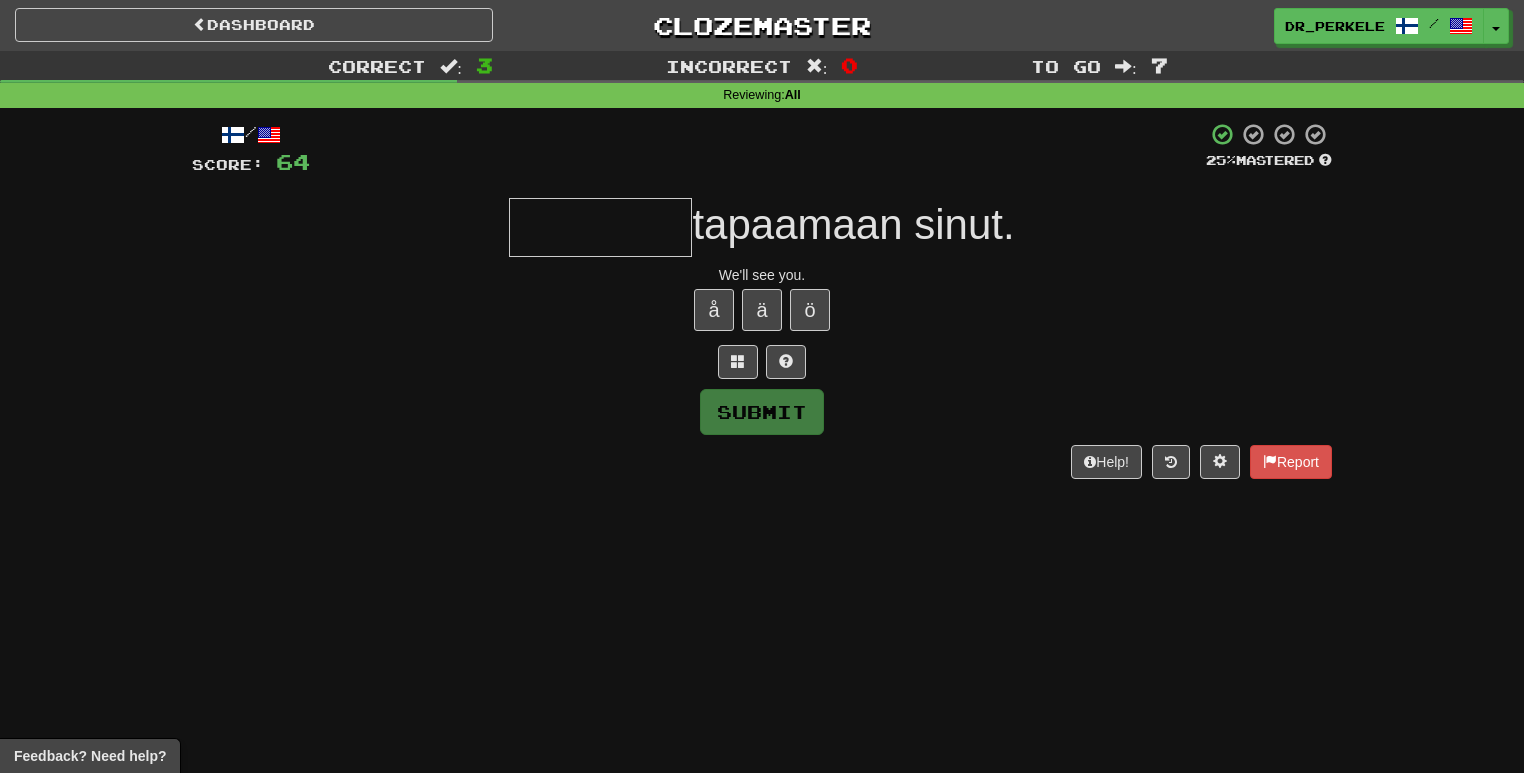 type on "*" 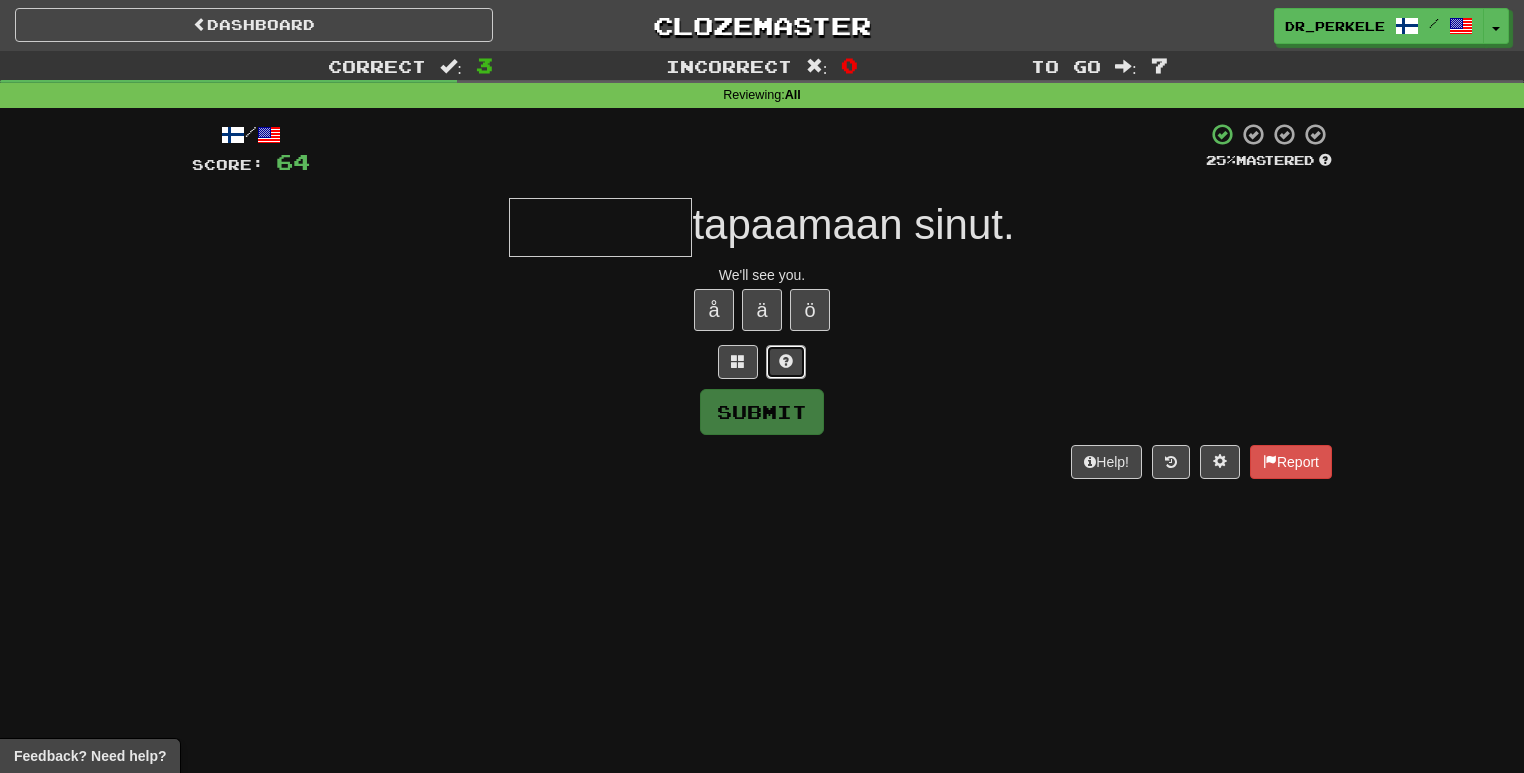 click at bounding box center (786, 362) 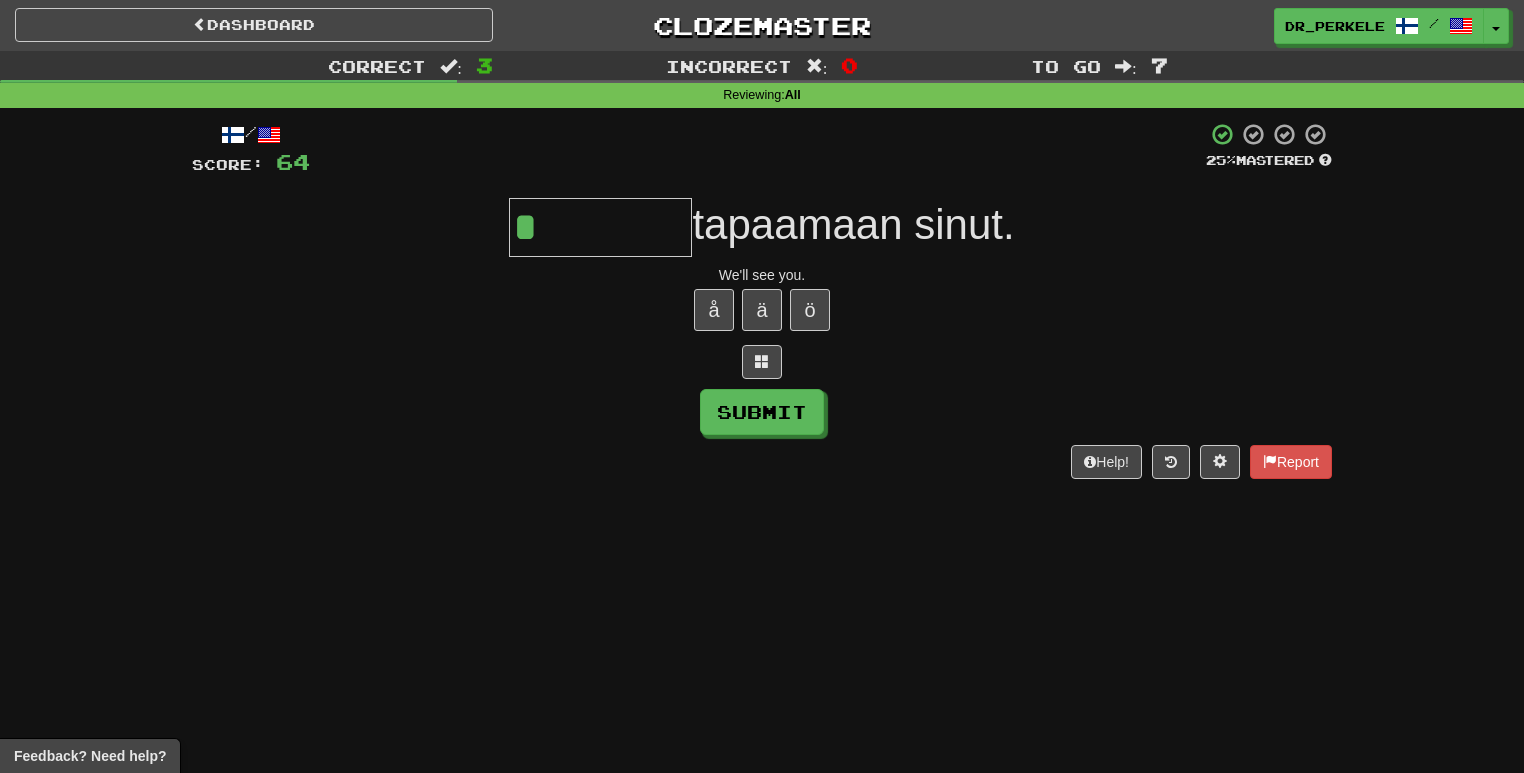 drag, startPoint x: 632, startPoint y: 223, endPoint x: 620, endPoint y: 234, distance: 16.27882 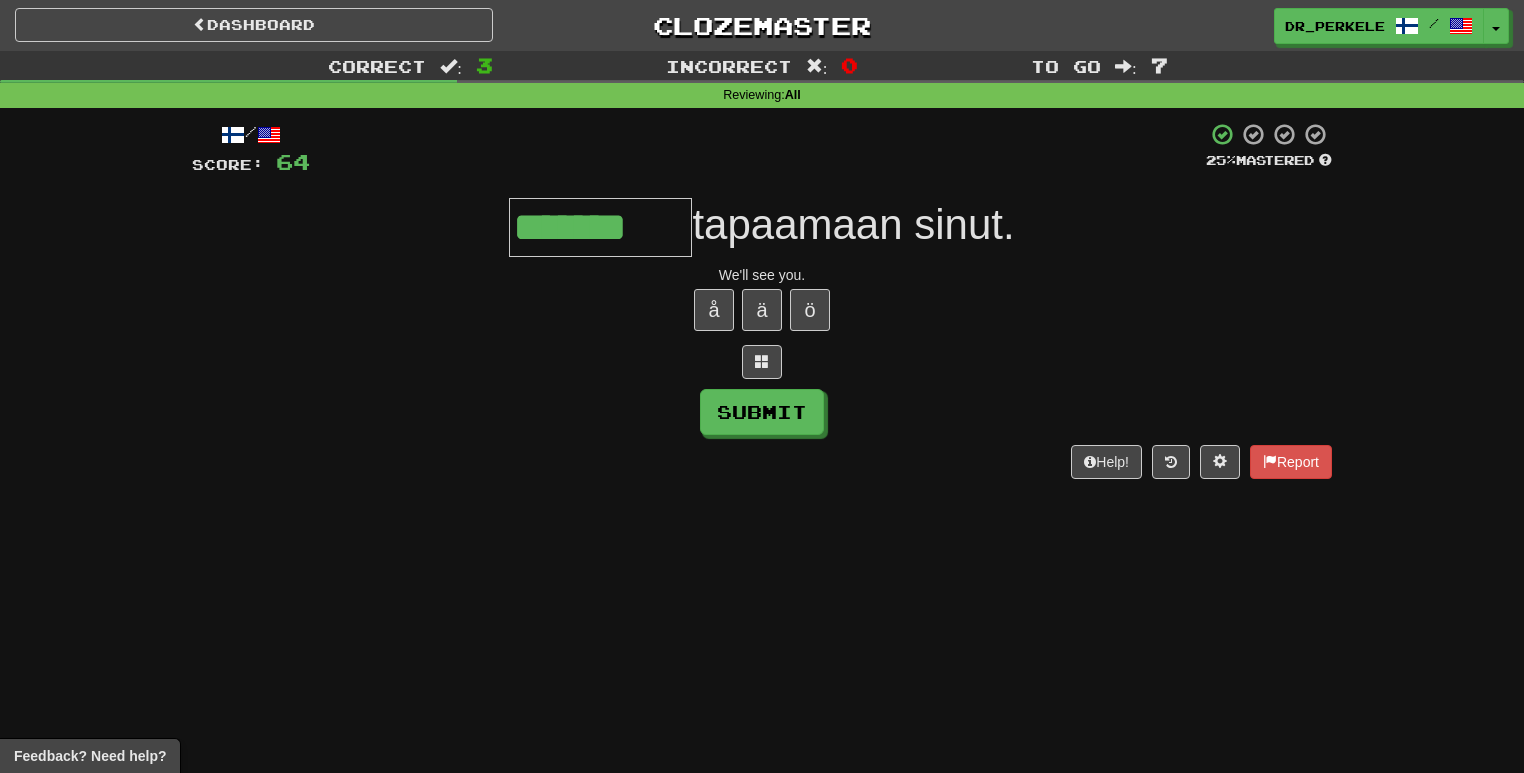 type on "*******" 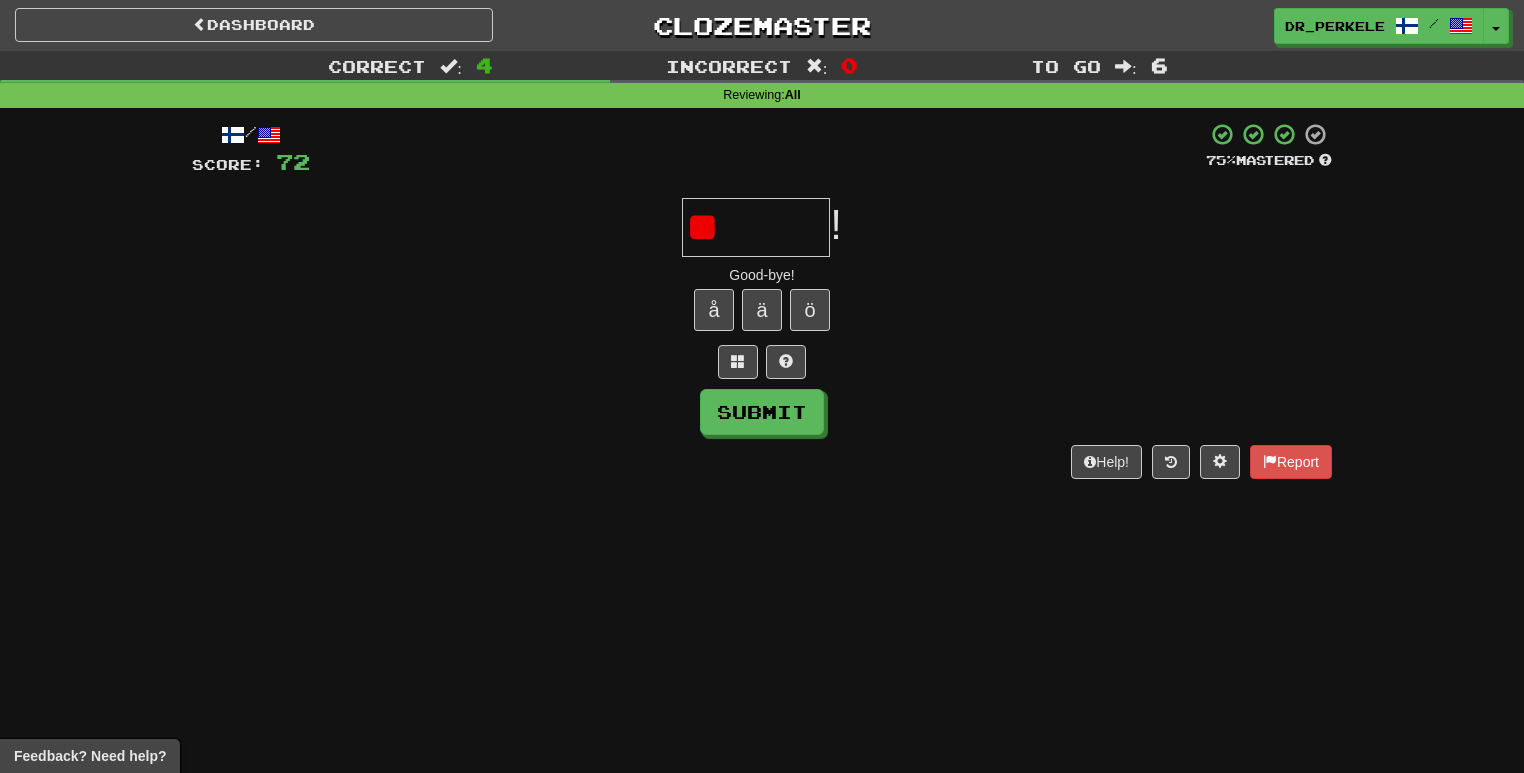 type on "*" 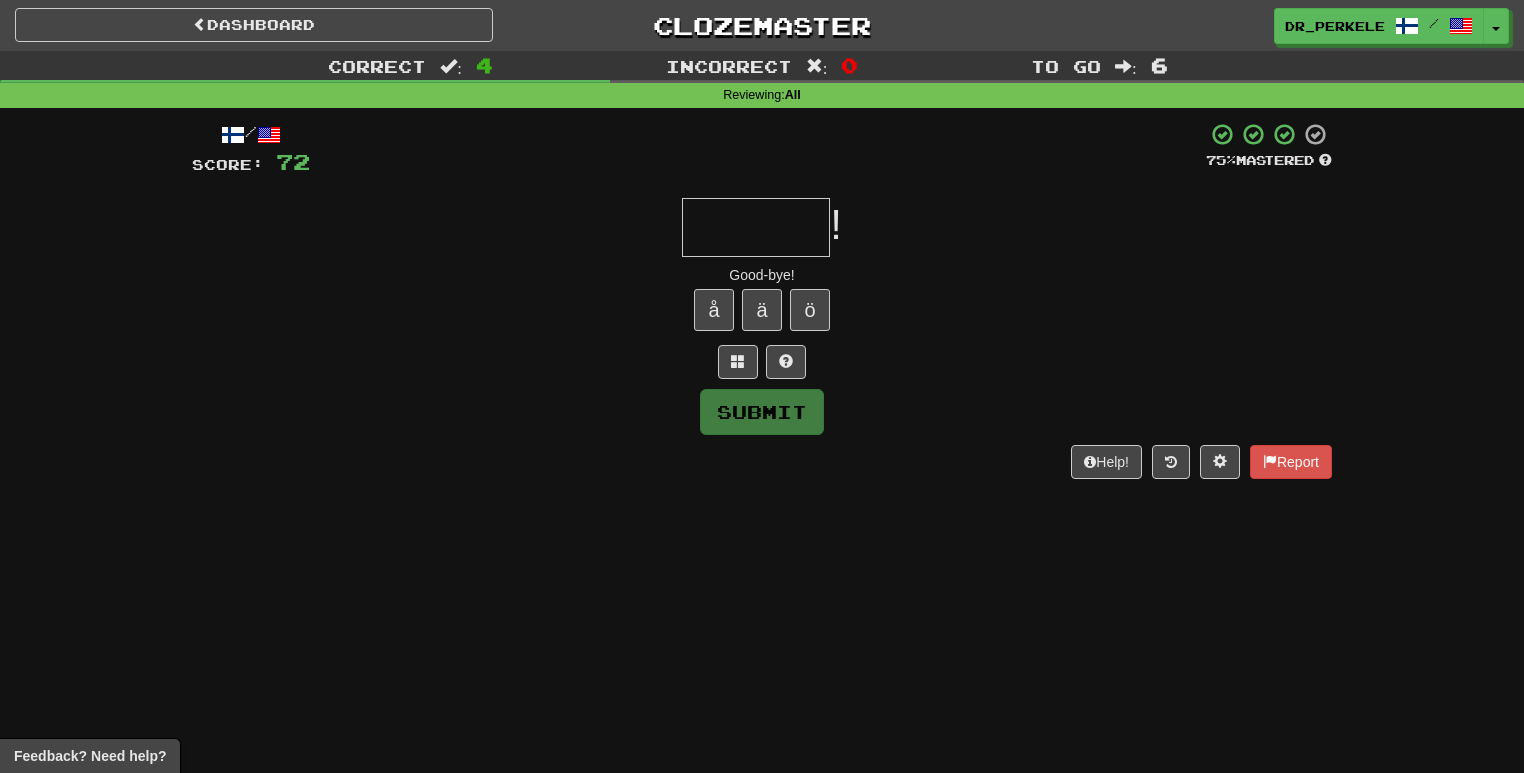 type on "*" 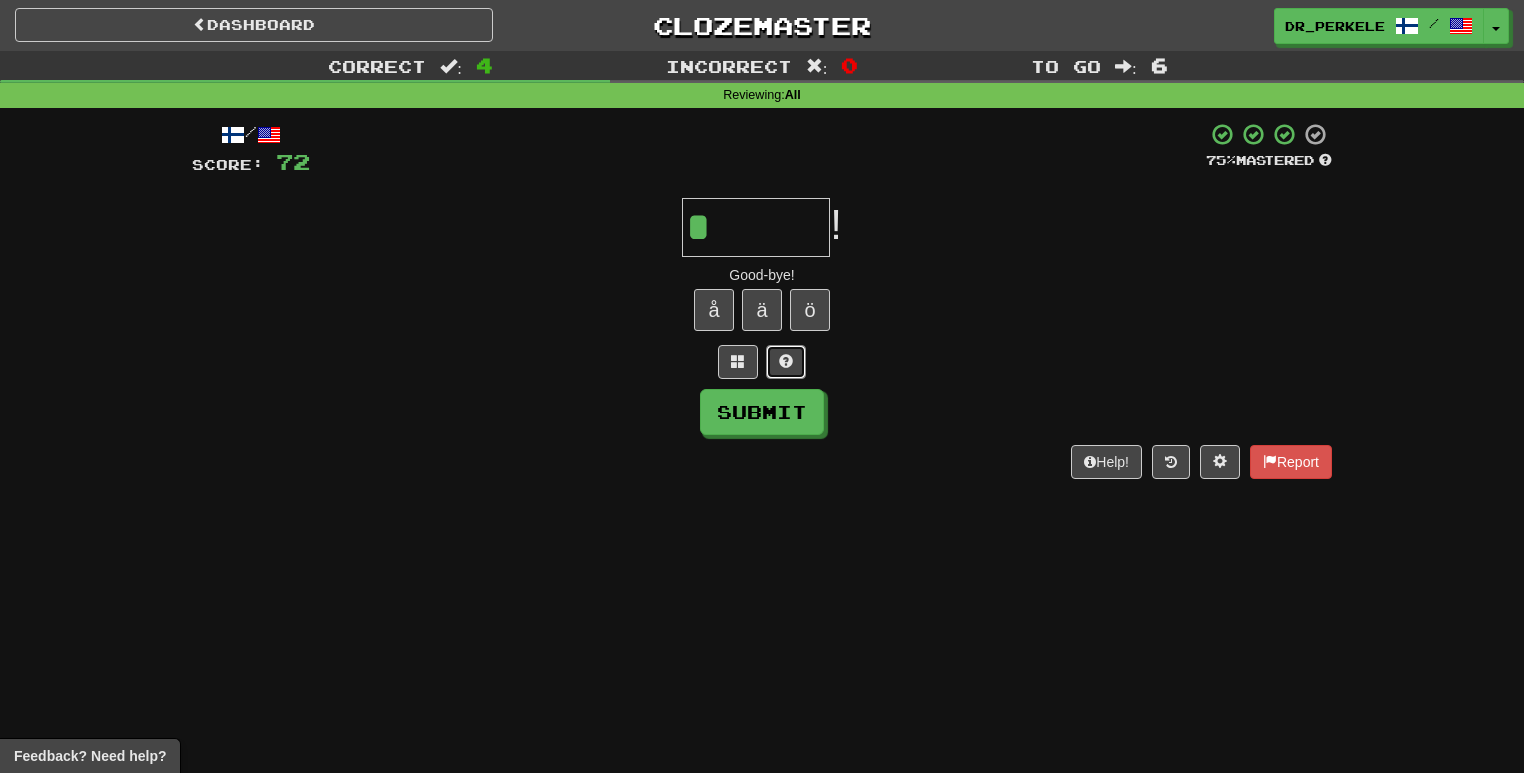 click at bounding box center (786, 362) 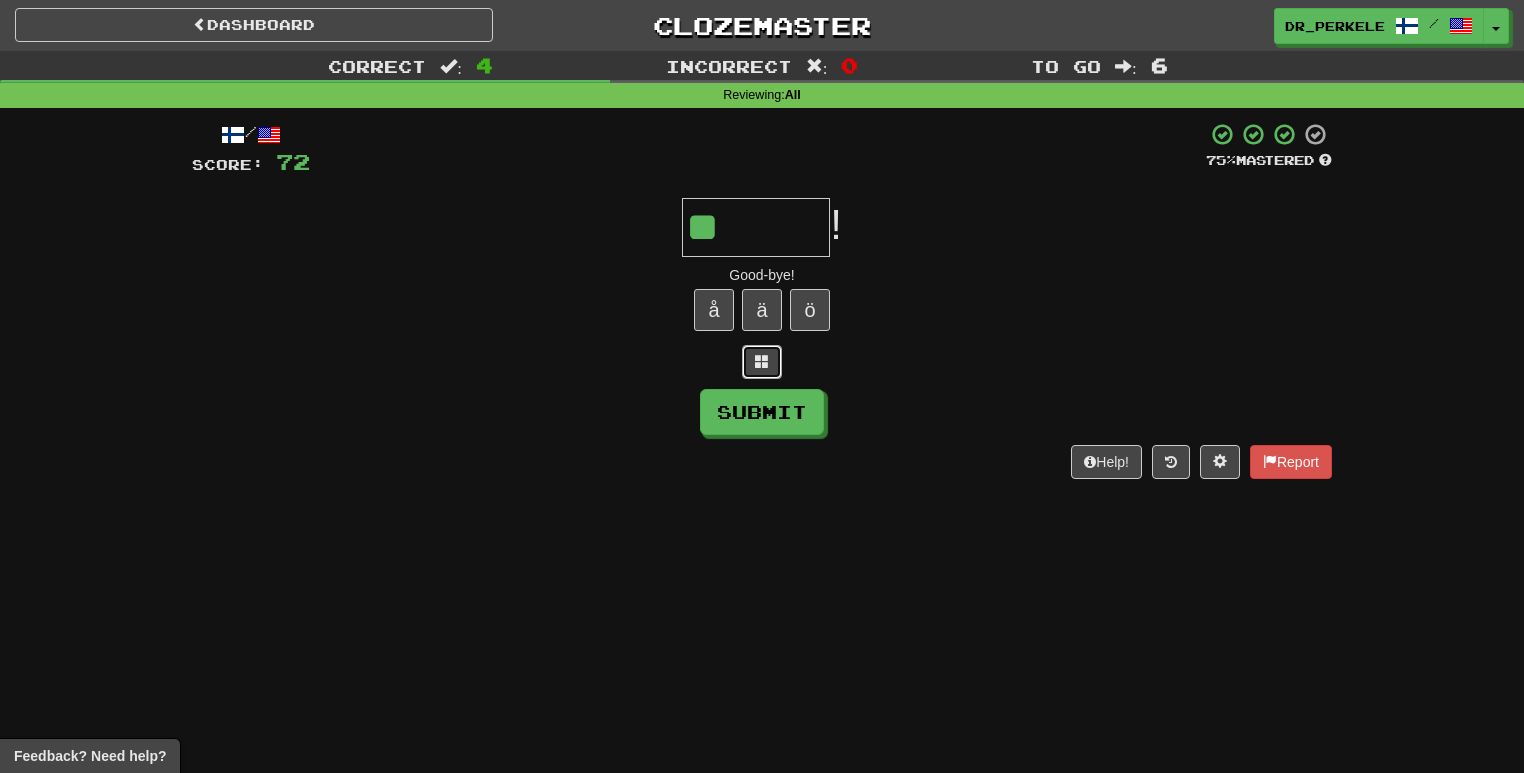 click at bounding box center (762, 361) 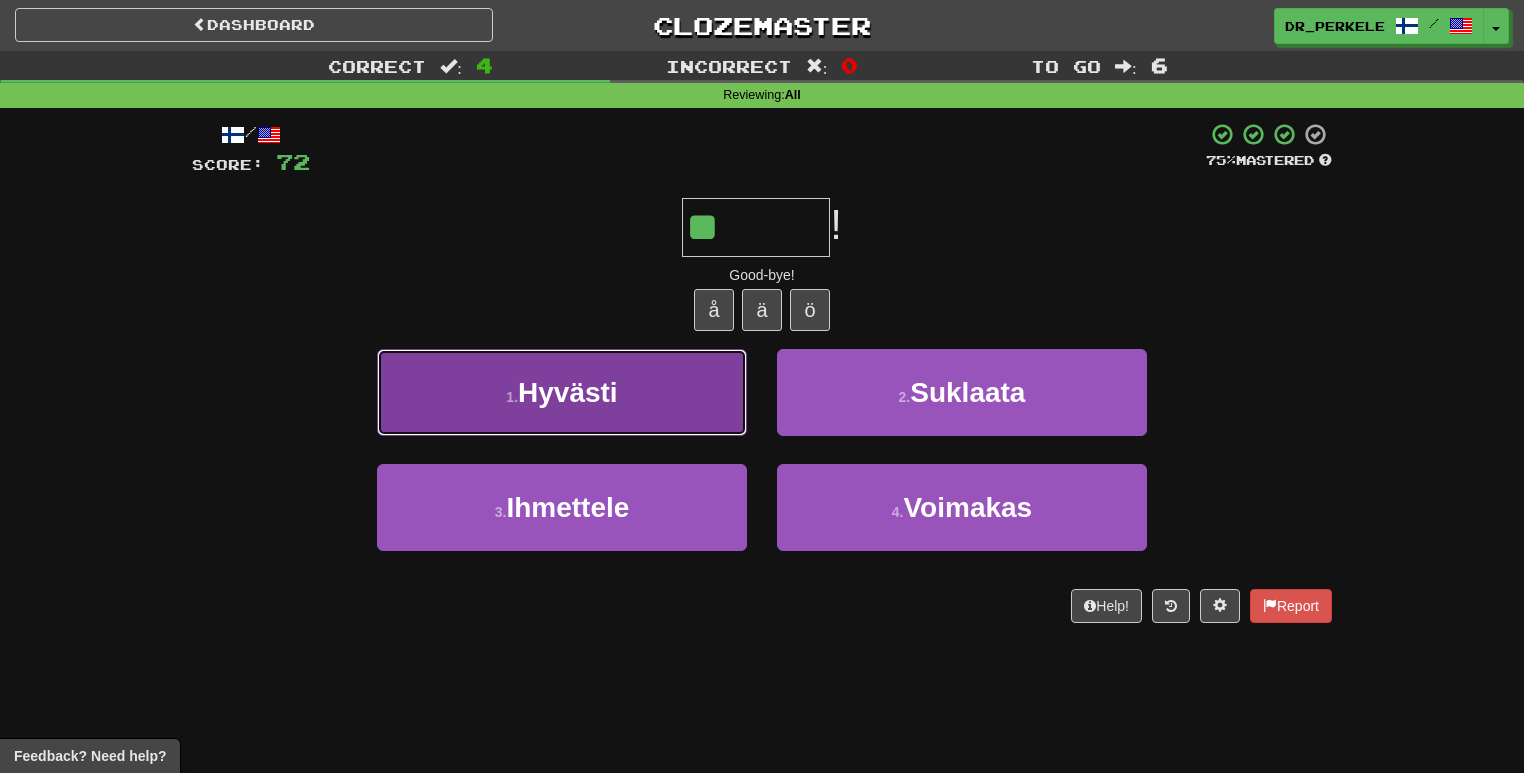 click on "1 .  Hyvästi" at bounding box center (562, 392) 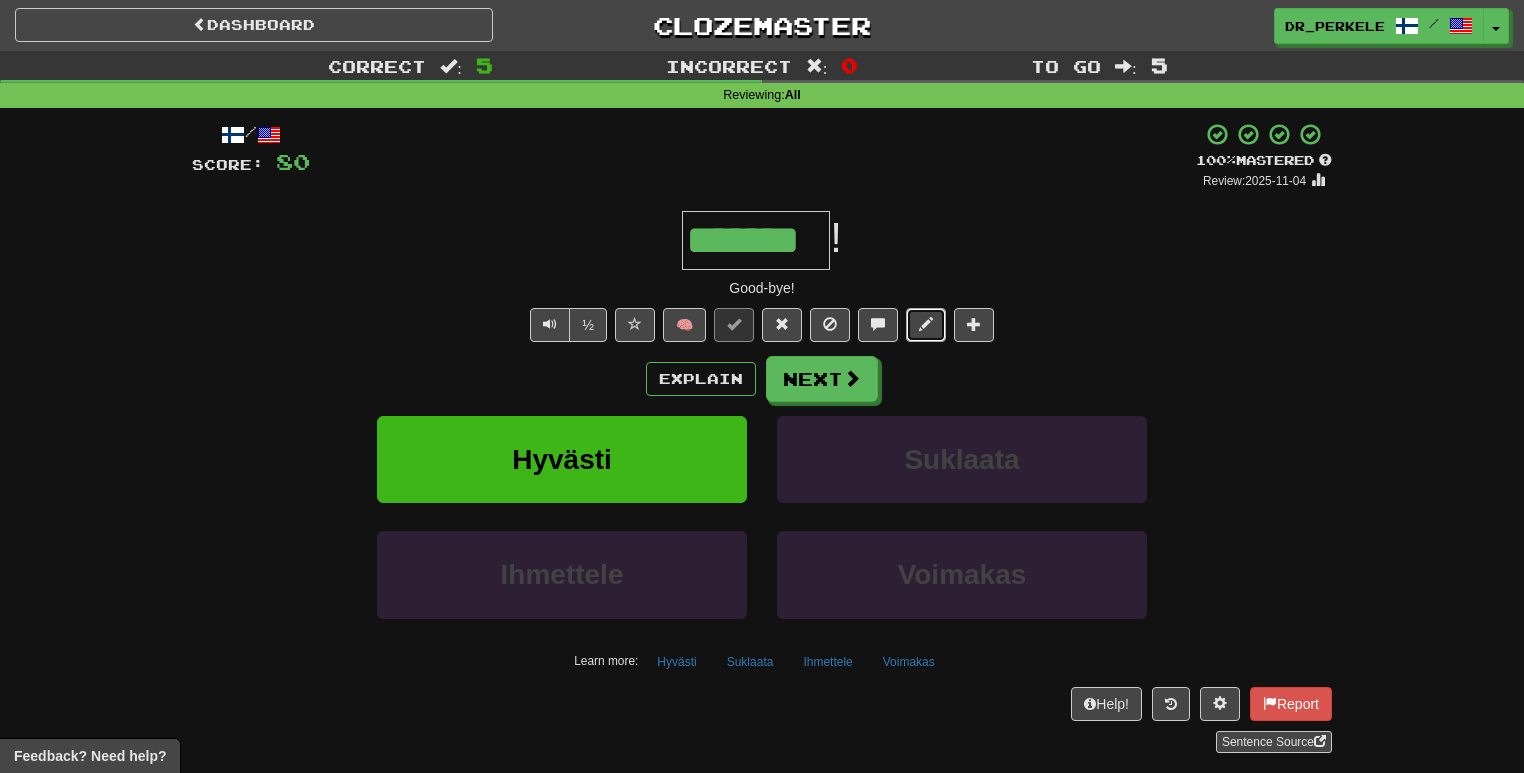 click at bounding box center (926, 325) 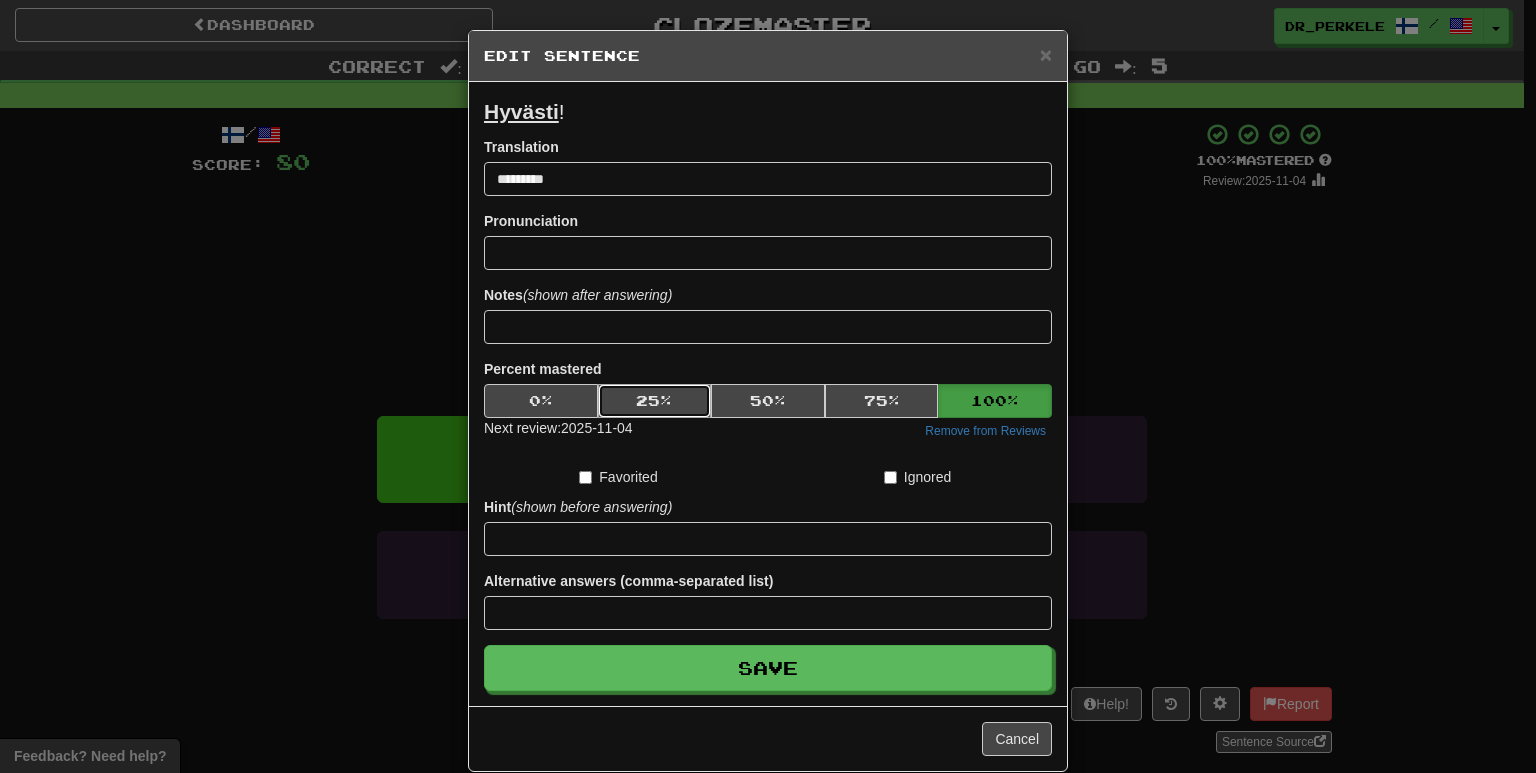 click on "25 %" at bounding box center (655, 401) 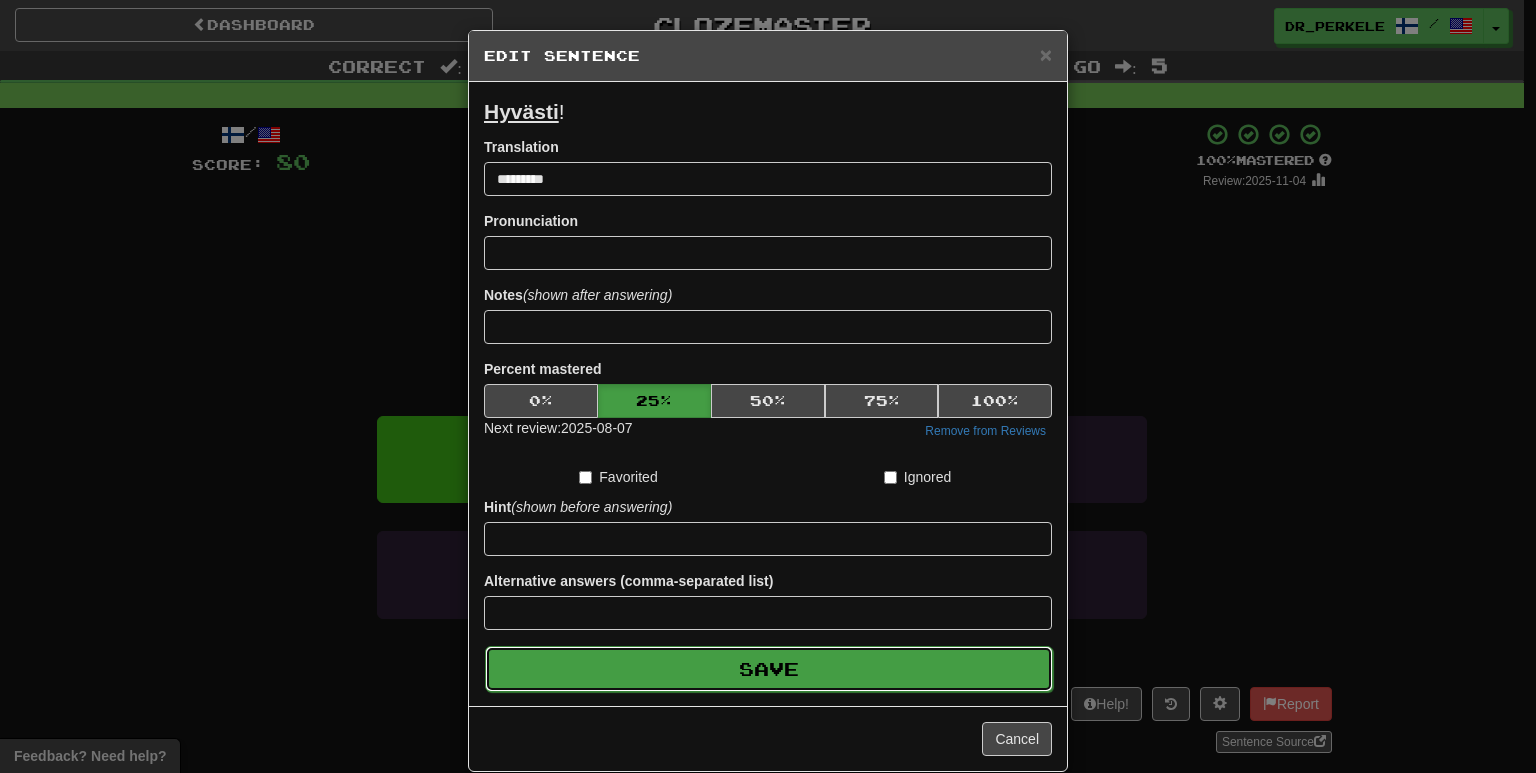 click on "Save" at bounding box center (769, 669) 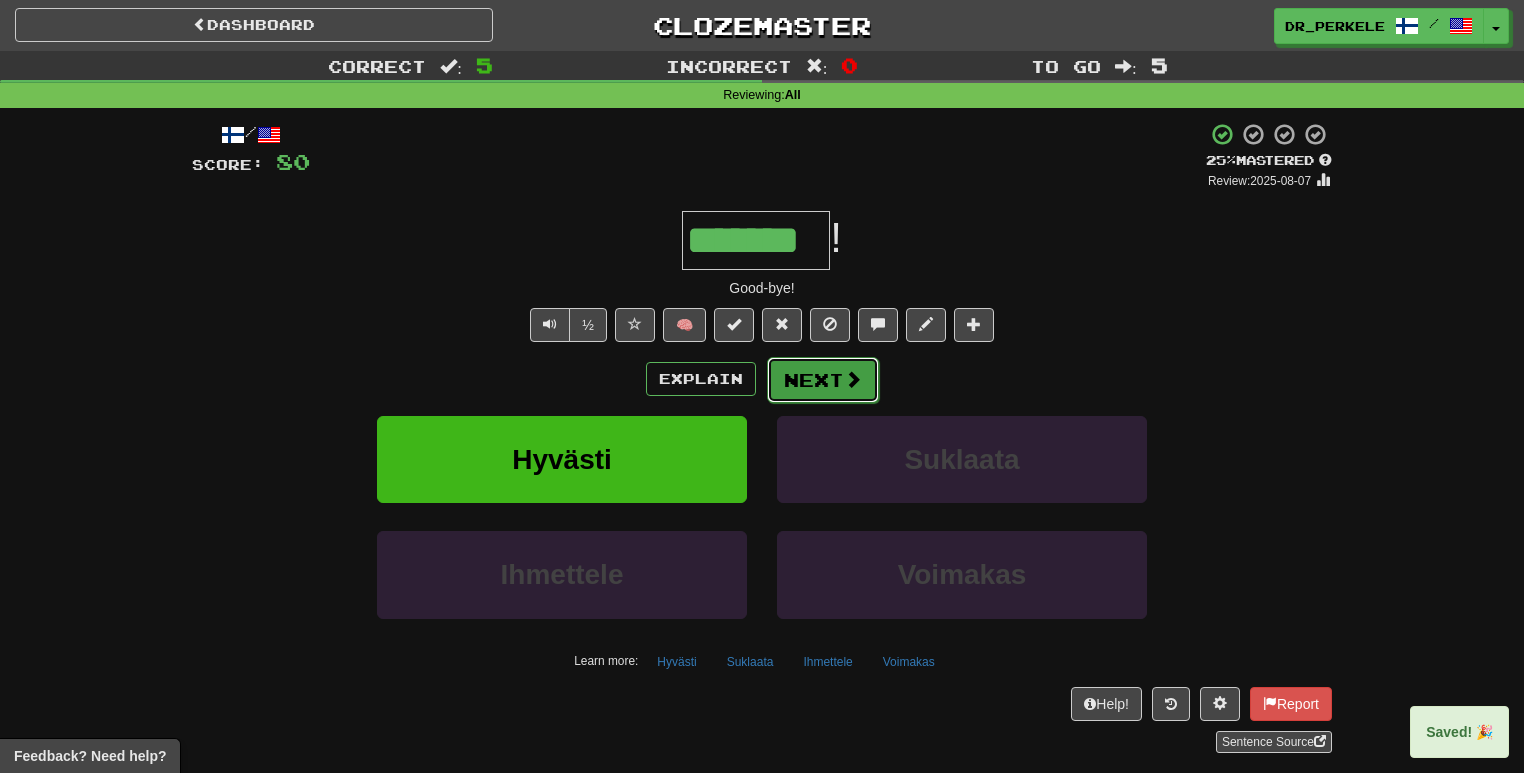 click on "Next" at bounding box center [823, 380] 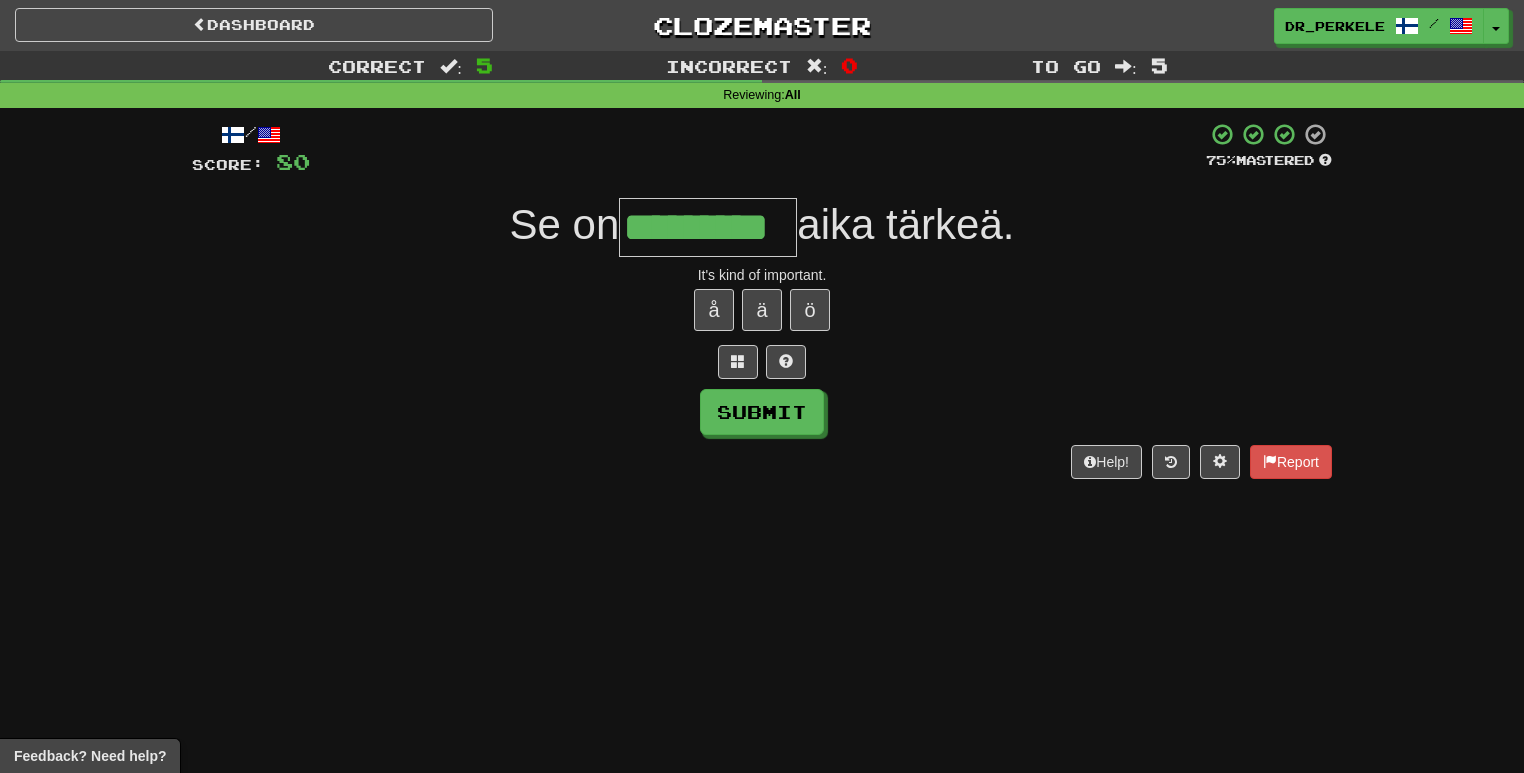 type on "*********" 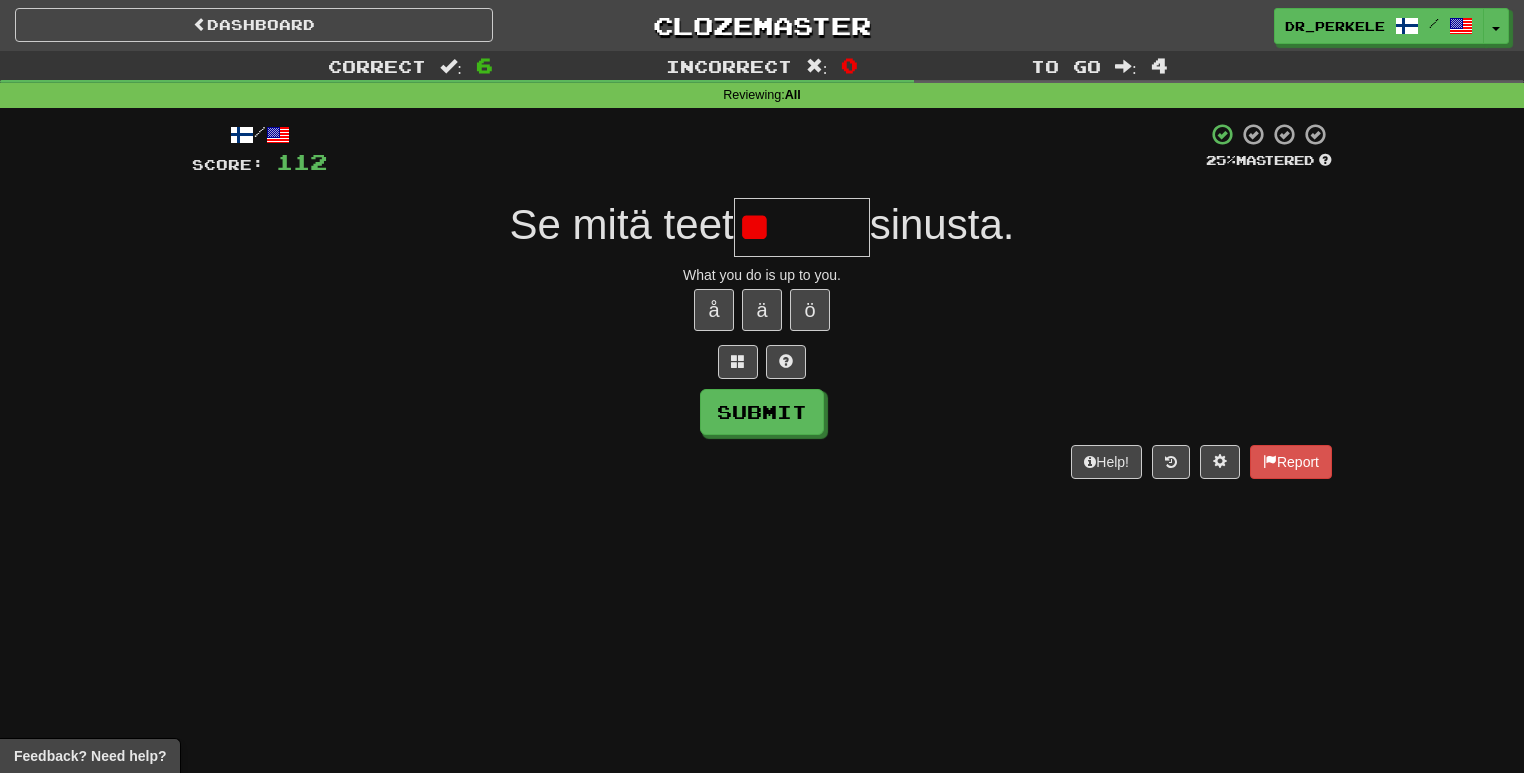 type on "*" 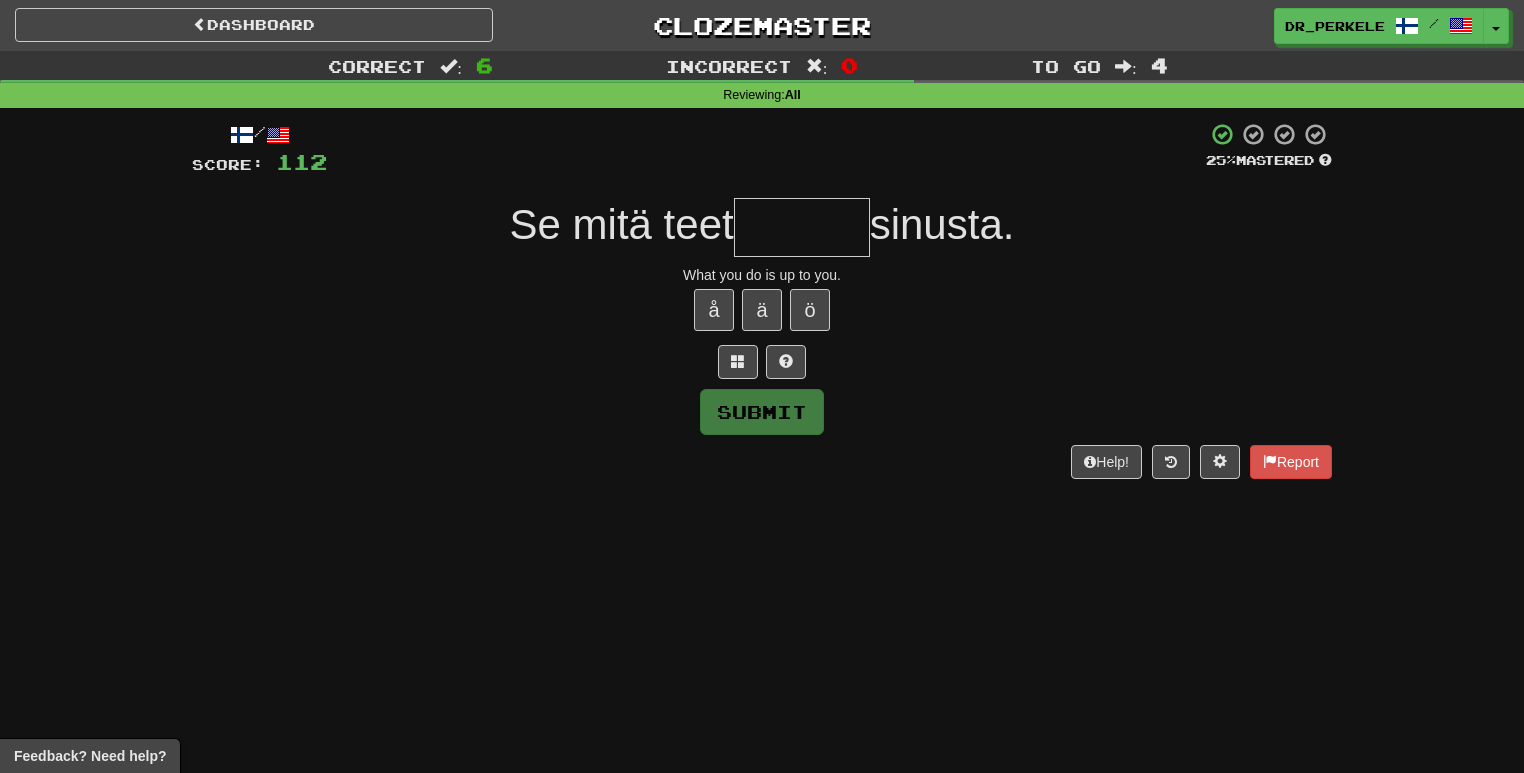 type on "*" 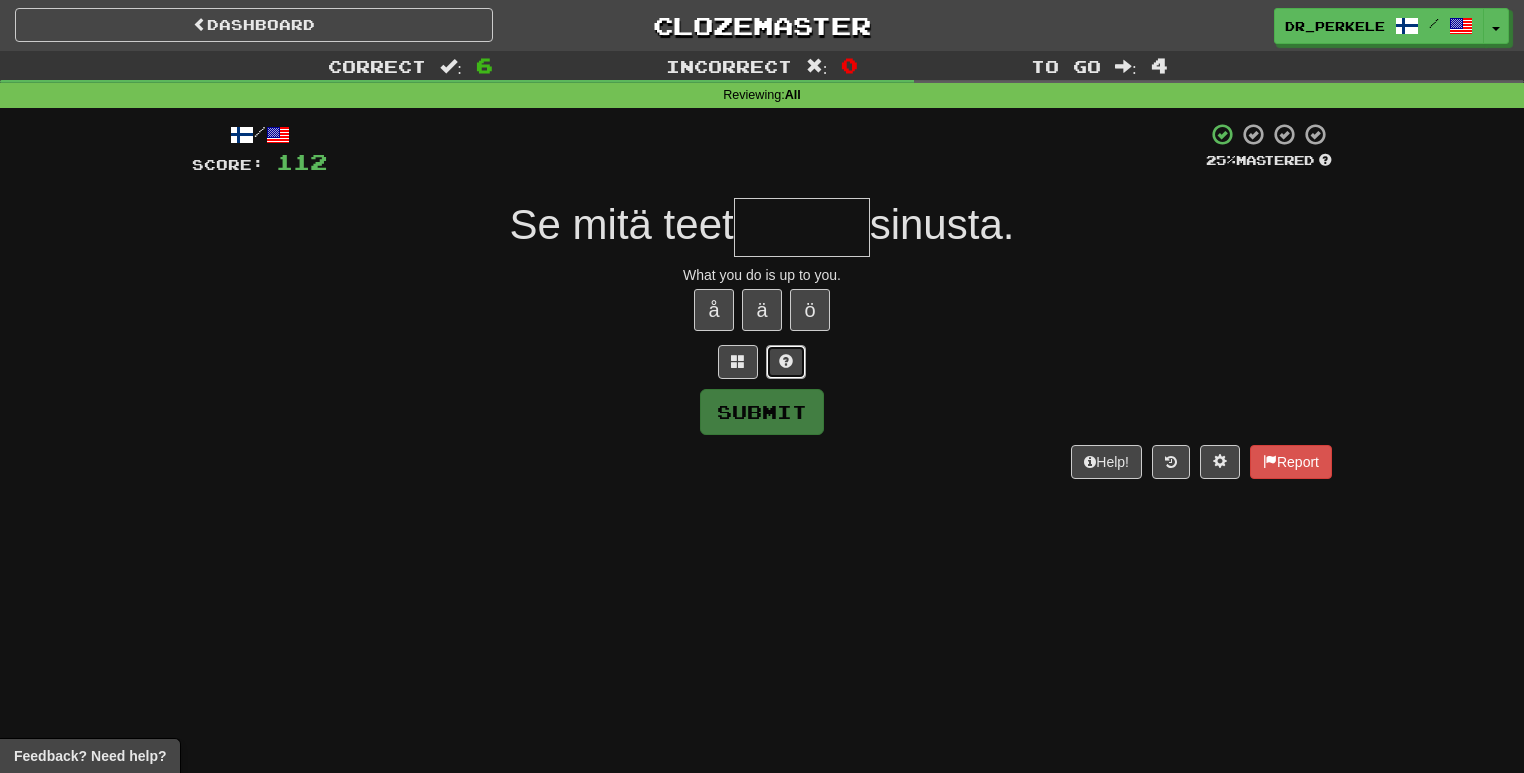 click at bounding box center (786, 362) 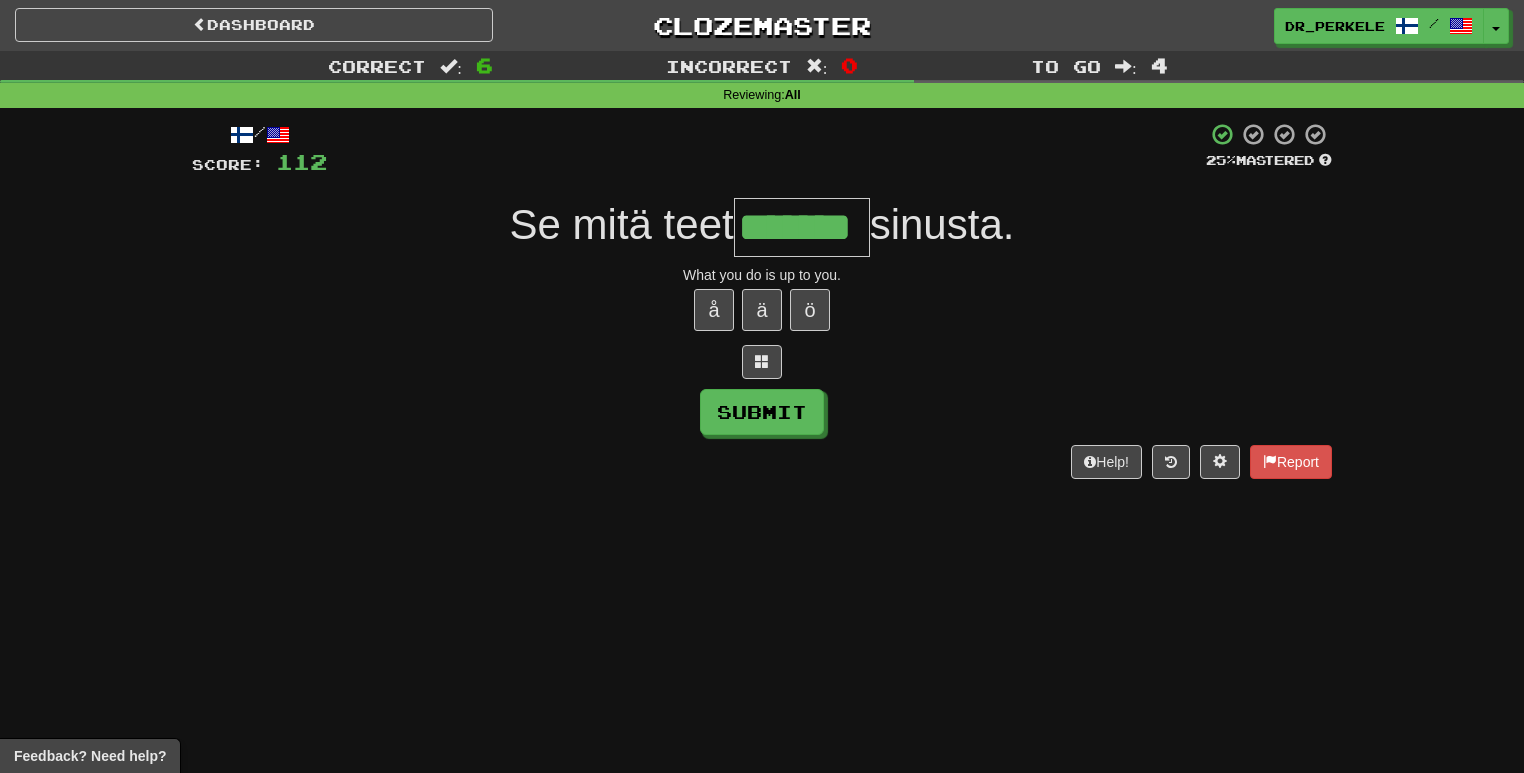 type on "*******" 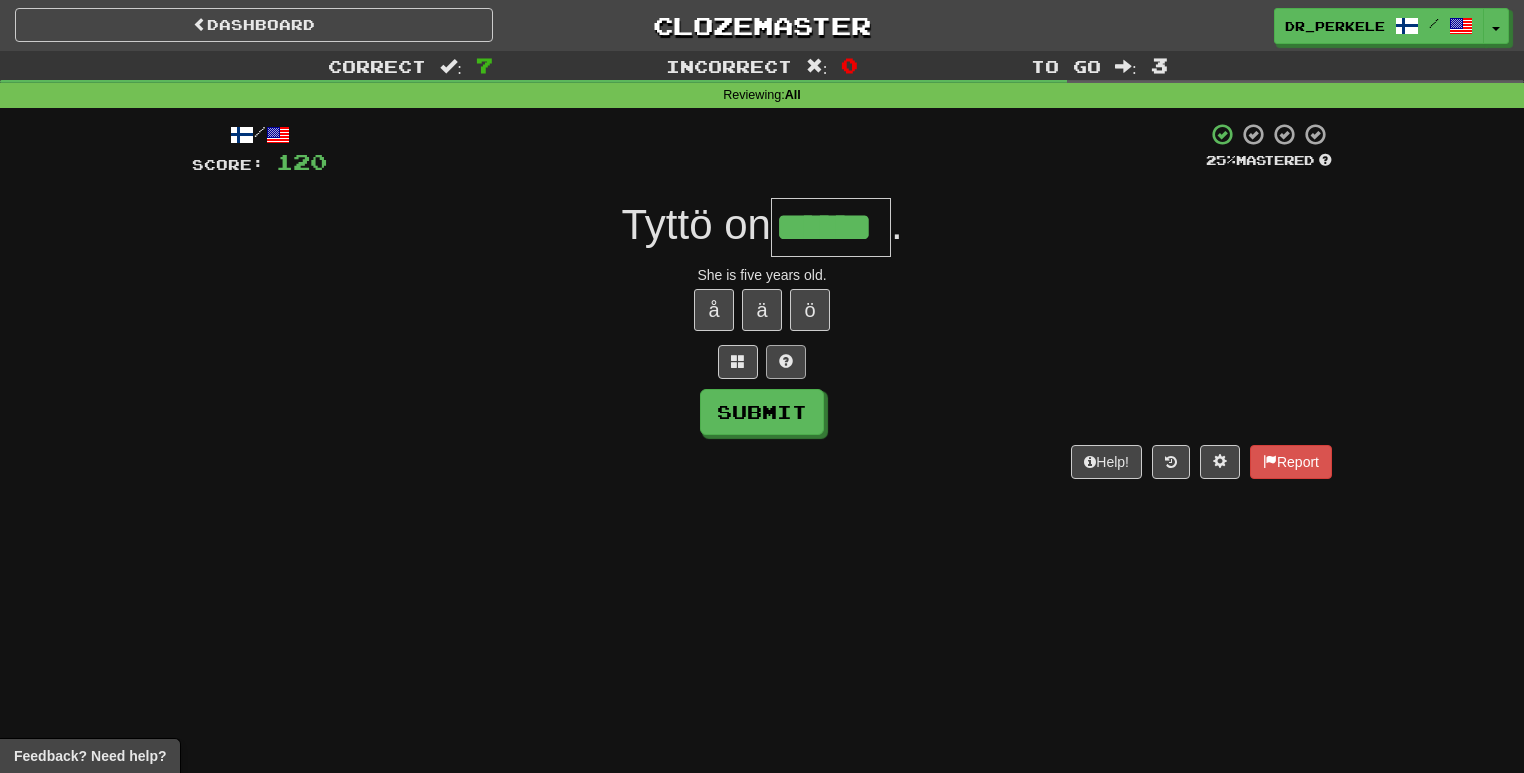 type on "******" 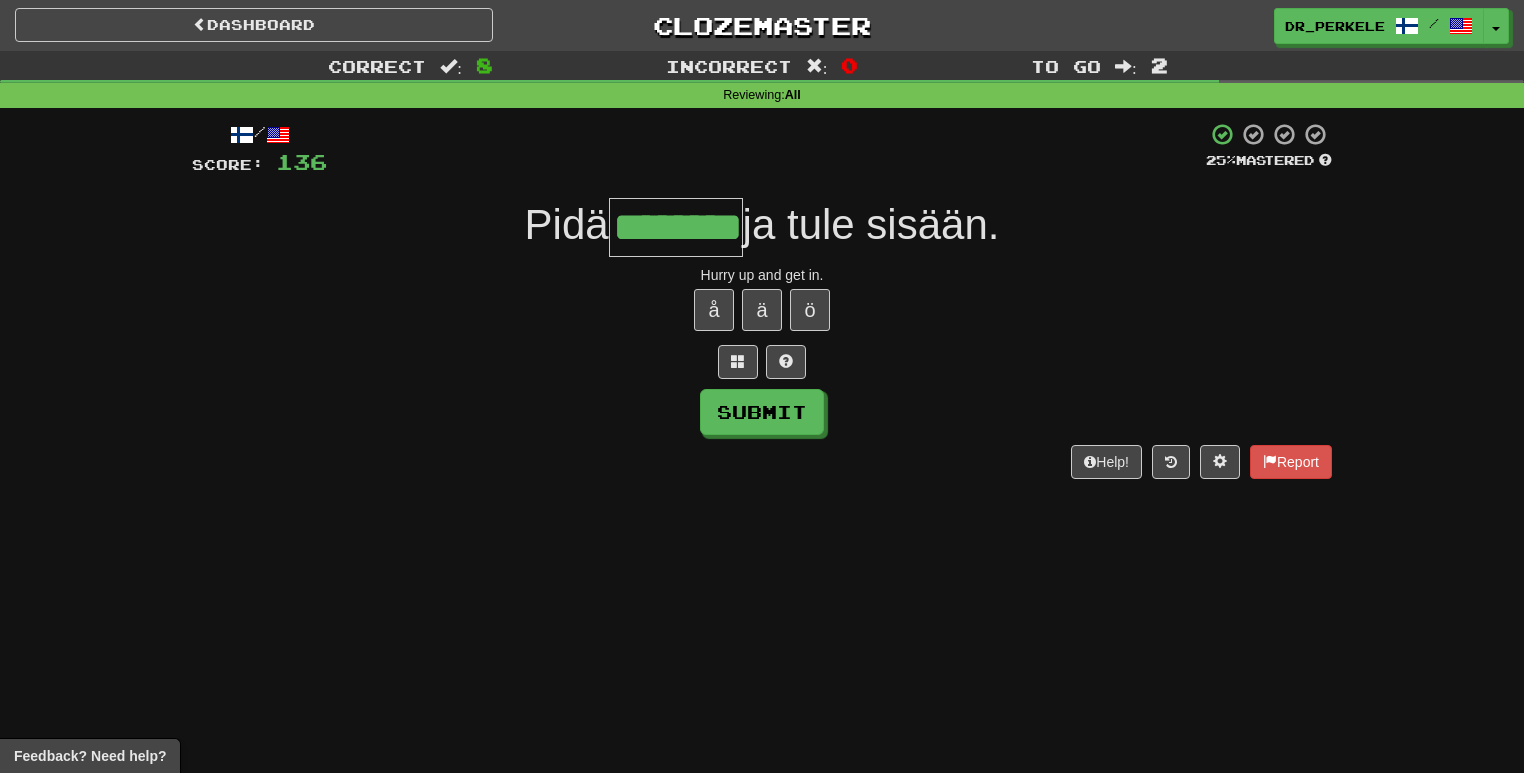 type on "********" 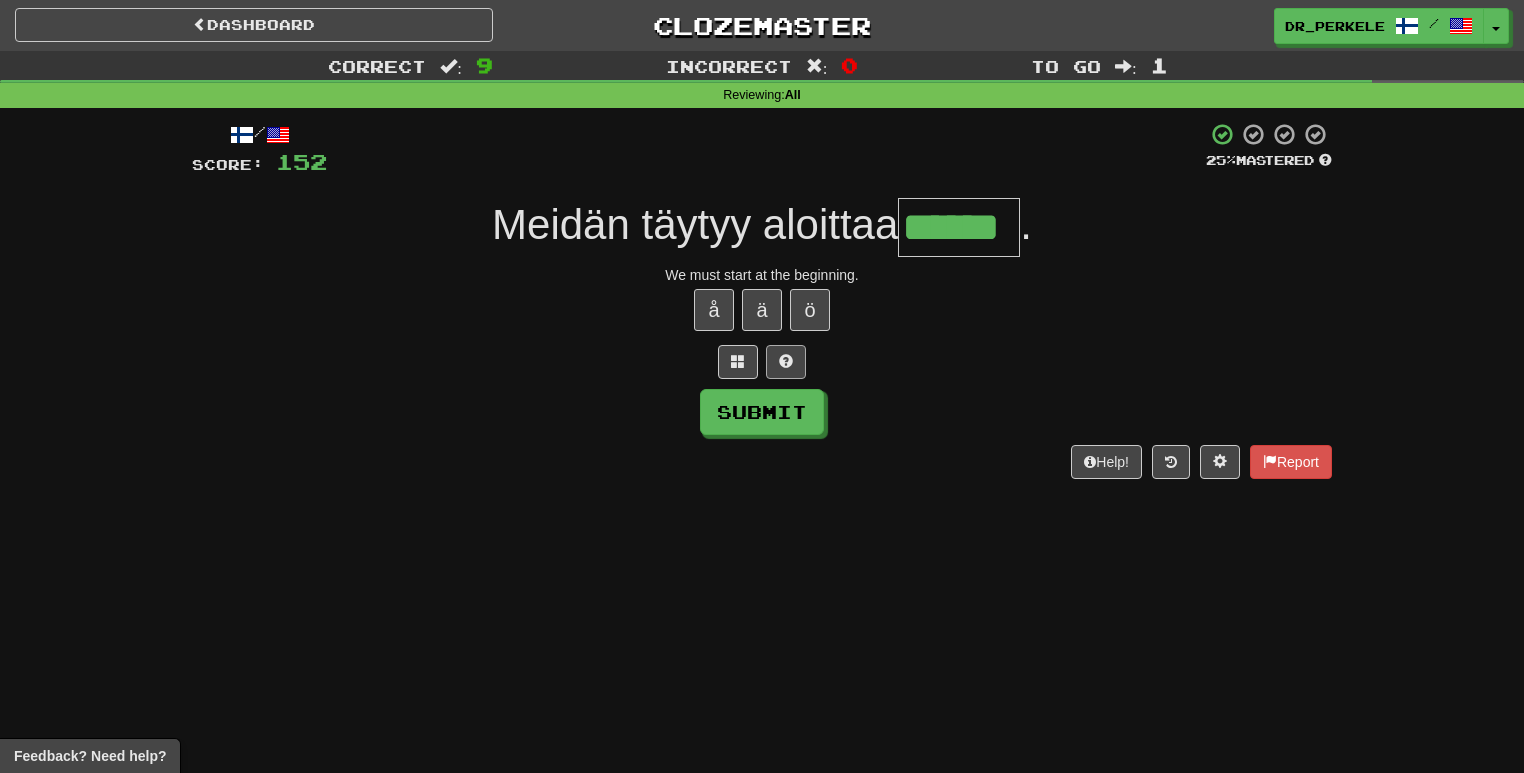 type on "******" 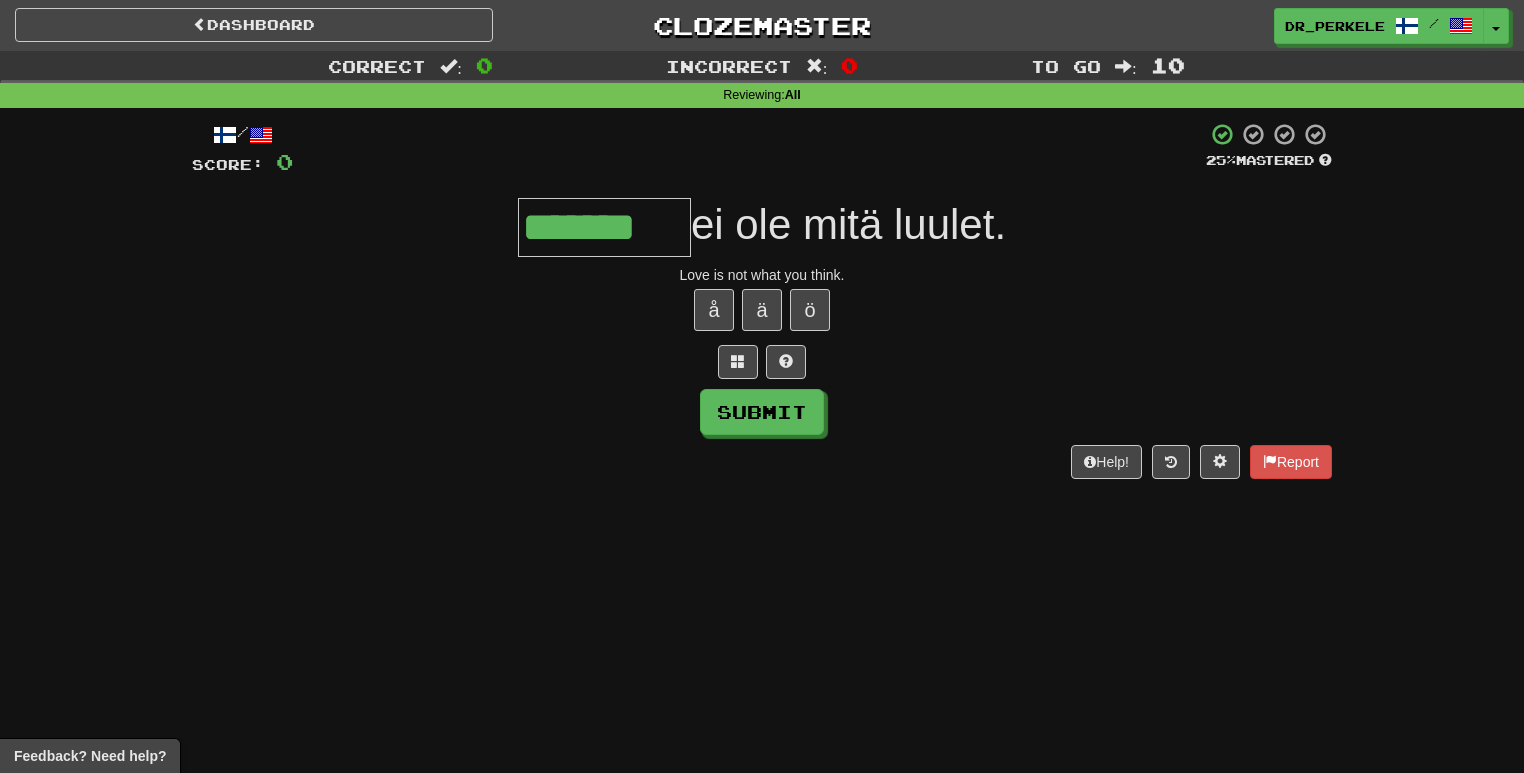 type on "*******" 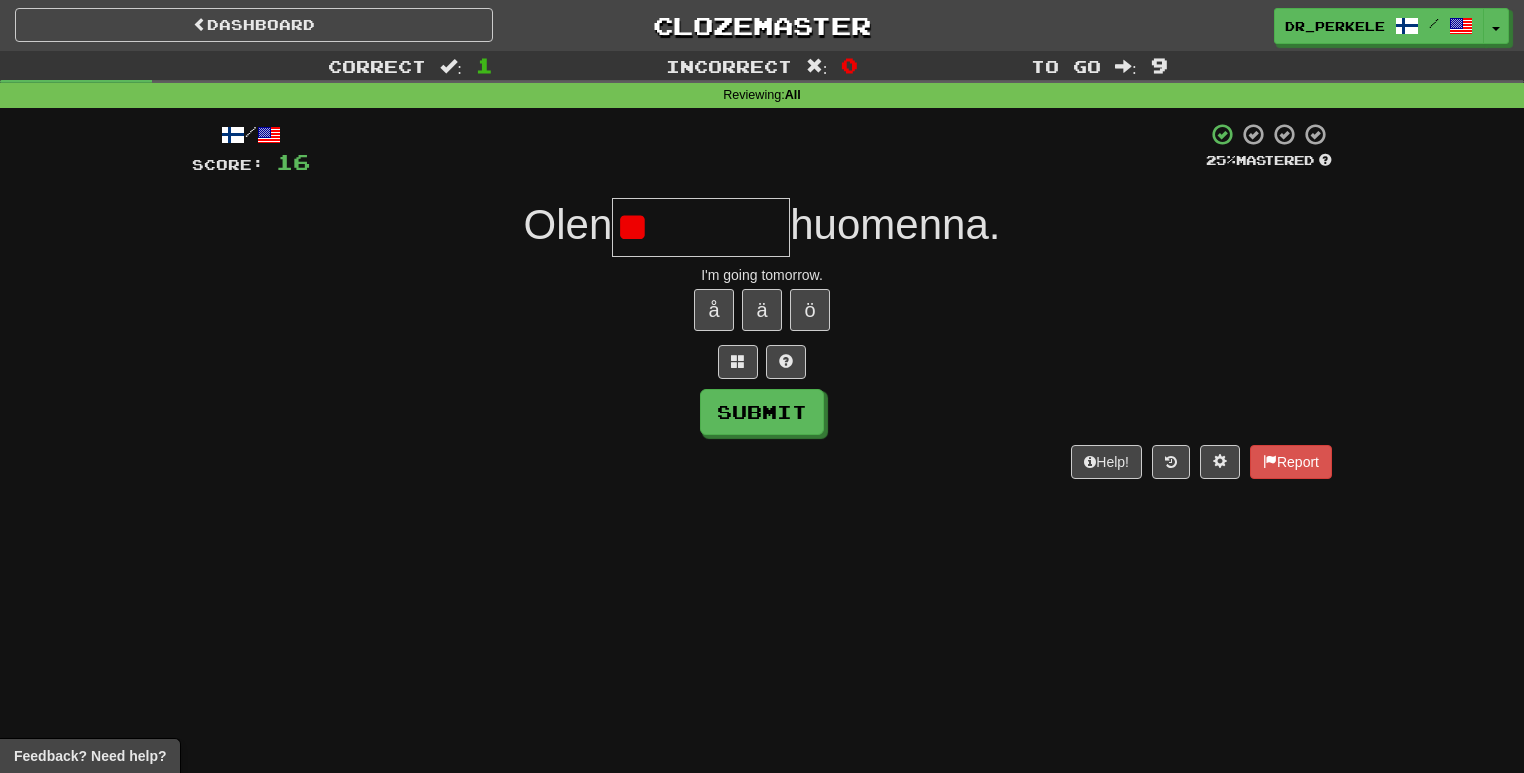 type on "*" 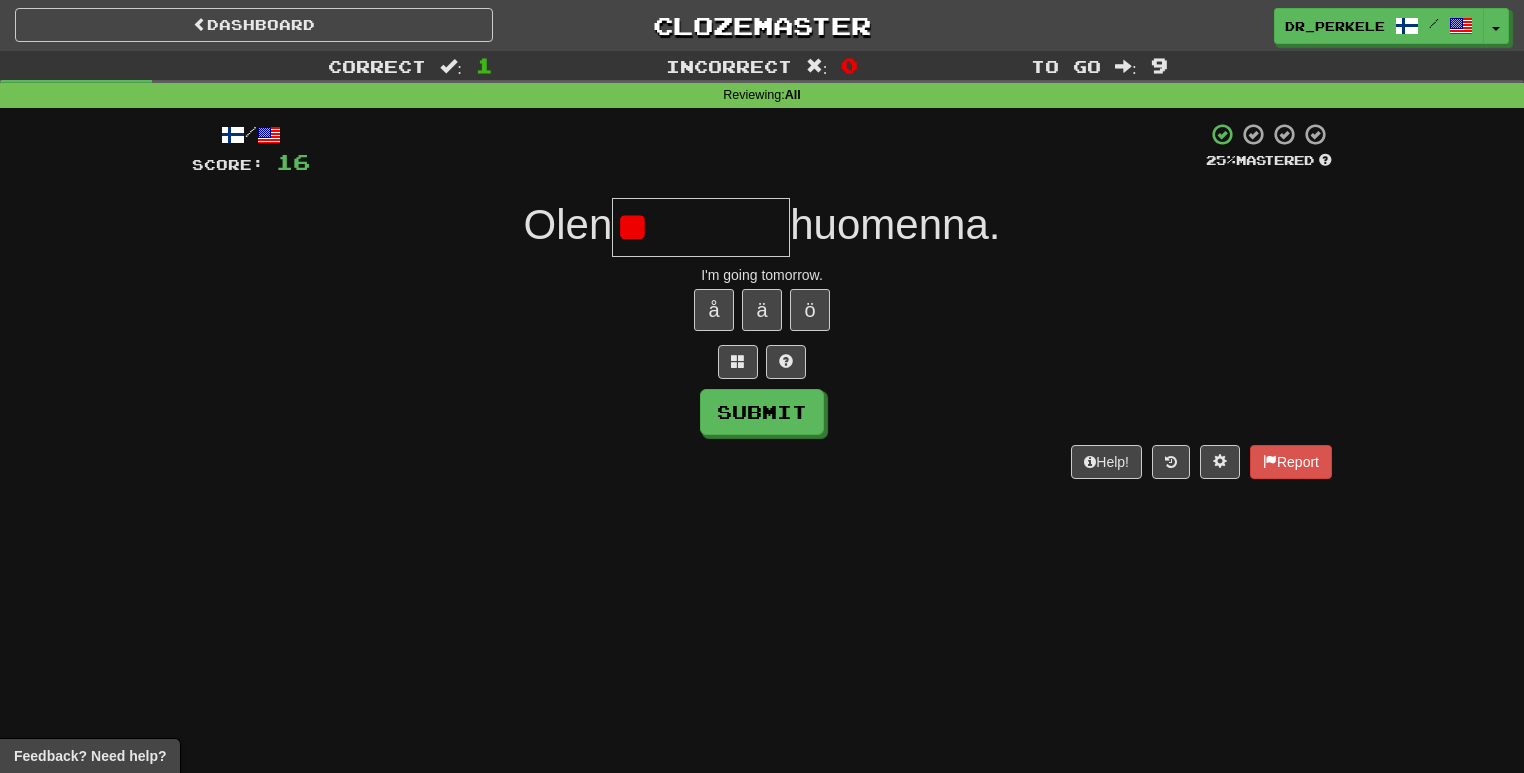 type on "*" 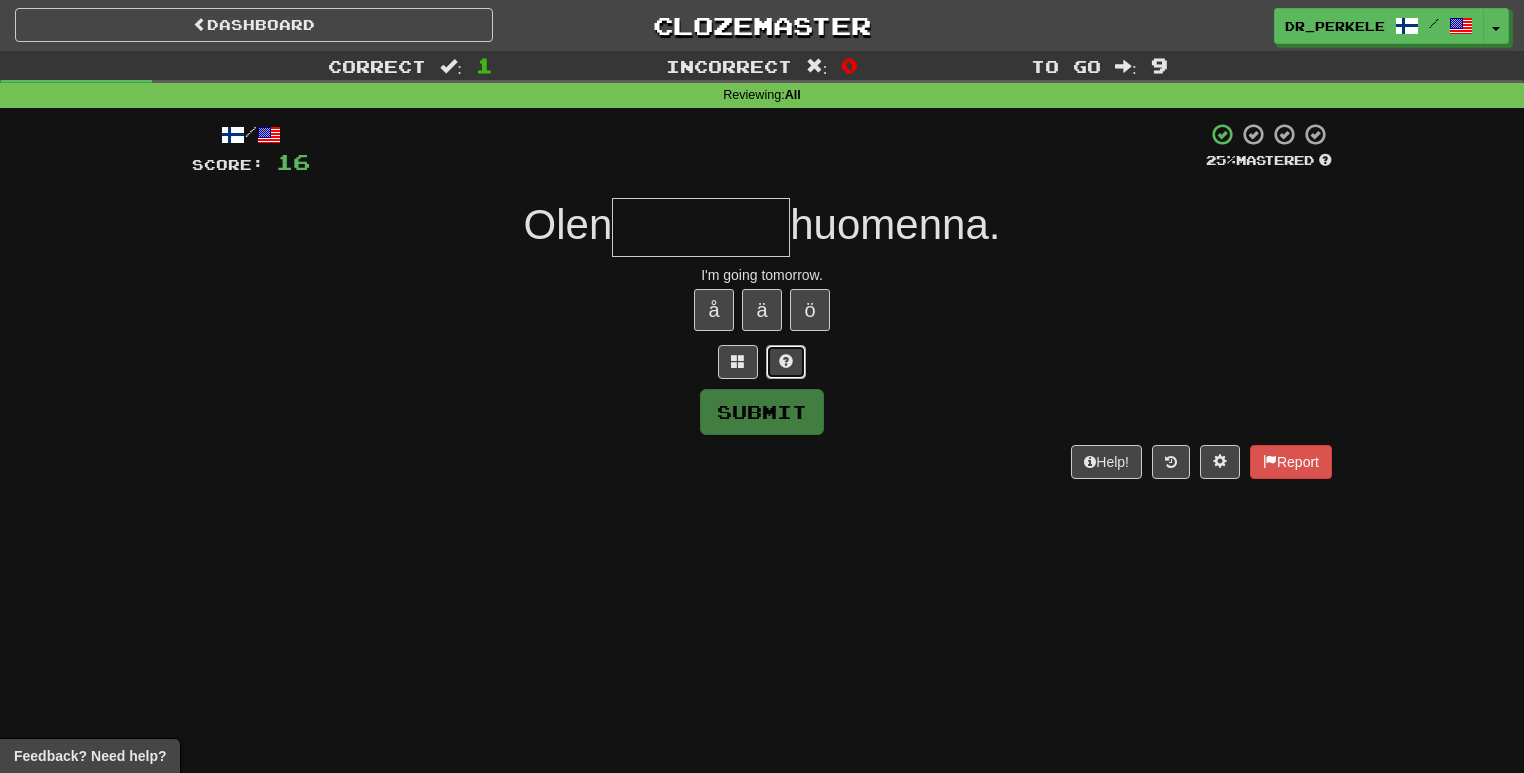 click at bounding box center [786, 361] 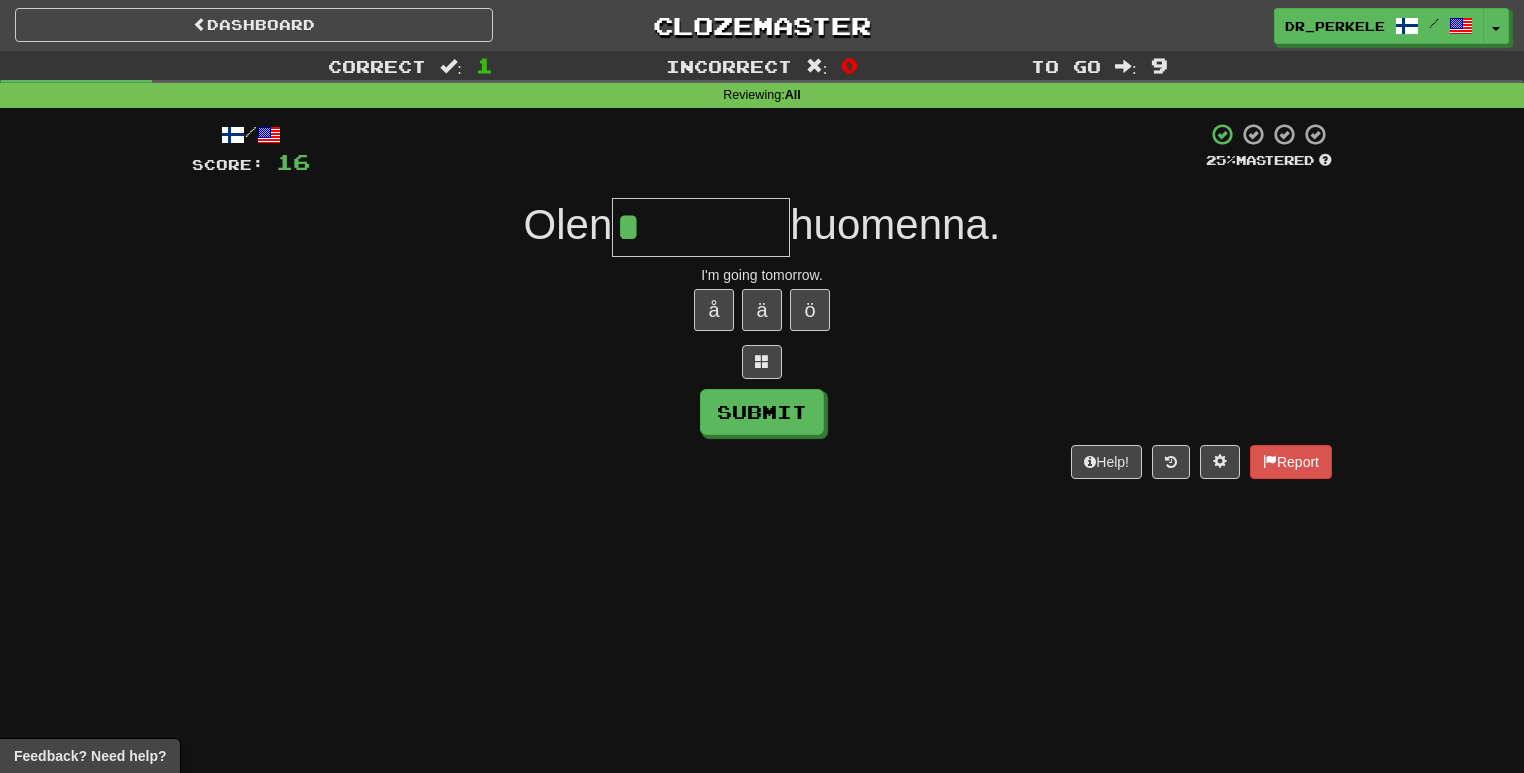 click on "*" at bounding box center (701, 227) 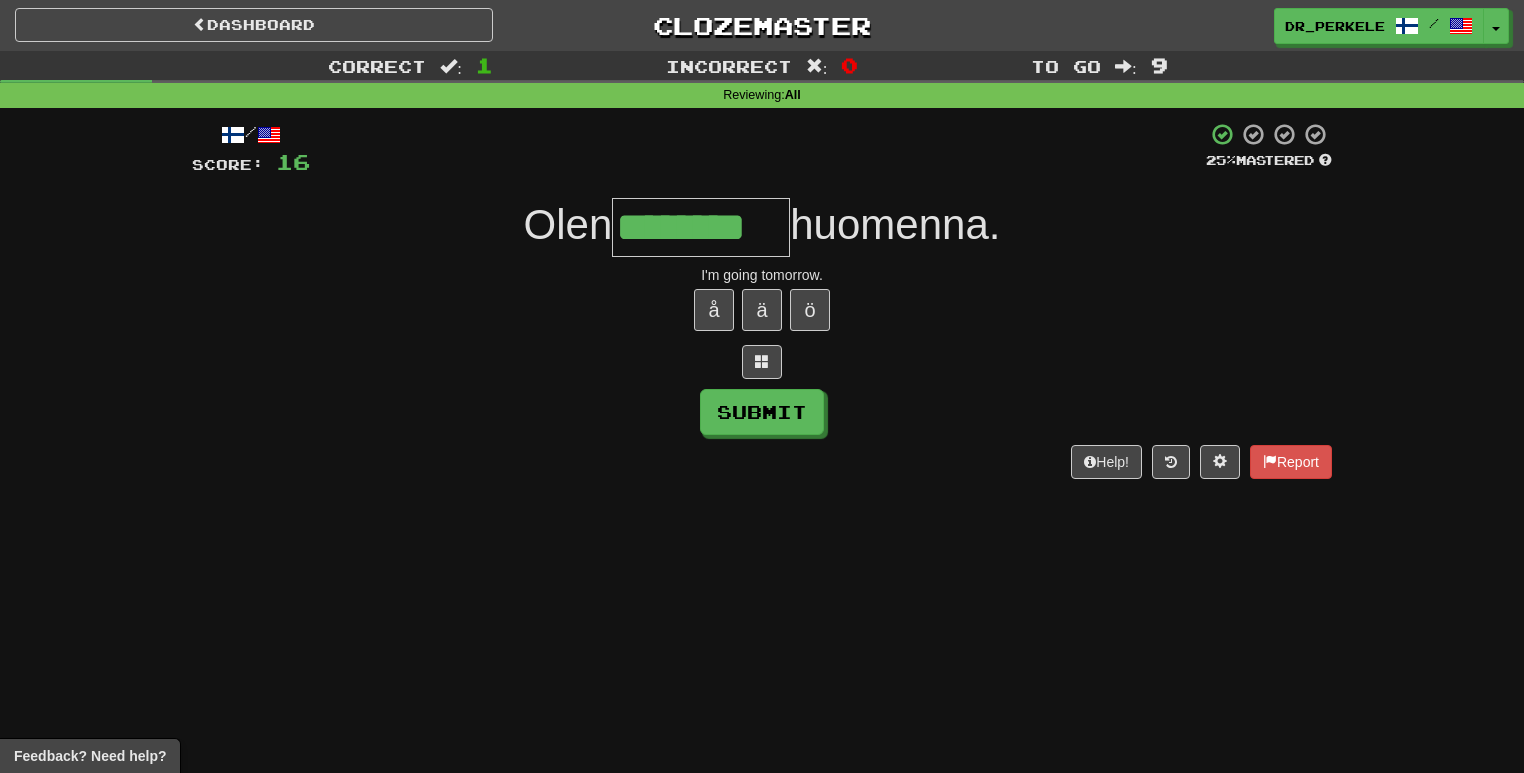 type on "********" 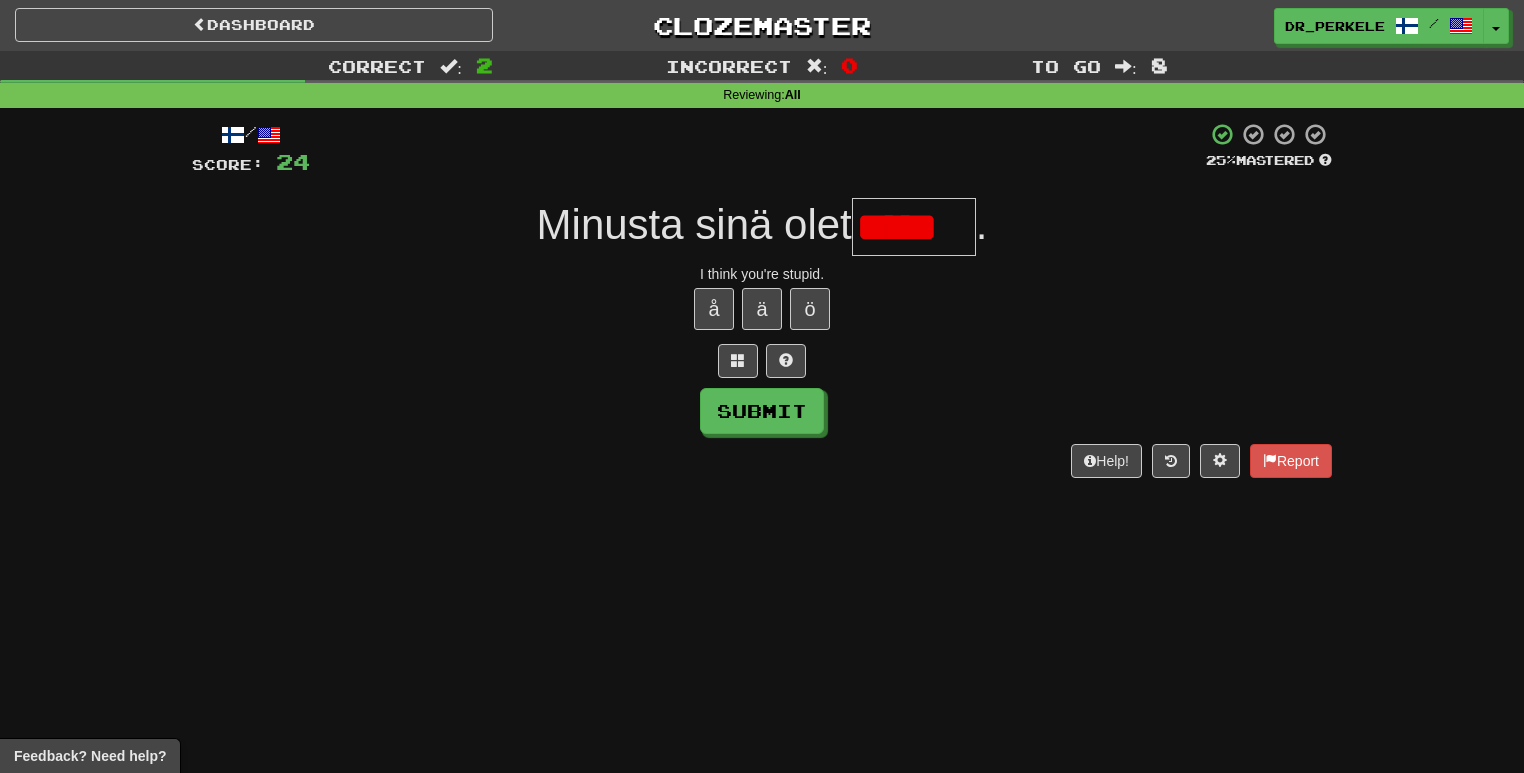 scroll, scrollTop: 0, scrollLeft: 0, axis: both 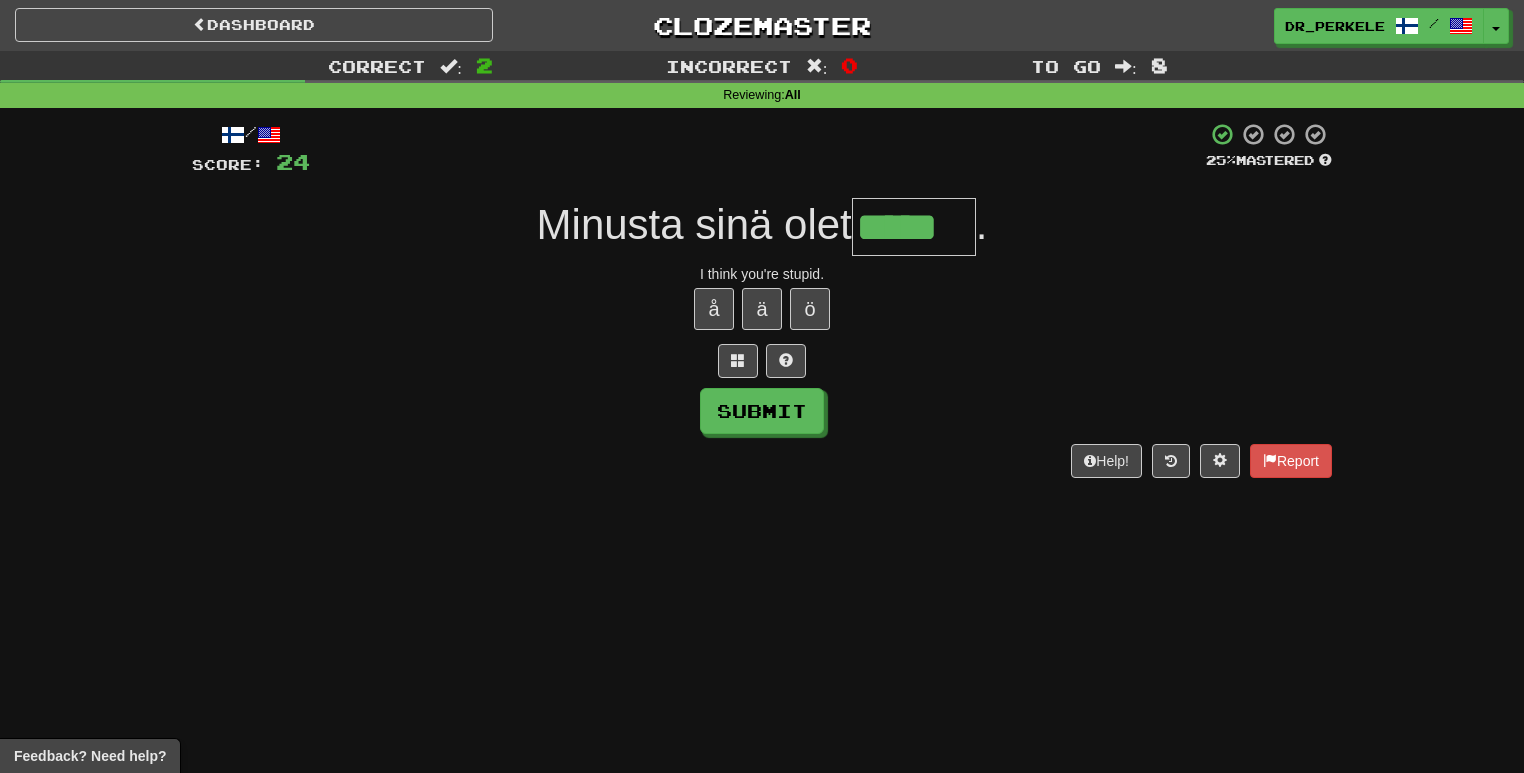 type on "*****" 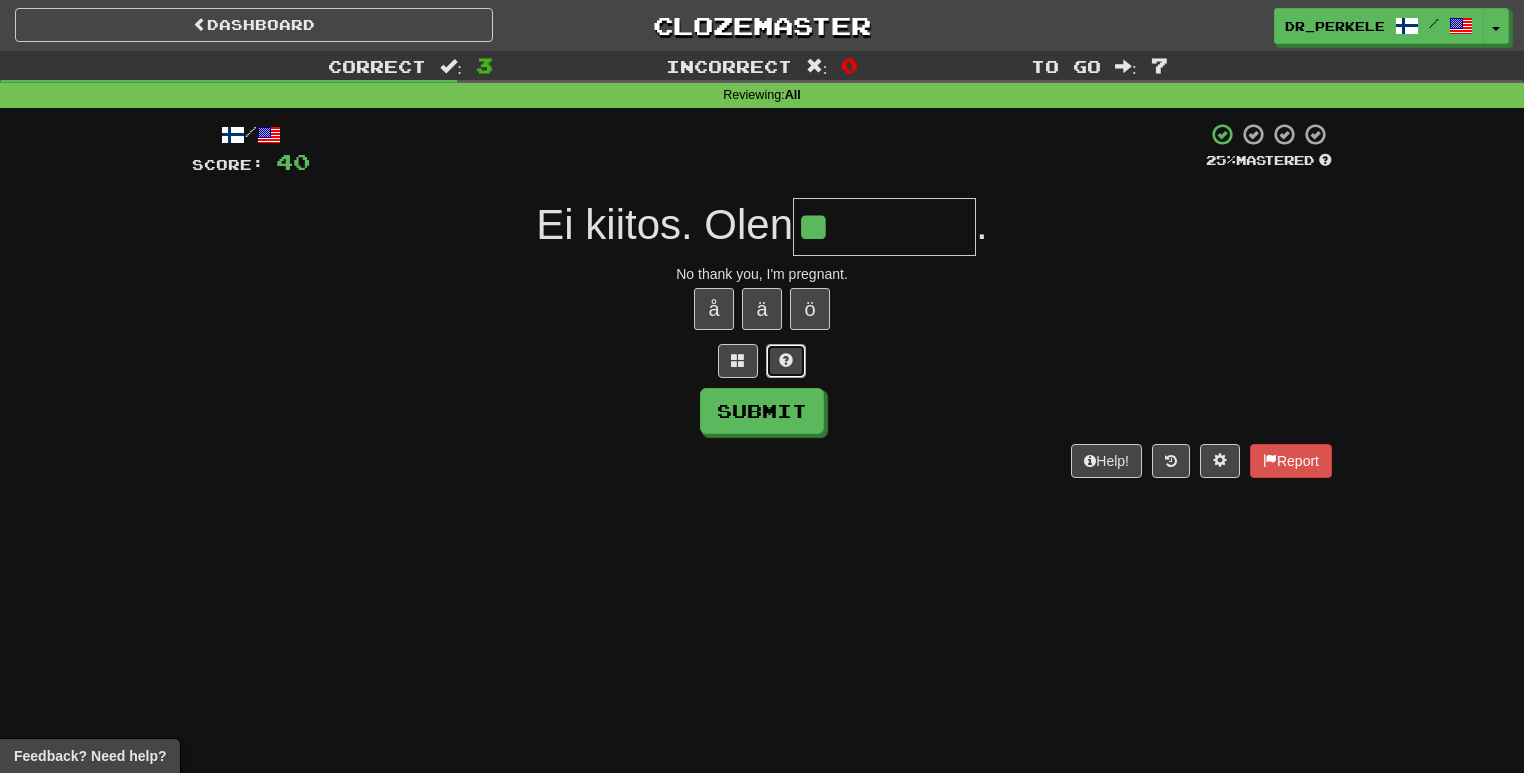 click at bounding box center [786, 361] 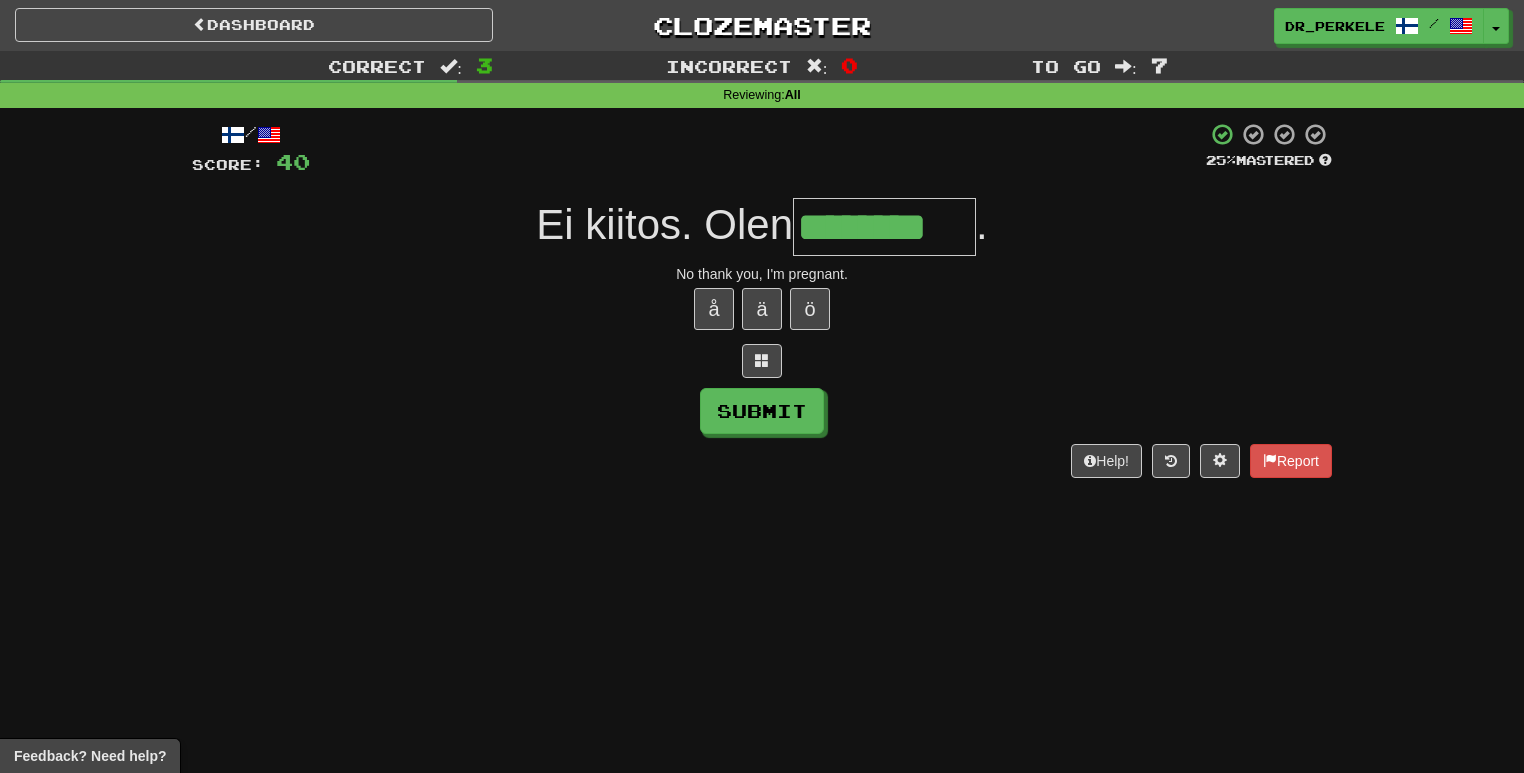 type on "*" 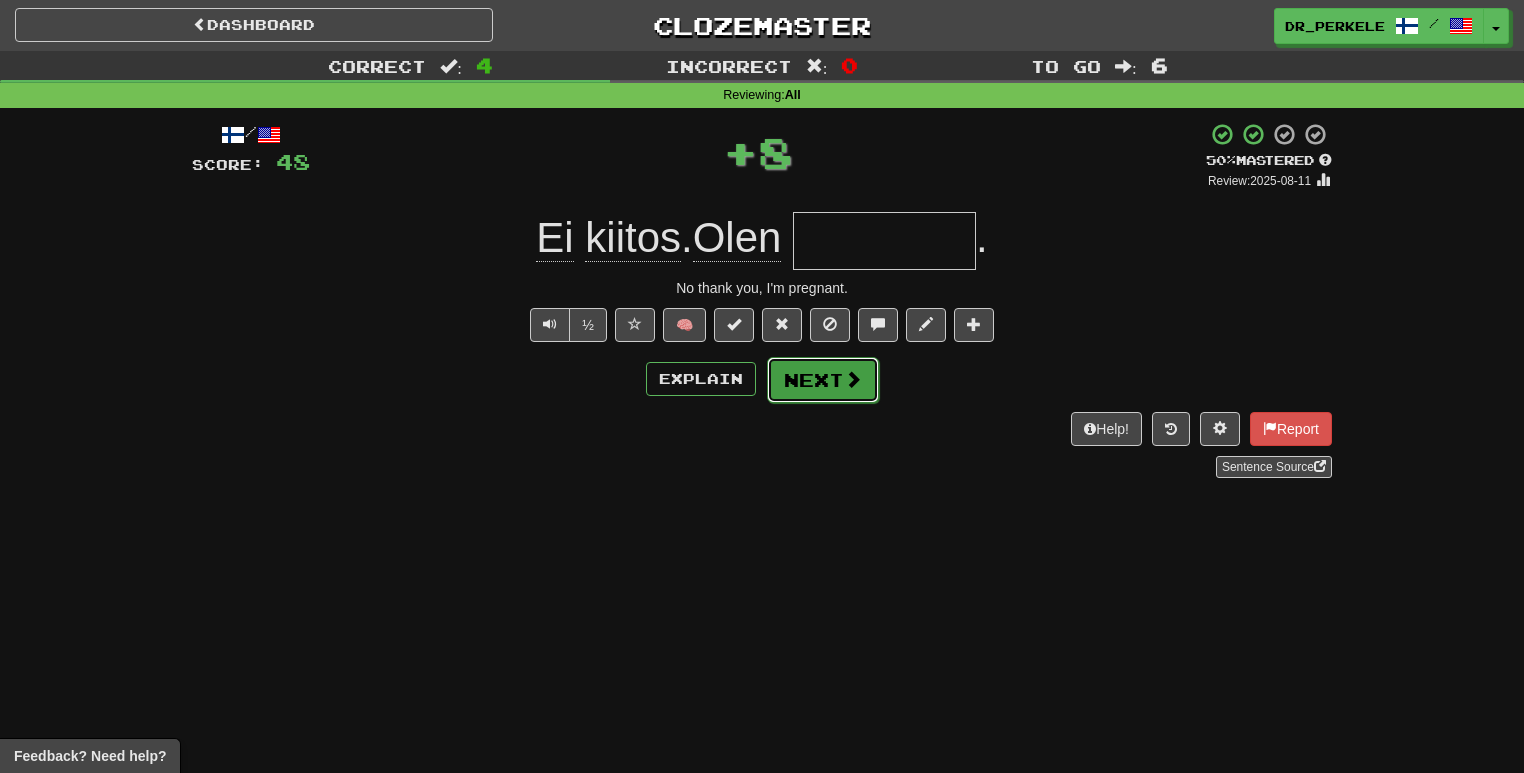 click at bounding box center (853, 379) 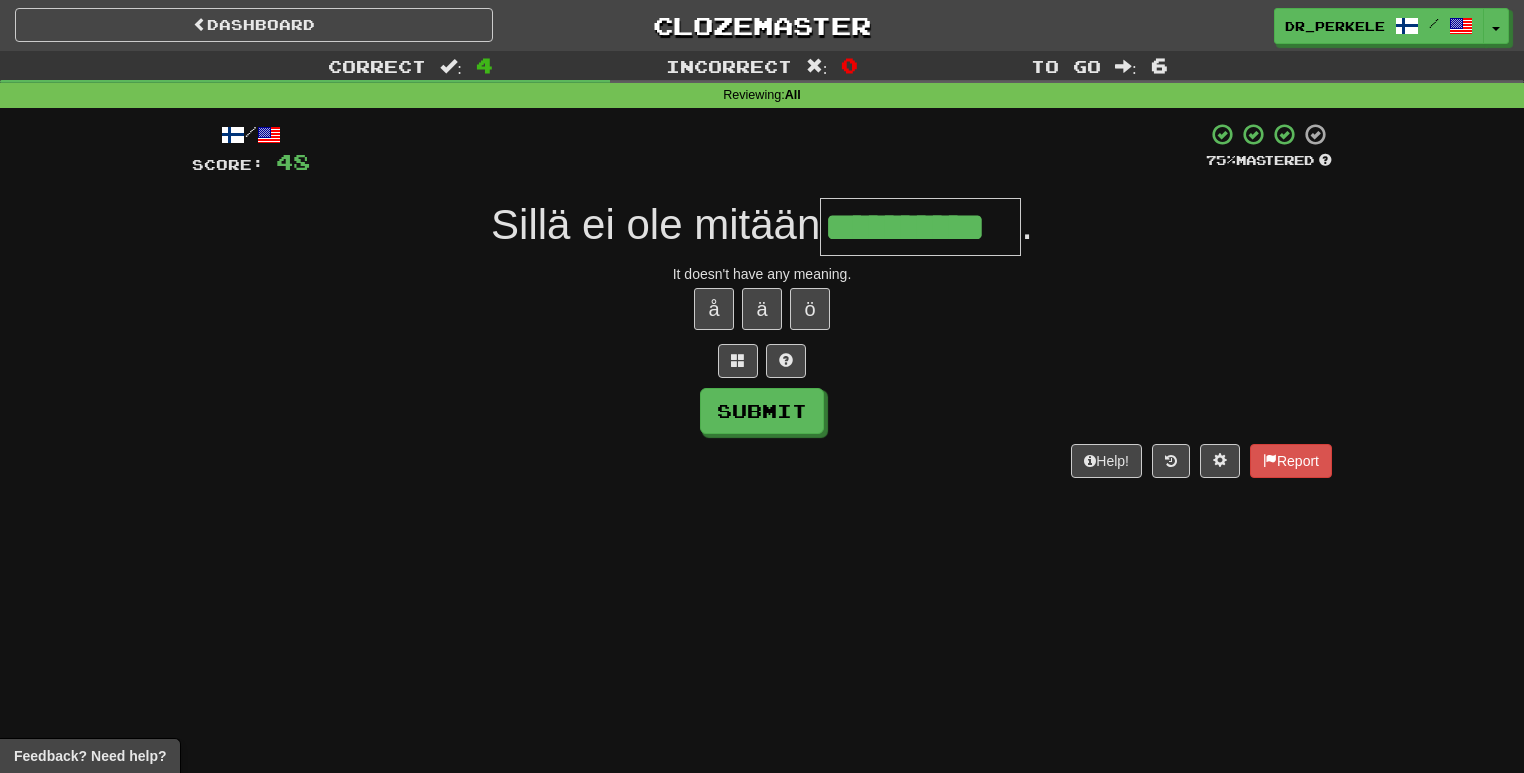 type on "**********" 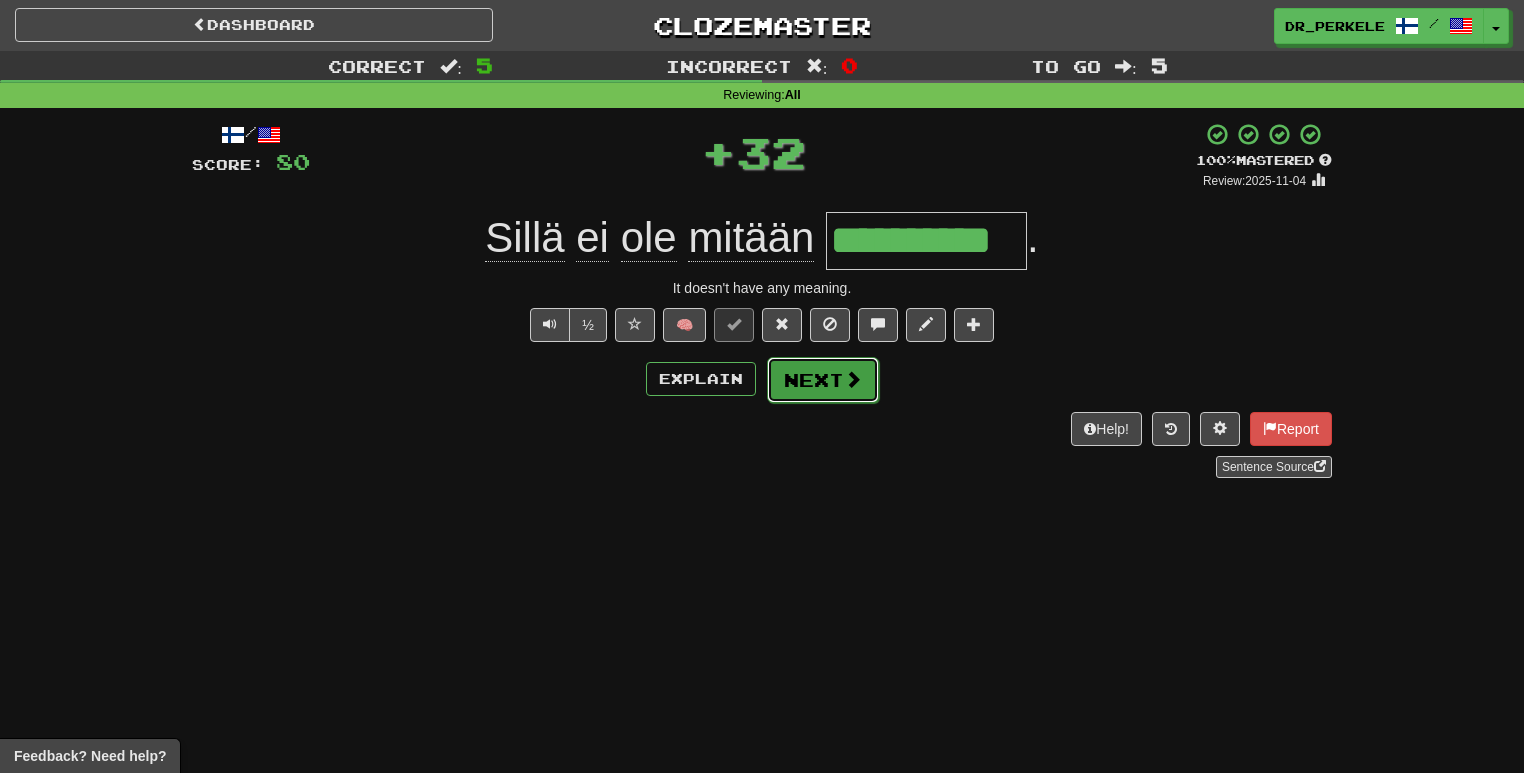 click at bounding box center [853, 379] 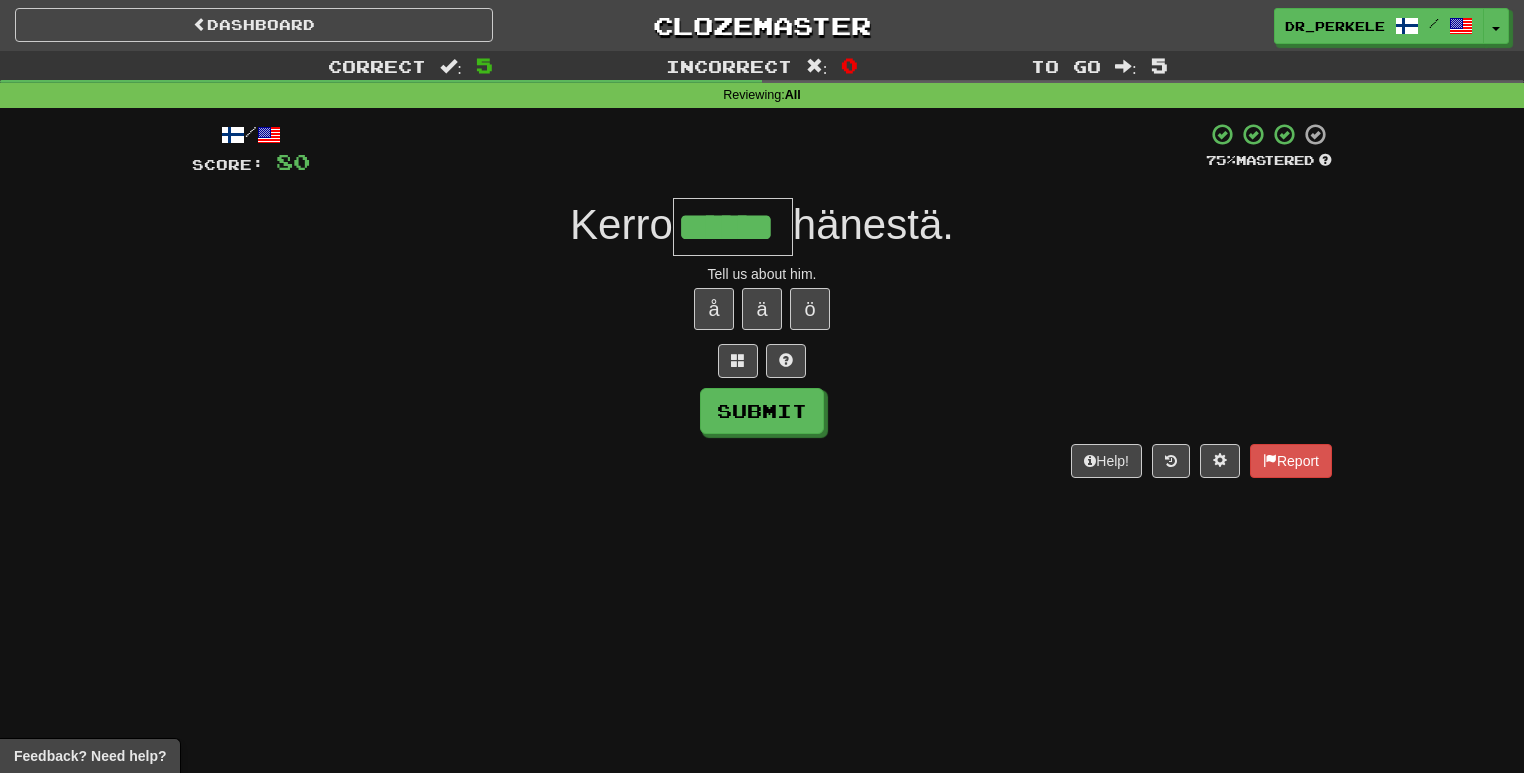 type on "******" 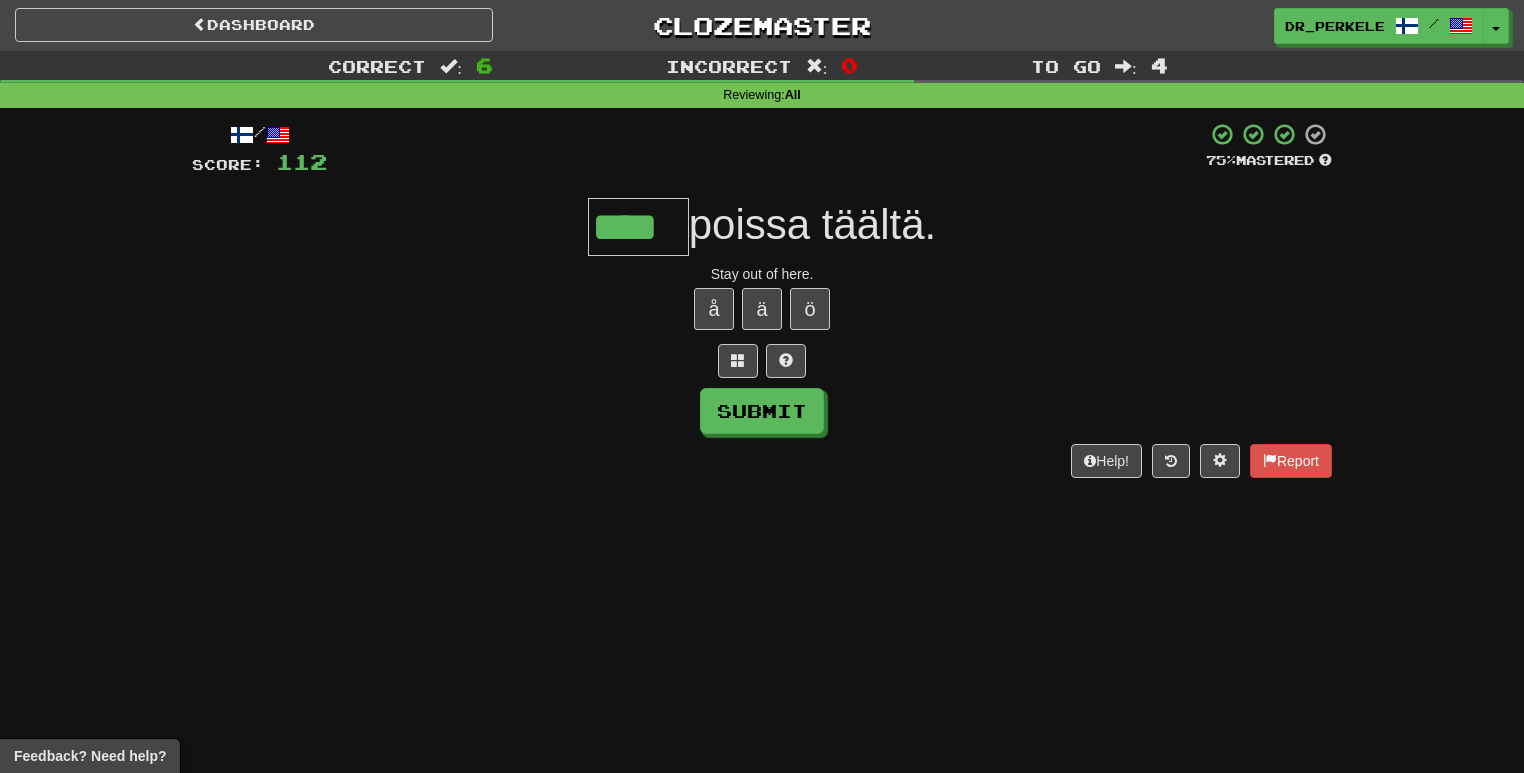 type on "****" 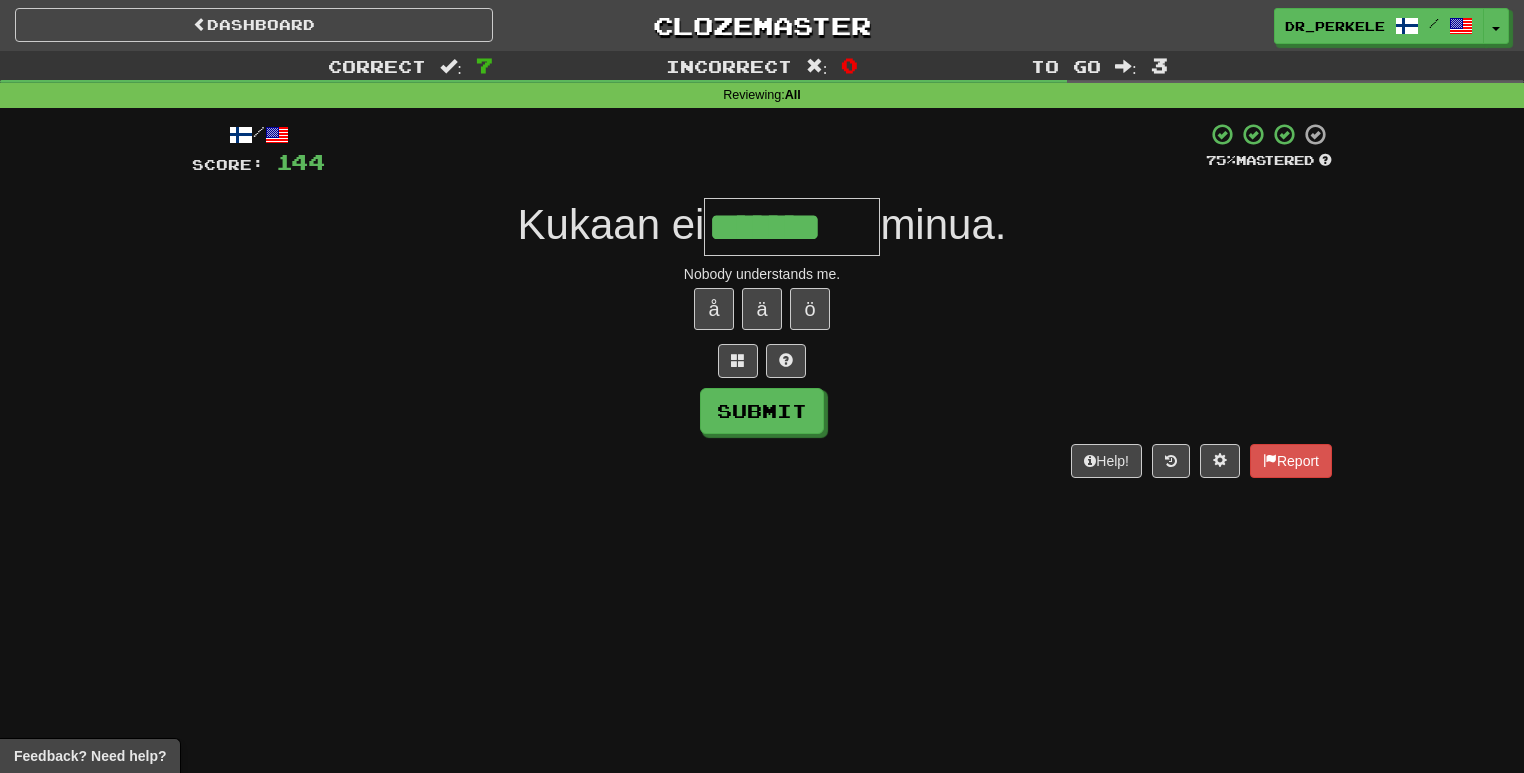 type on "*******" 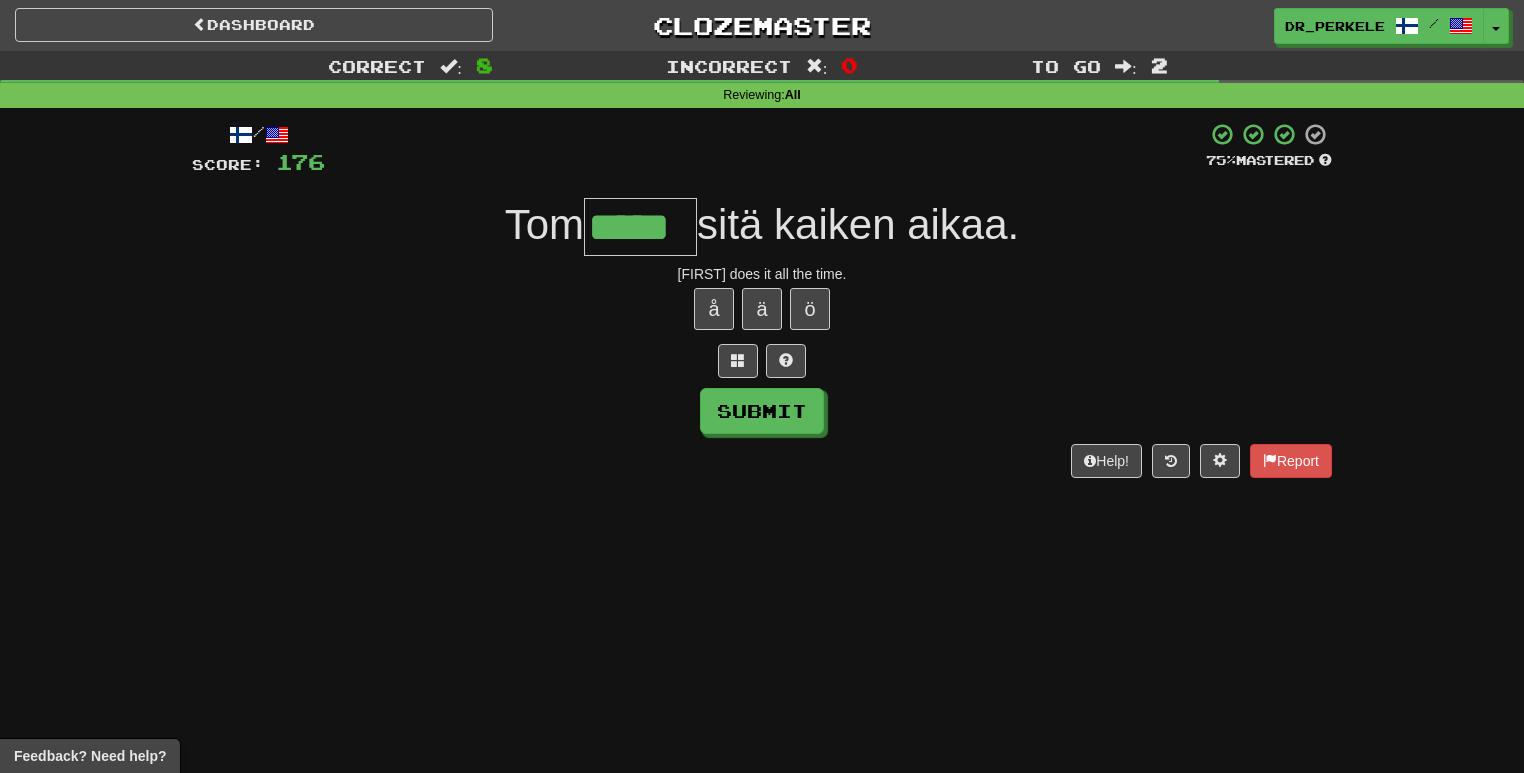 type on "*****" 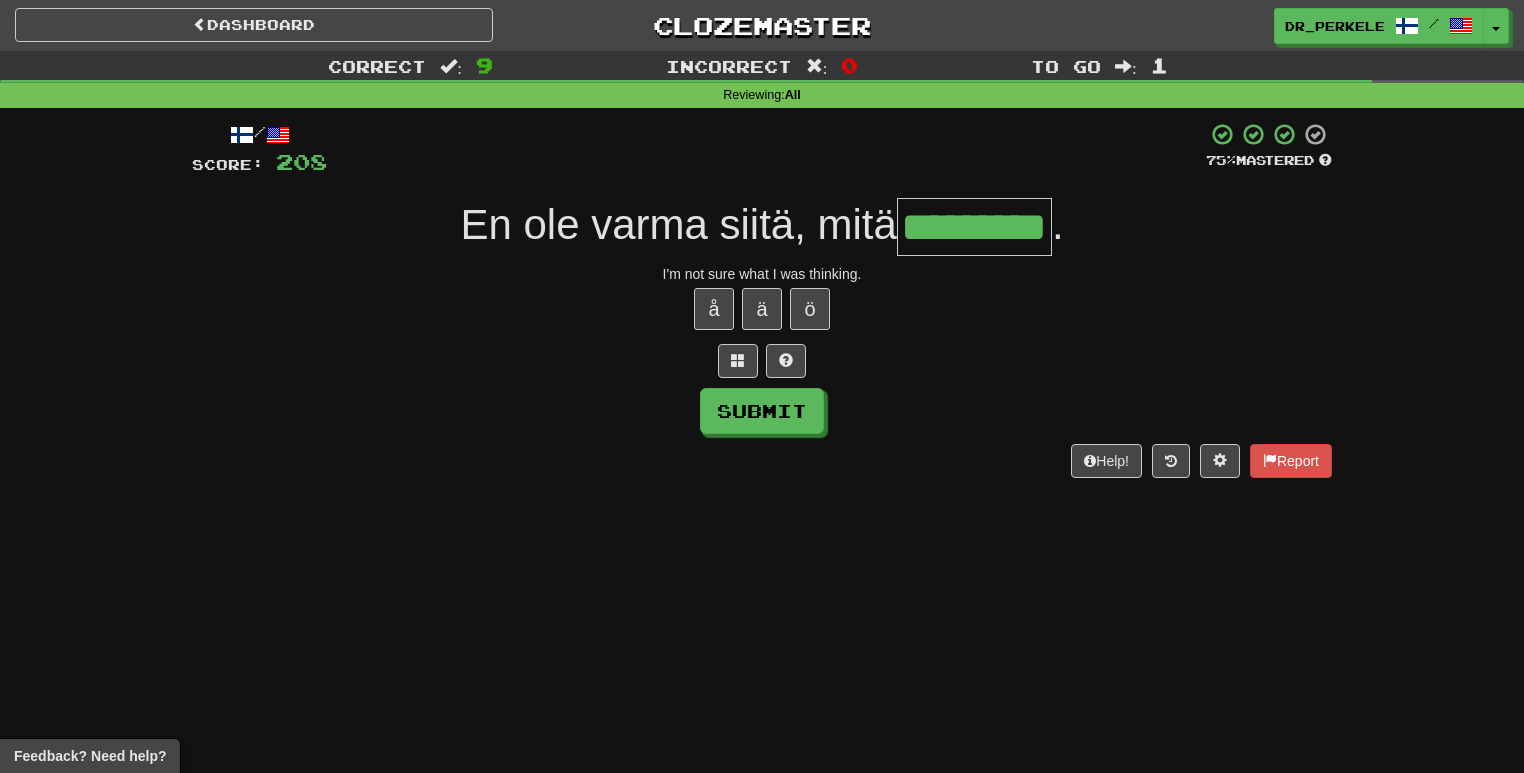type on "*********" 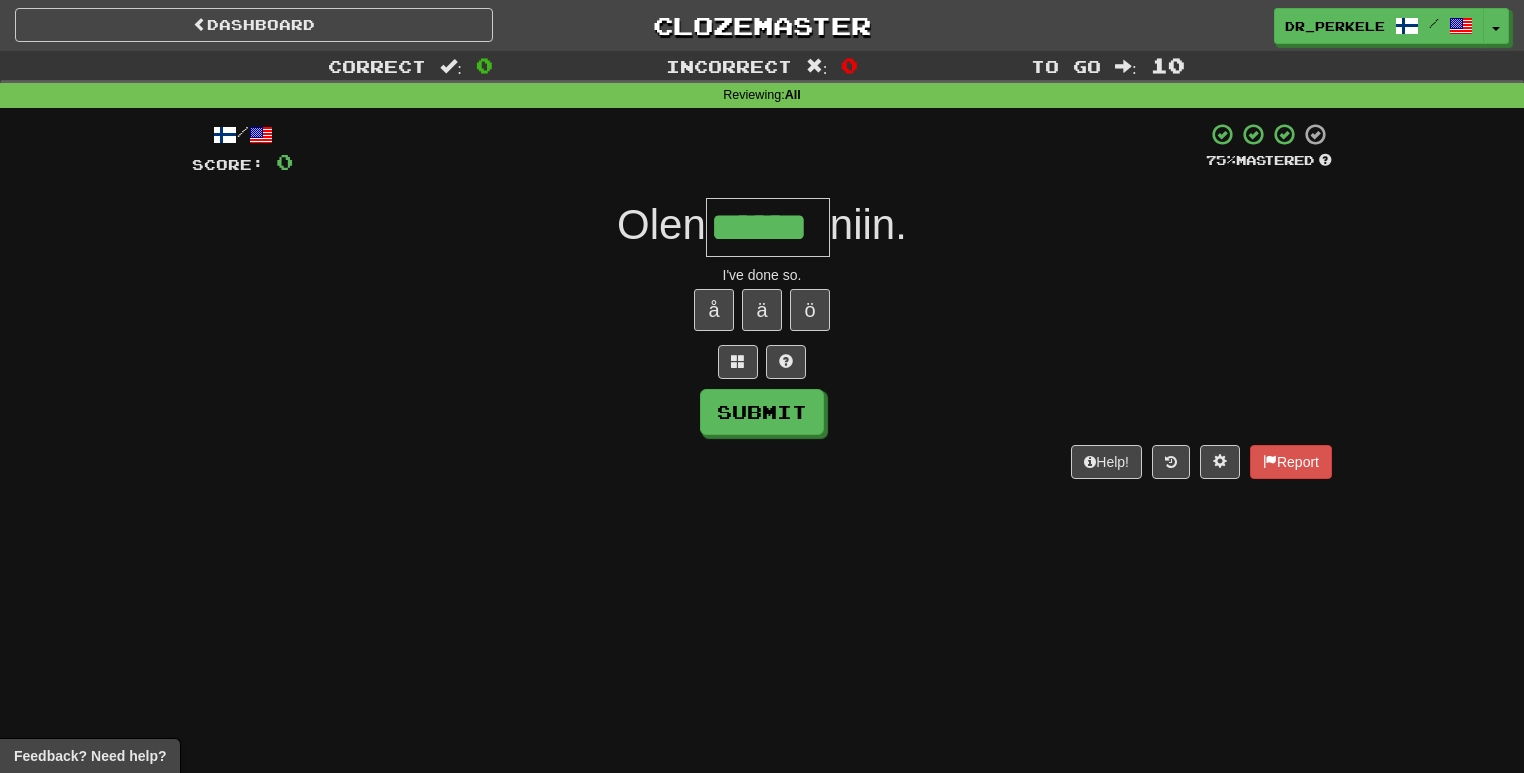 type on "******" 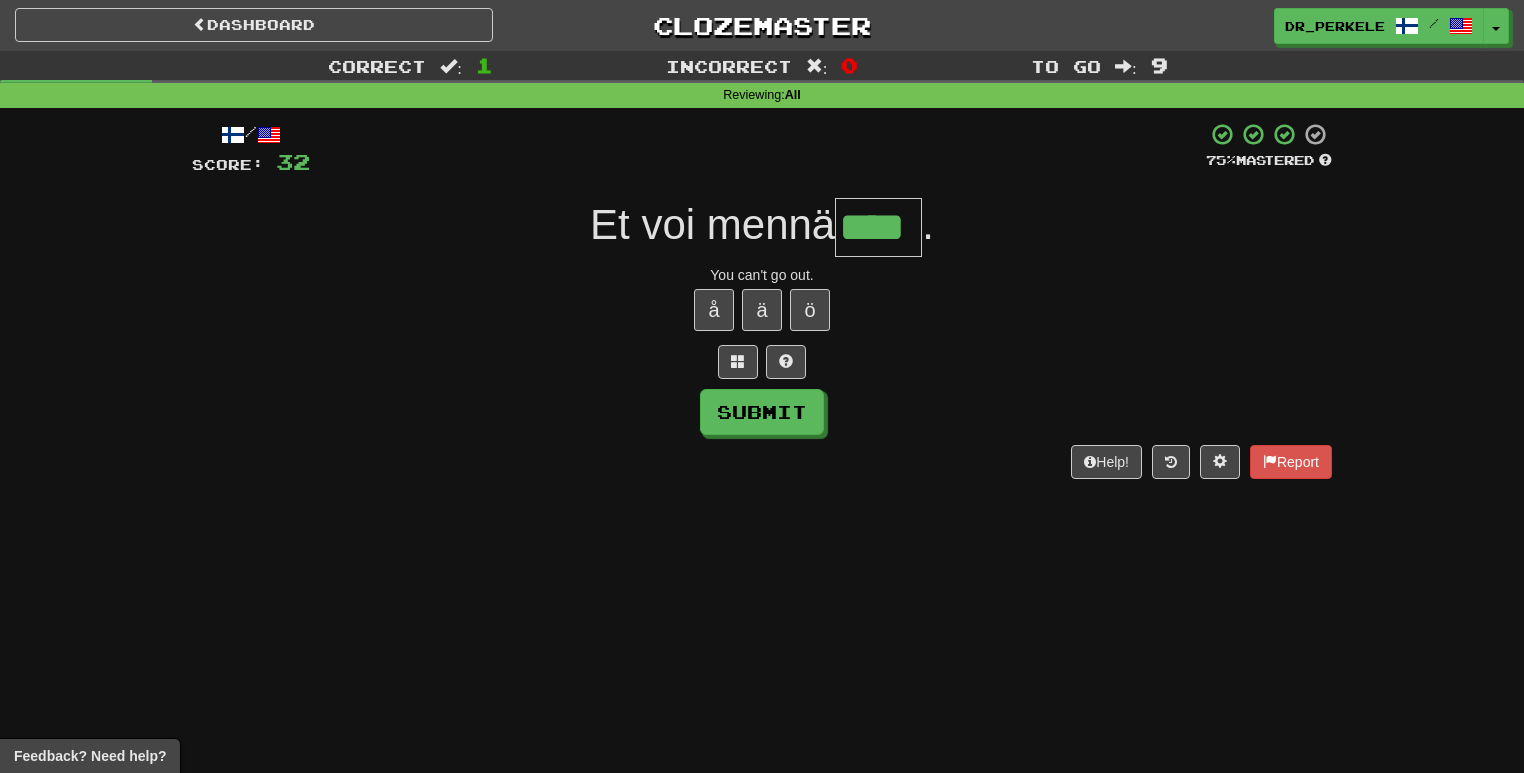 type on "****" 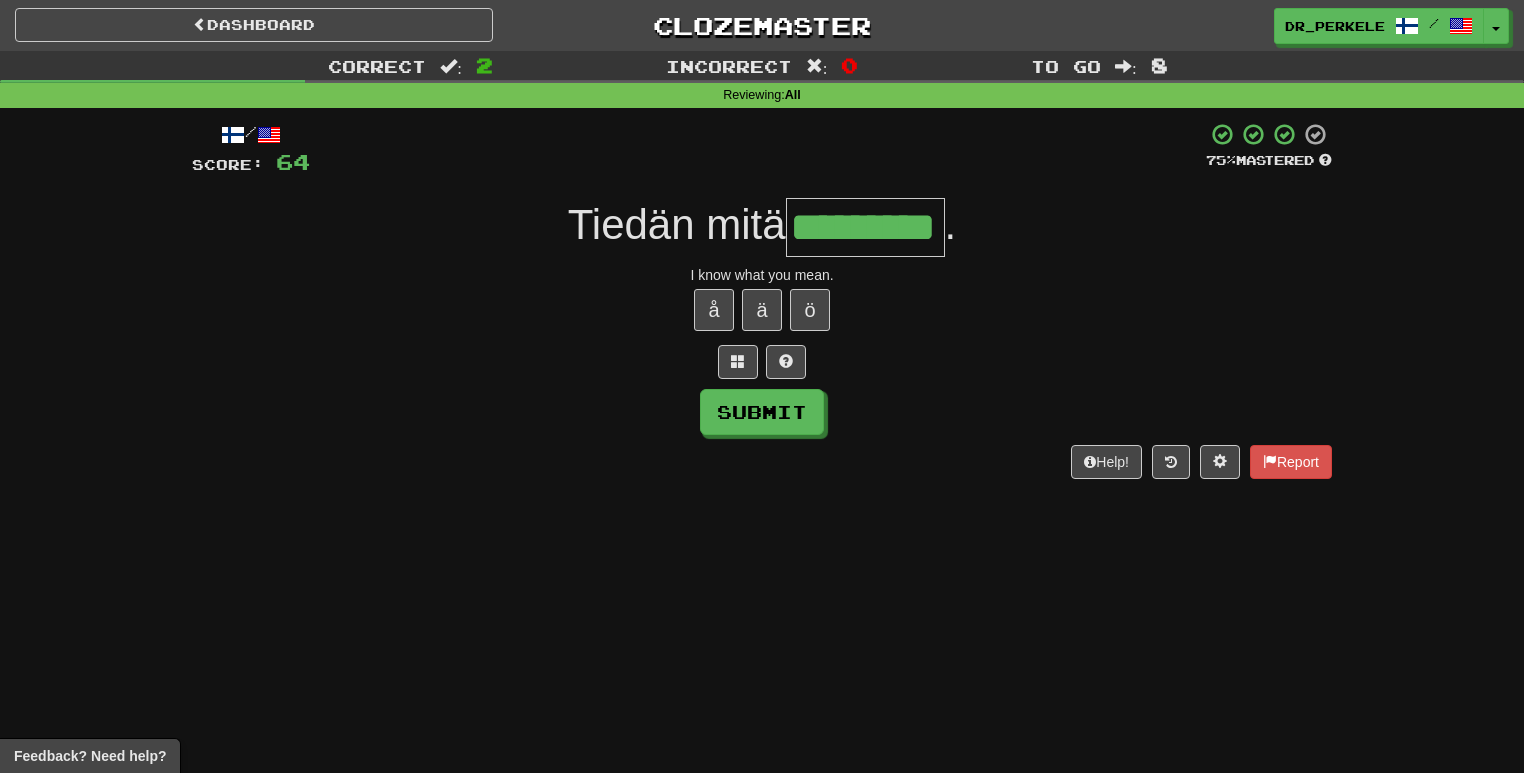 type on "*********" 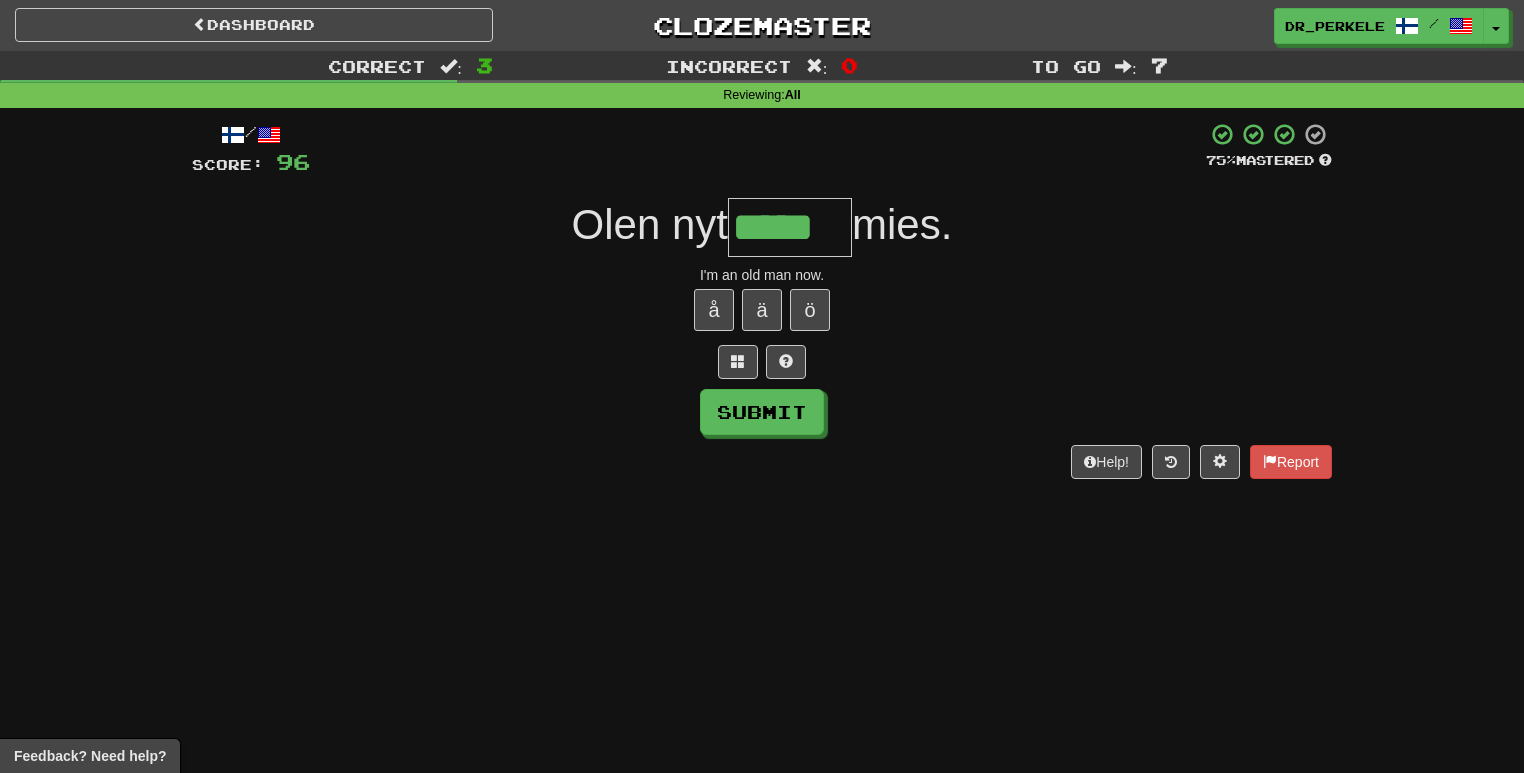 type on "*****" 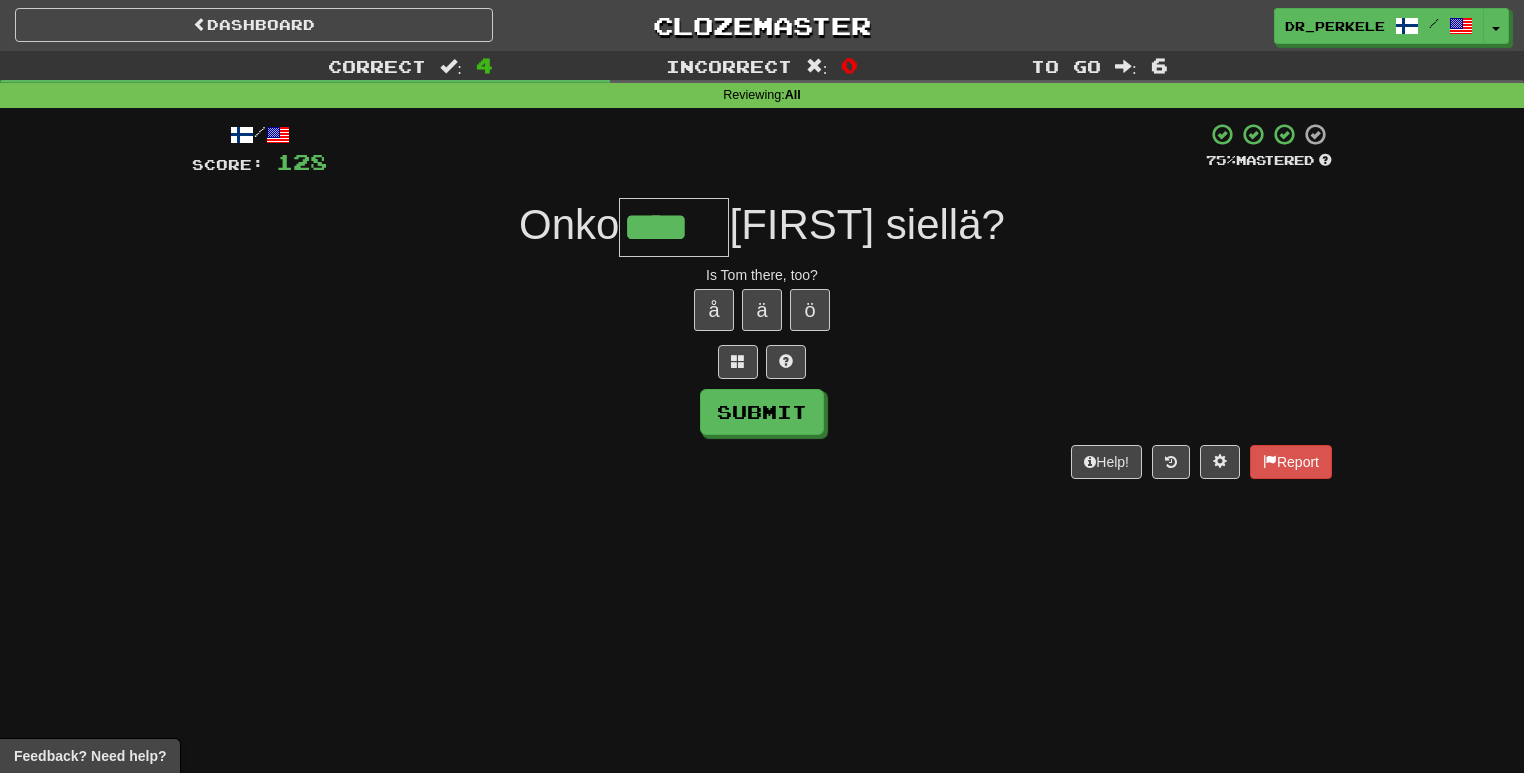 type on "****" 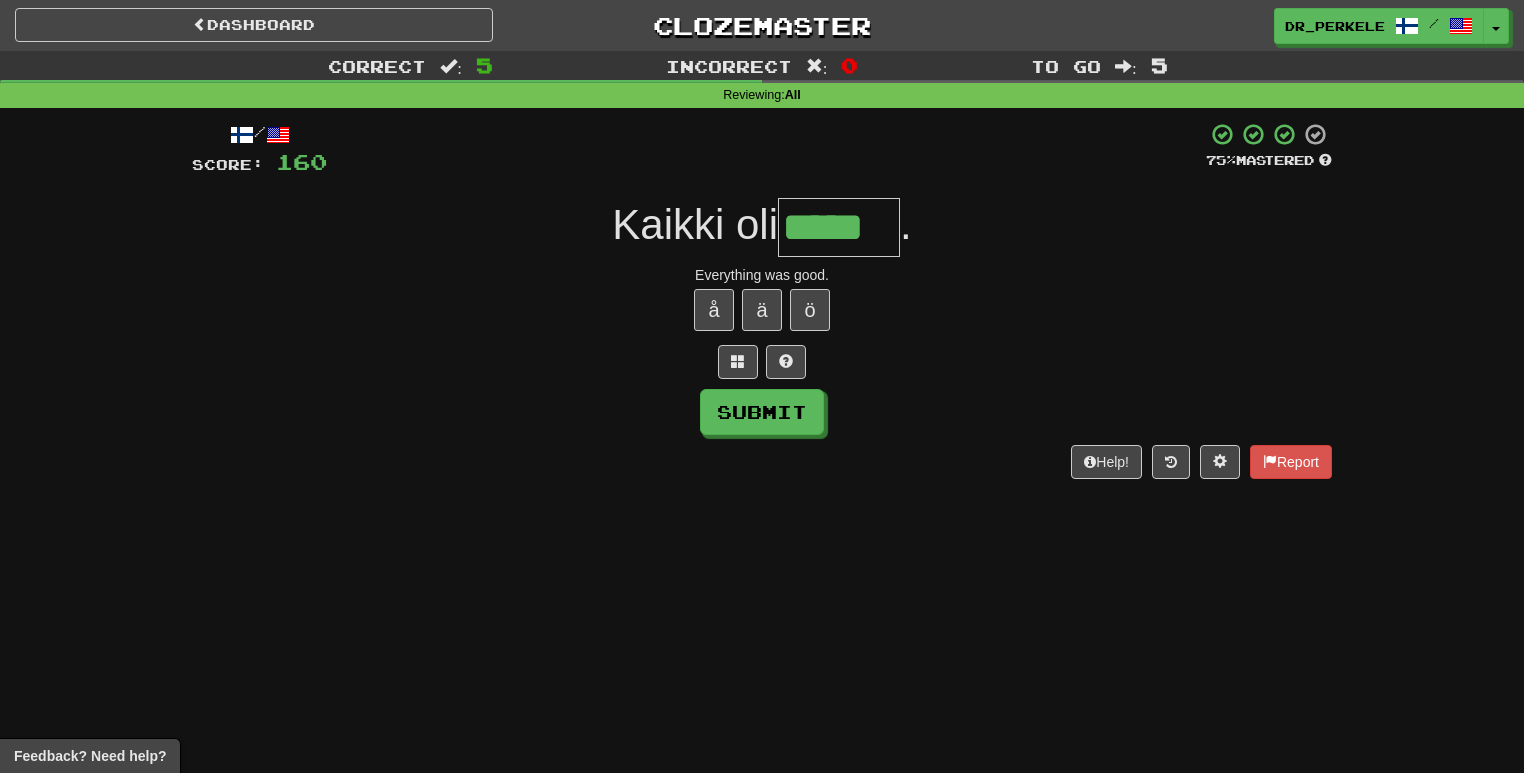 type on "*****" 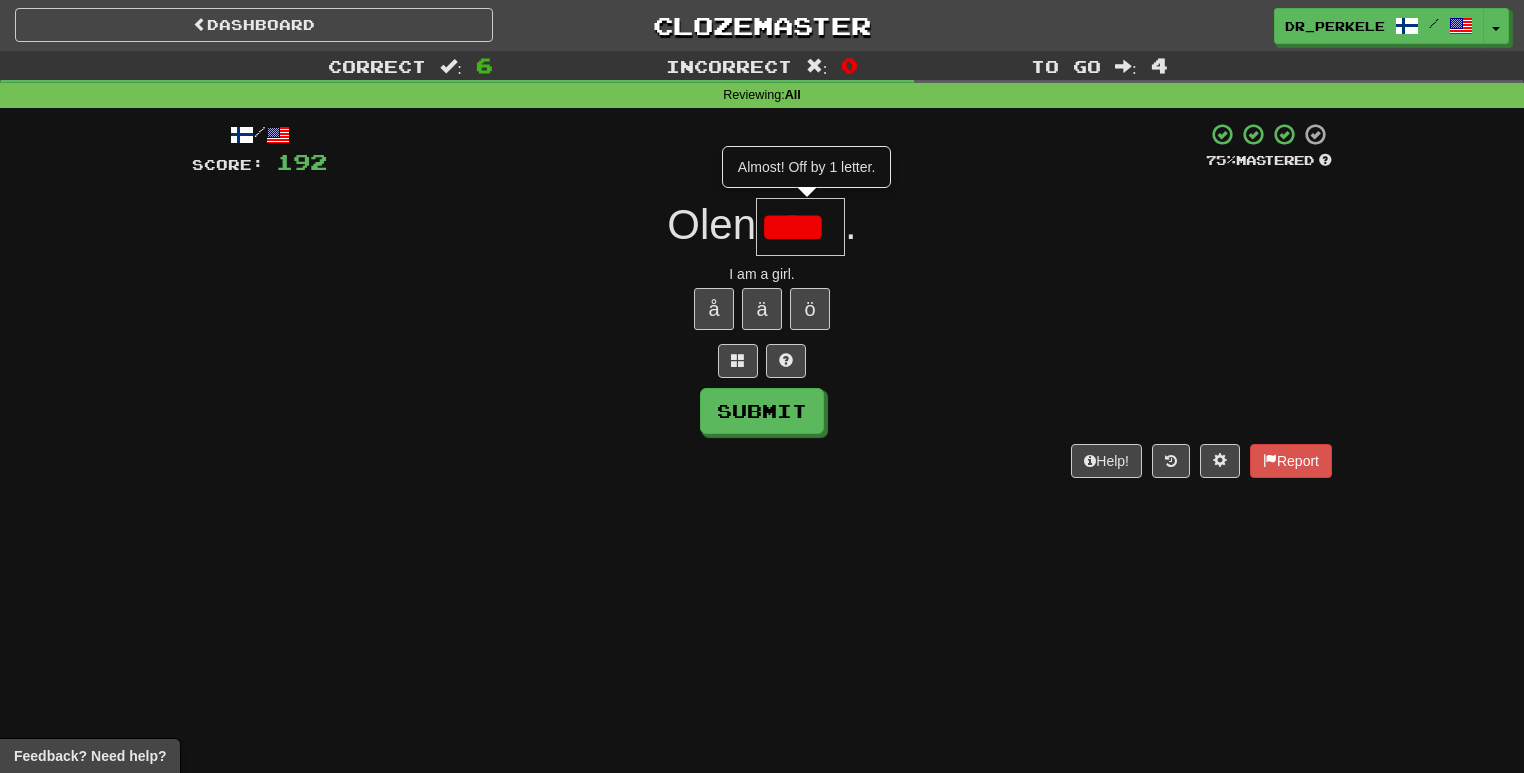 scroll, scrollTop: 0, scrollLeft: 0, axis: both 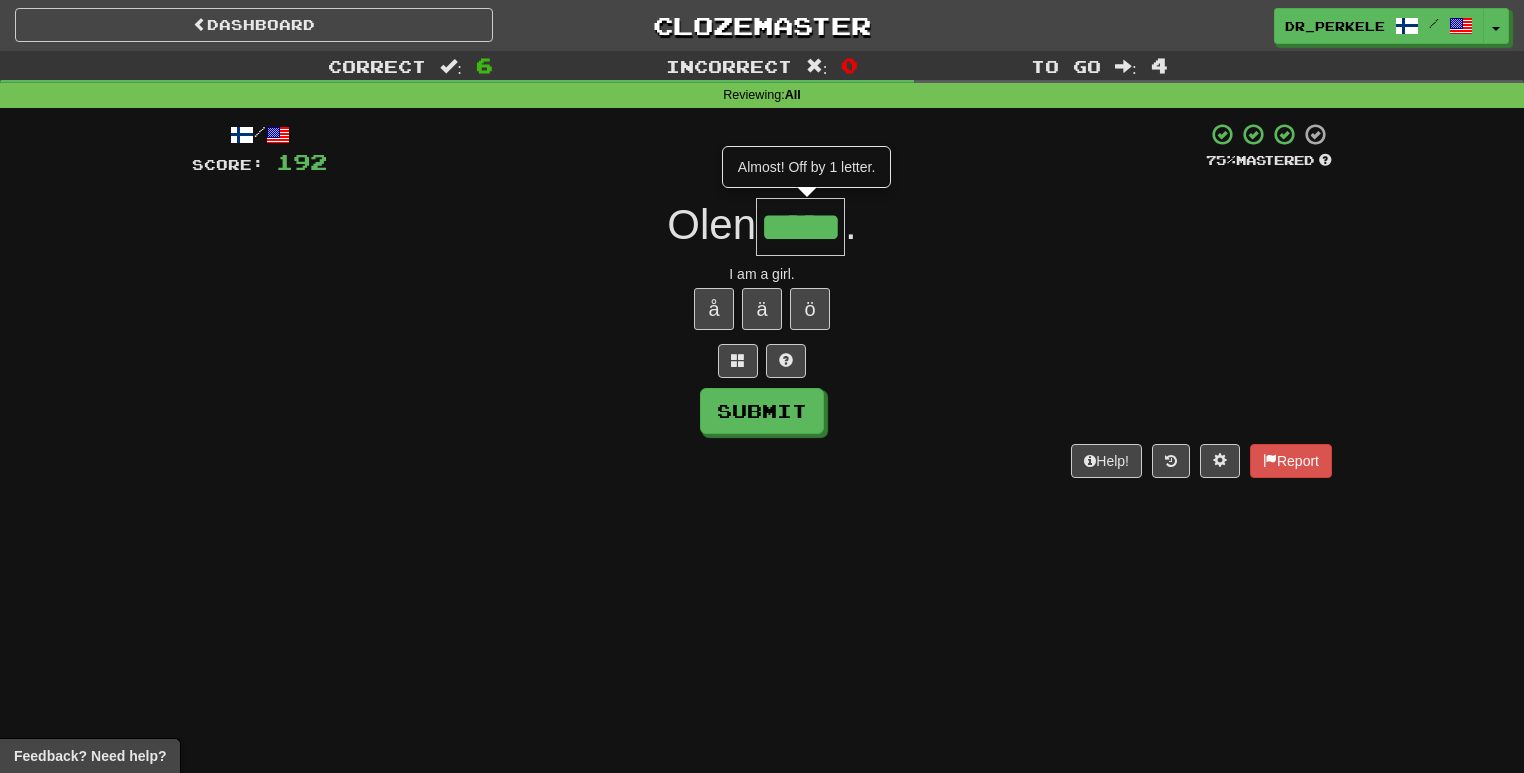 type on "*****" 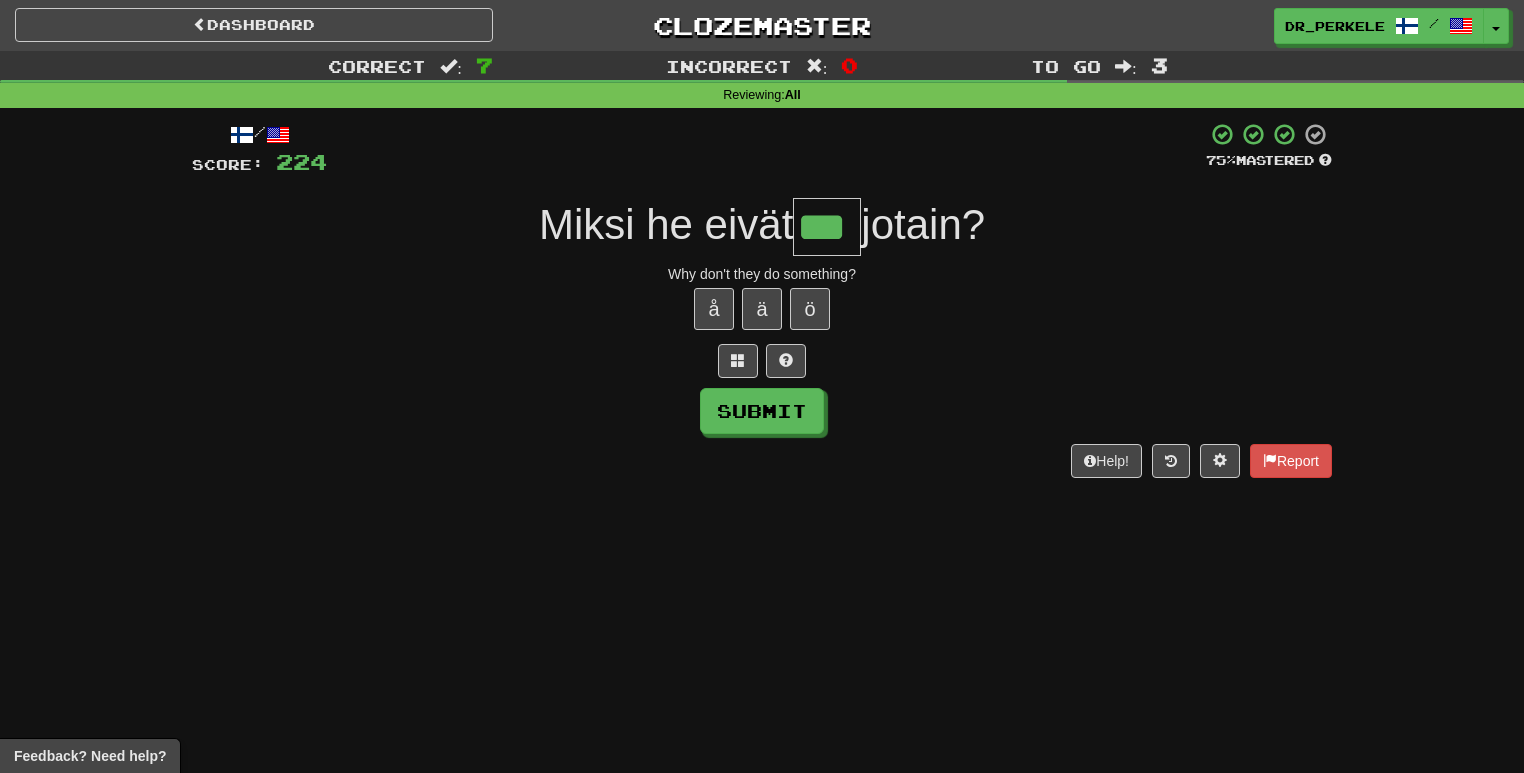type on "***" 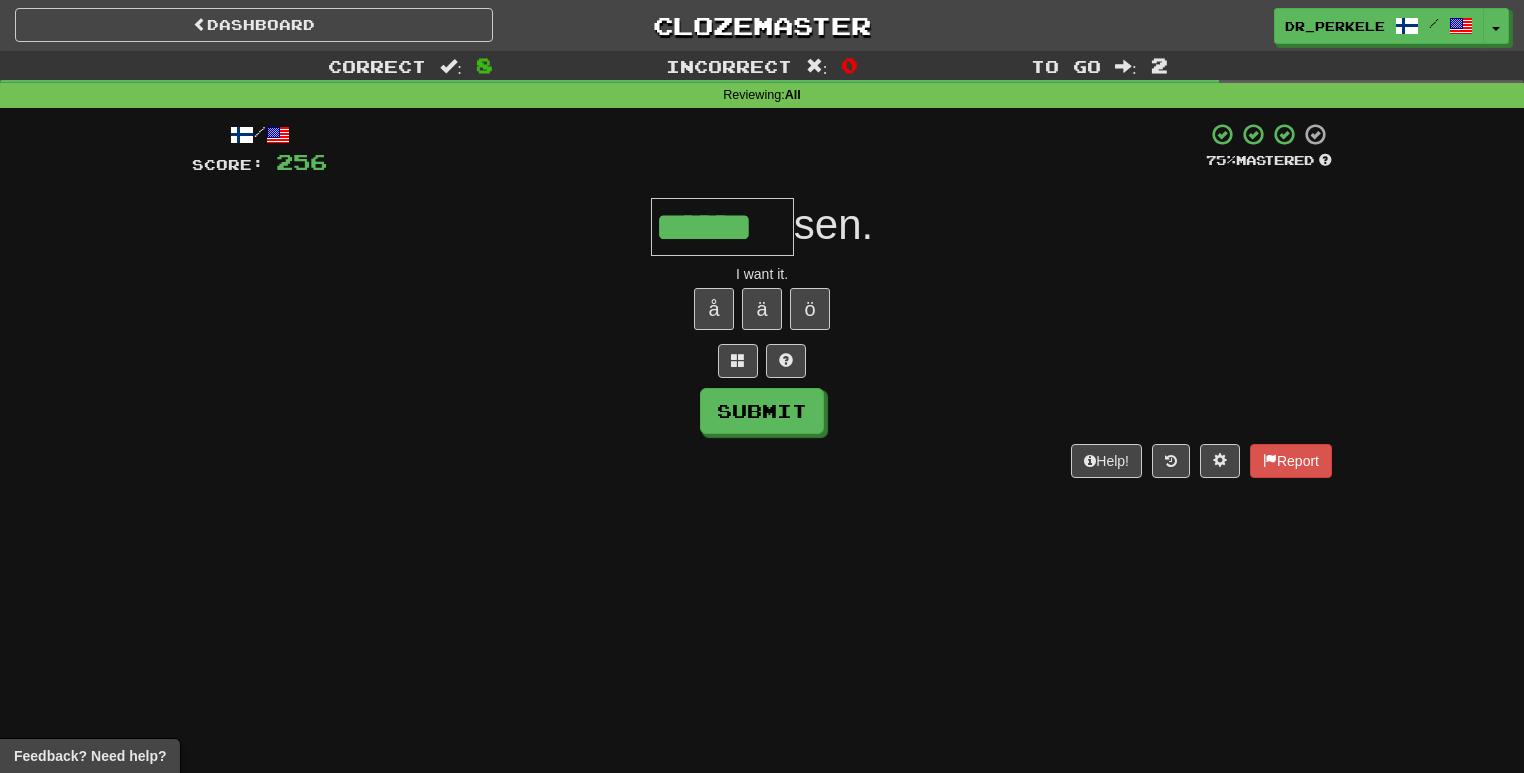 type on "******" 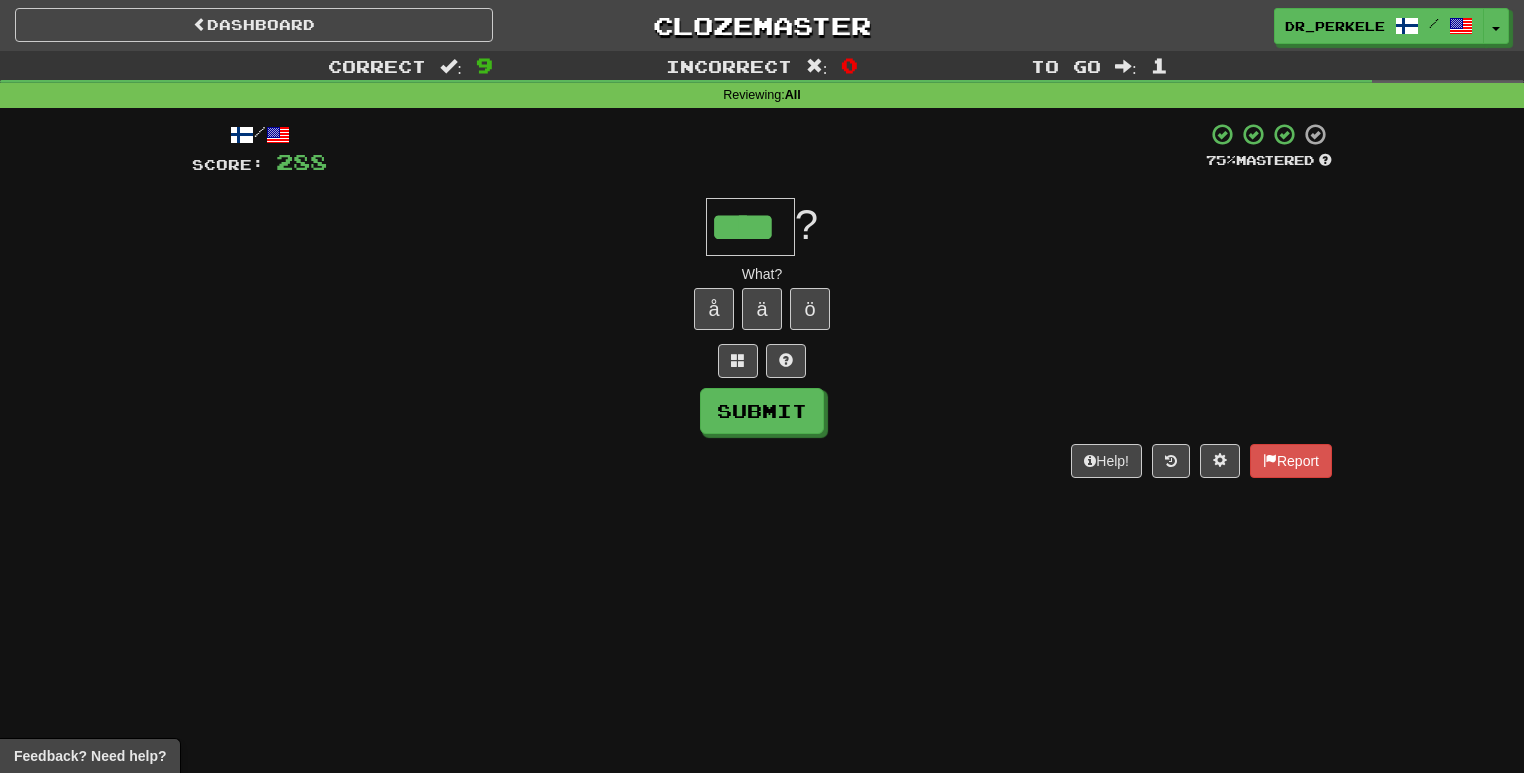 type on "****" 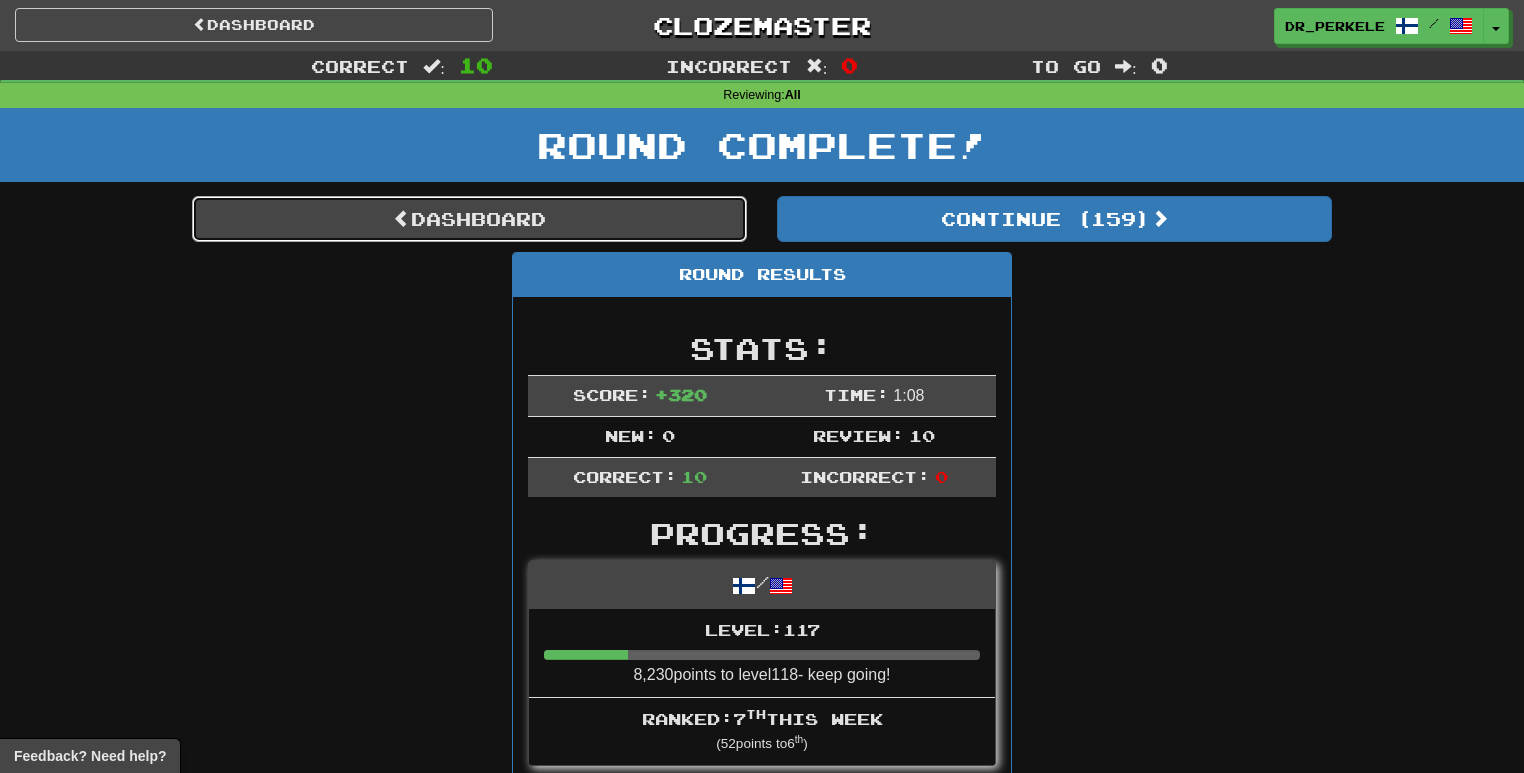 click on "Dashboard" at bounding box center [469, 219] 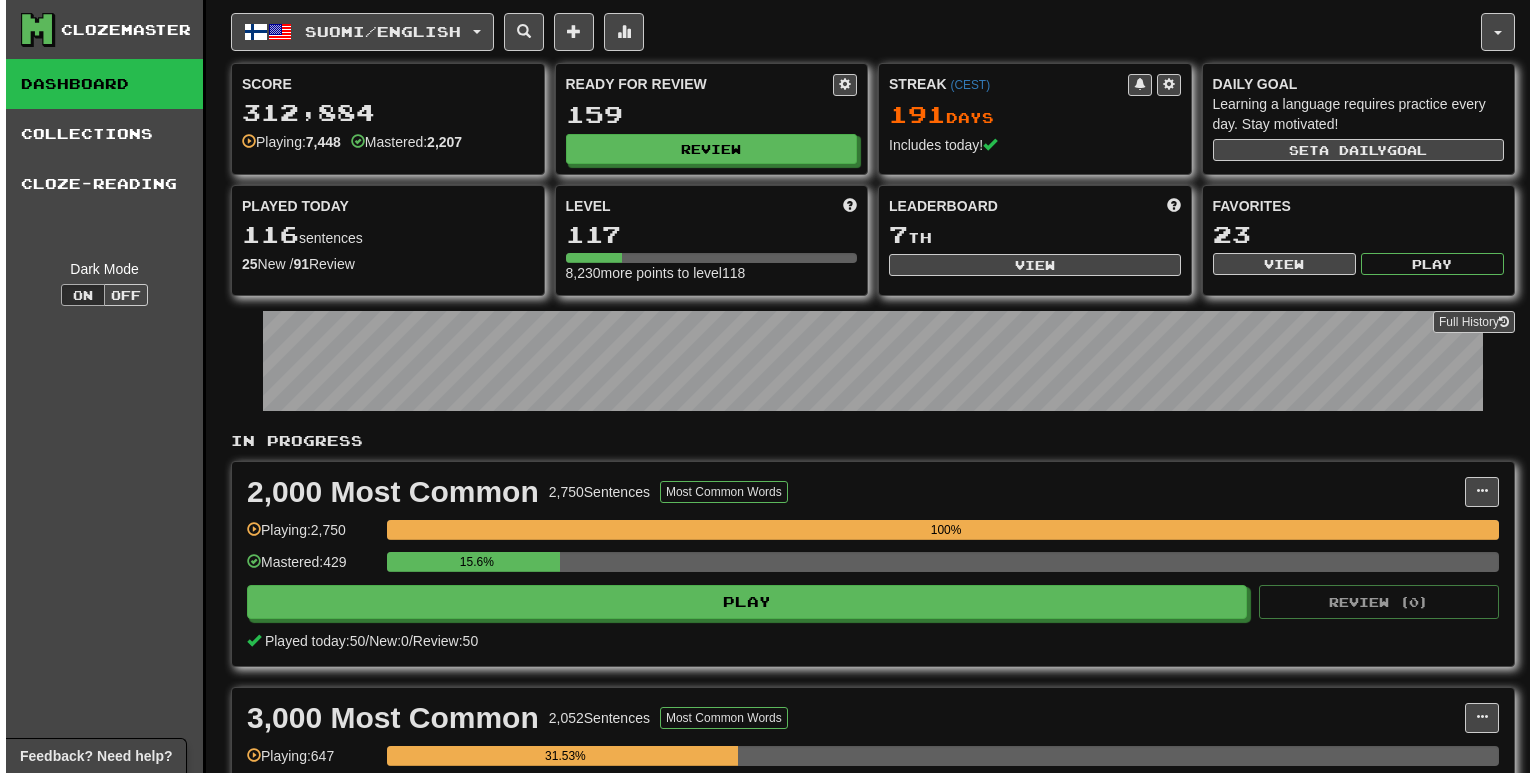 scroll, scrollTop: 0, scrollLeft: 0, axis: both 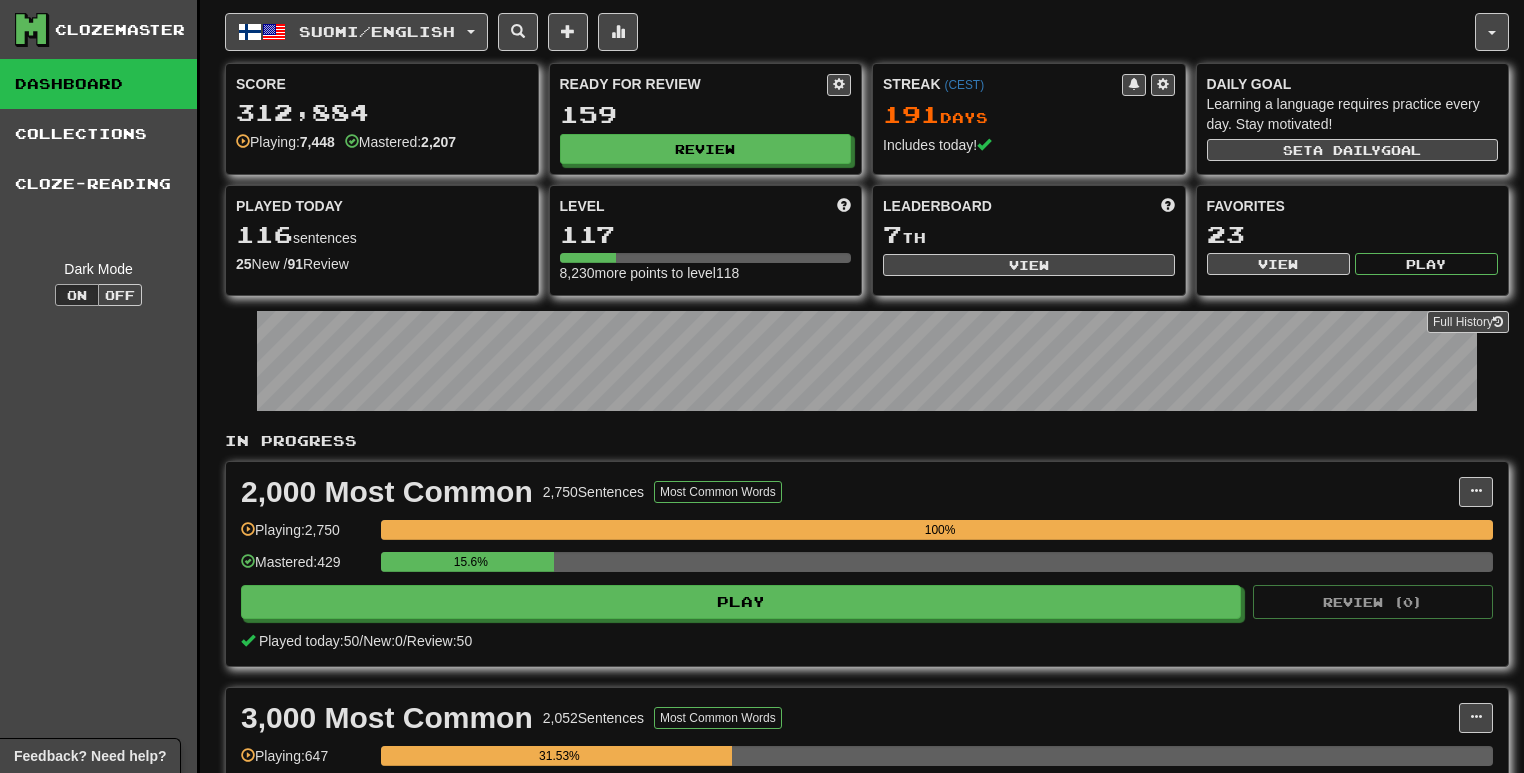 click on "159" at bounding box center (706, 114) 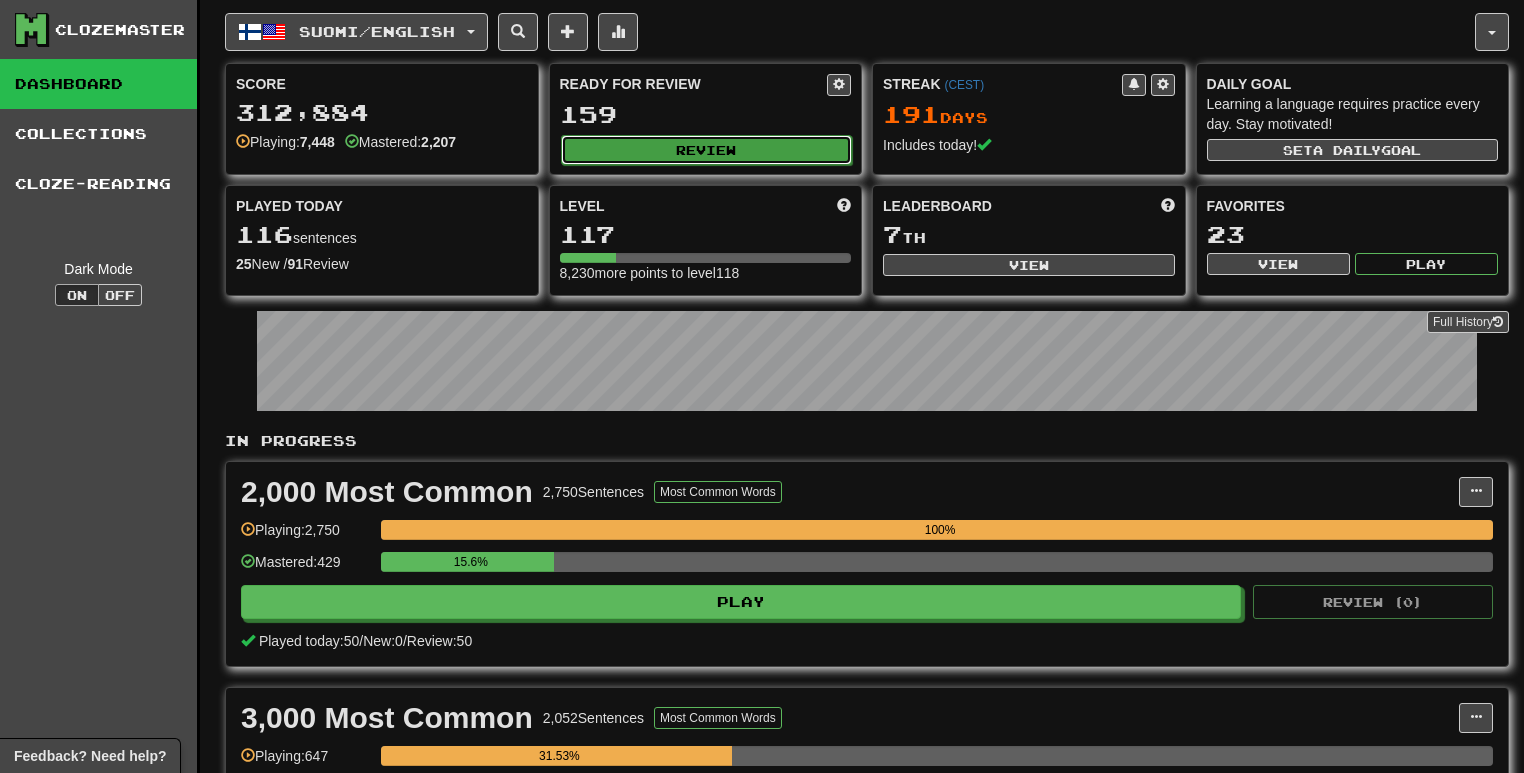 click on "Review" at bounding box center [707, 150] 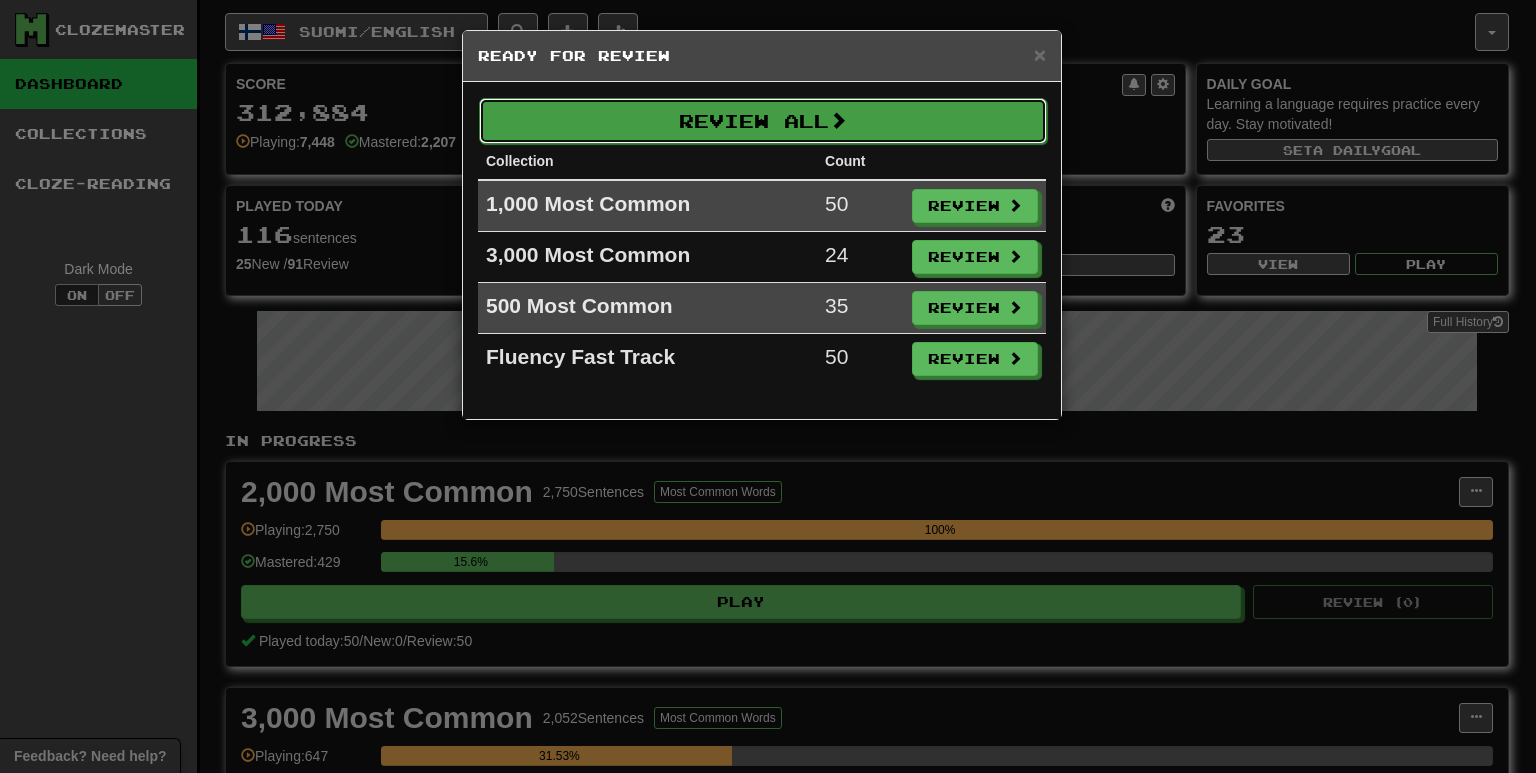 click on "Review All" at bounding box center (763, 121) 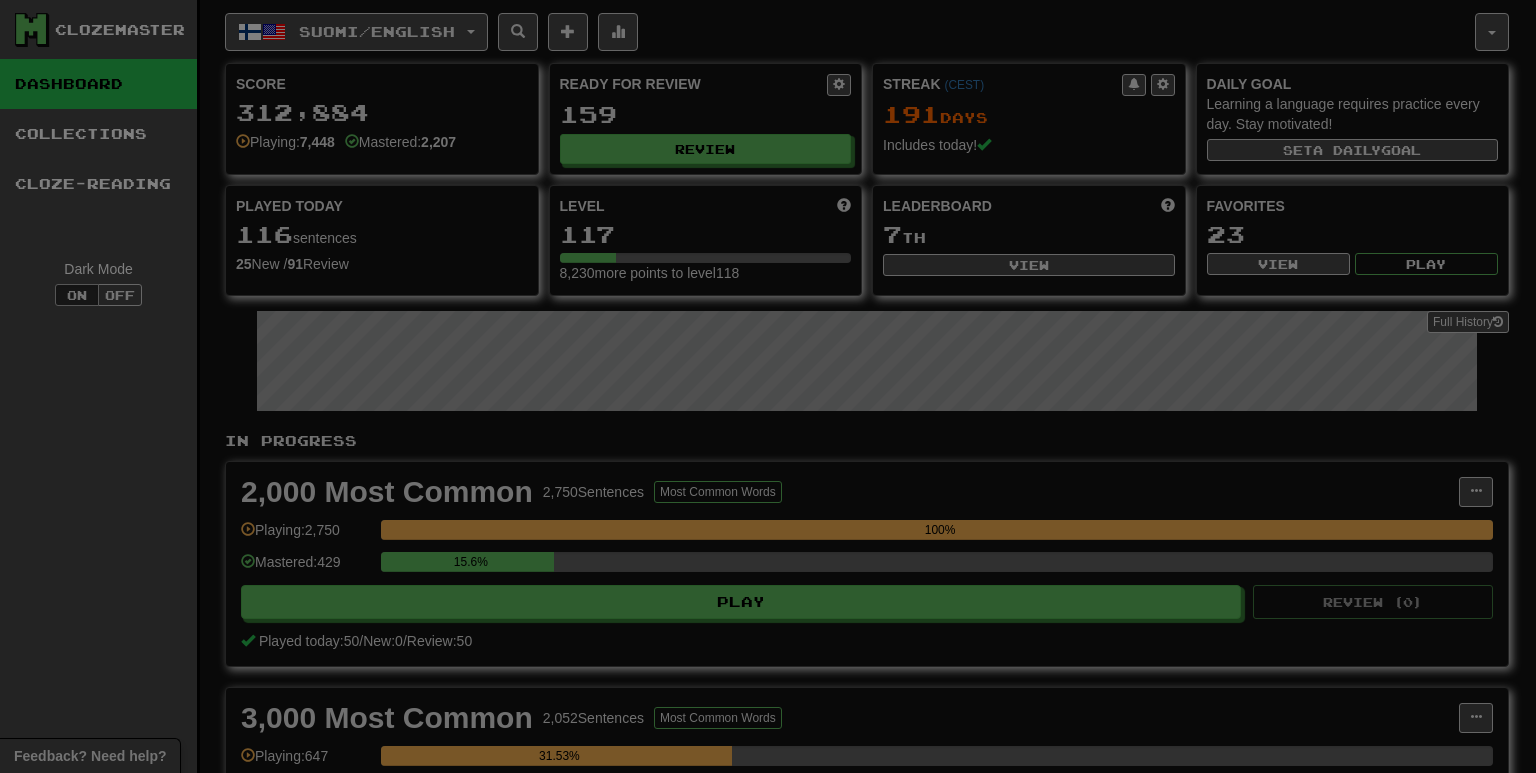 select on "**" 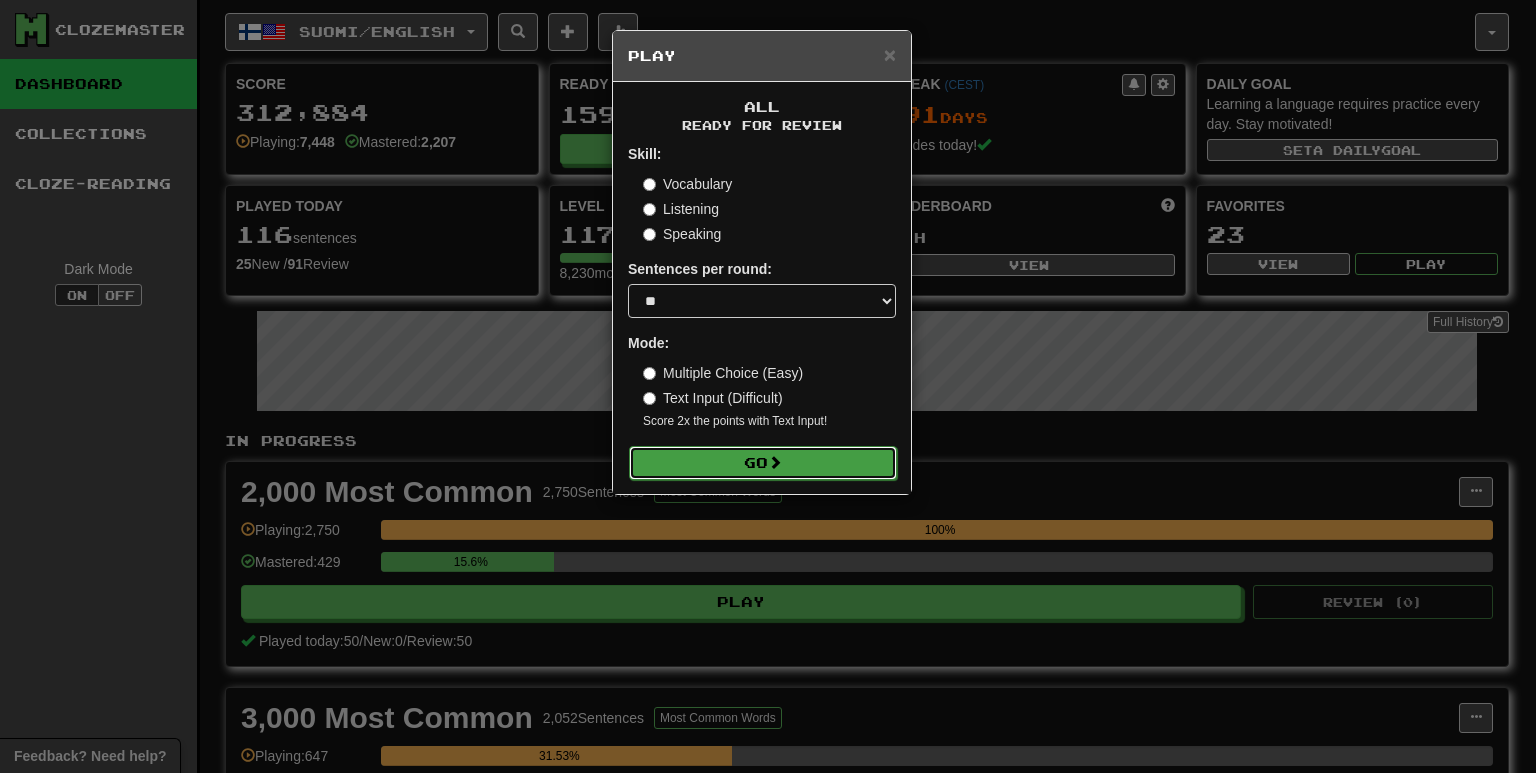 click on "Go" at bounding box center (763, 463) 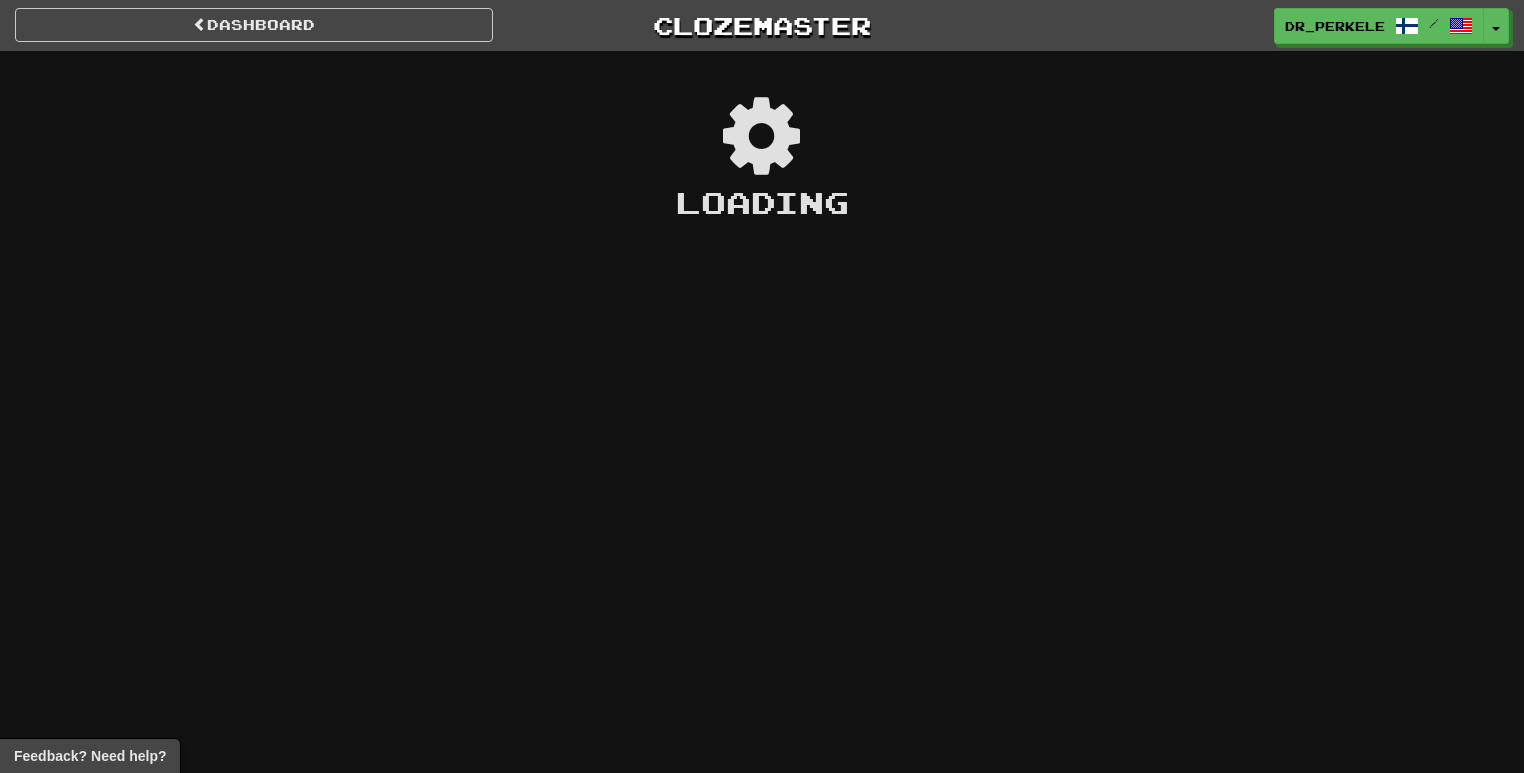 scroll, scrollTop: 0, scrollLeft: 0, axis: both 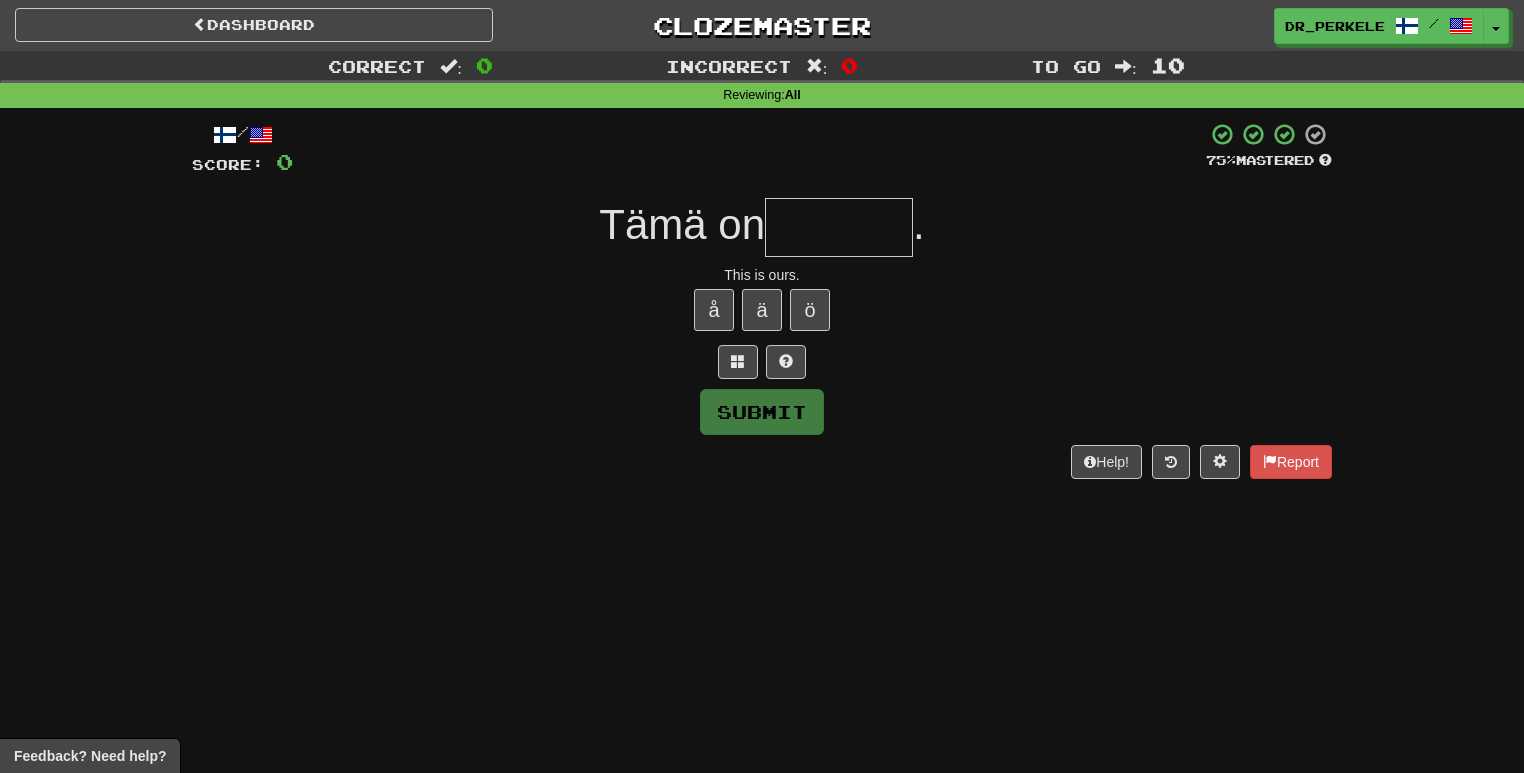 click at bounding box center [839, 227] 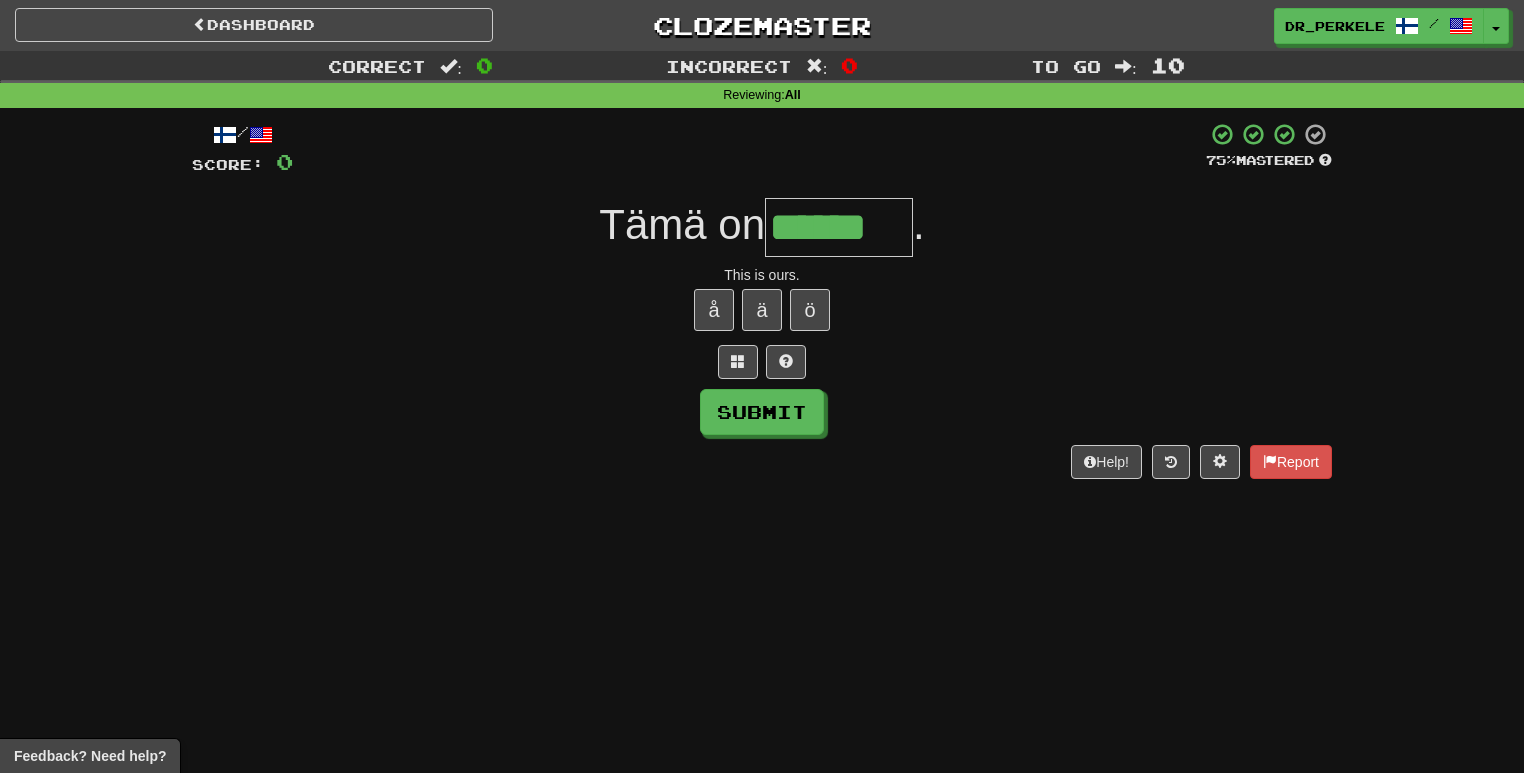 type on "******" 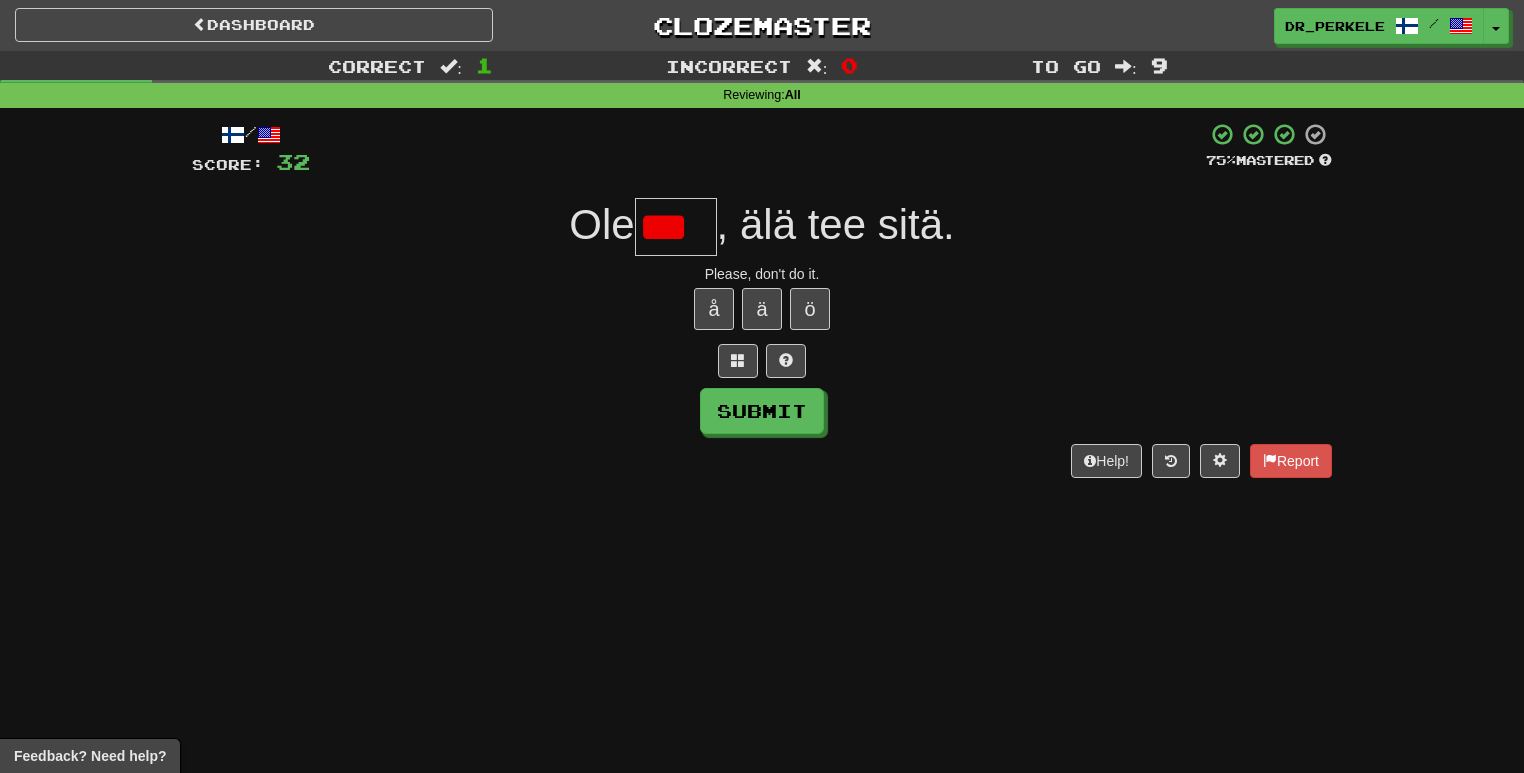 scroll, scrollTop: 0, scrollLeft: 0, axis: both 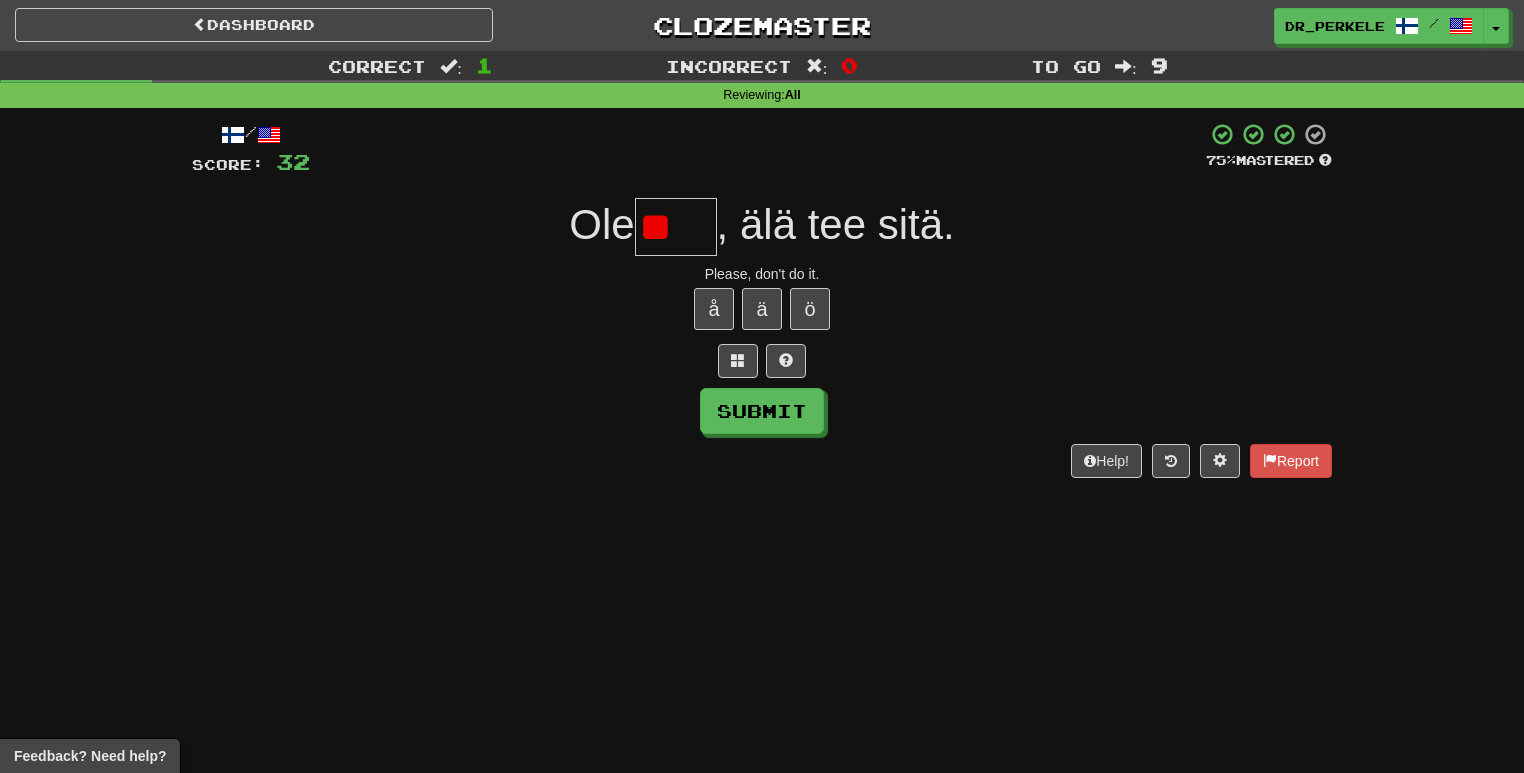 type on "*" 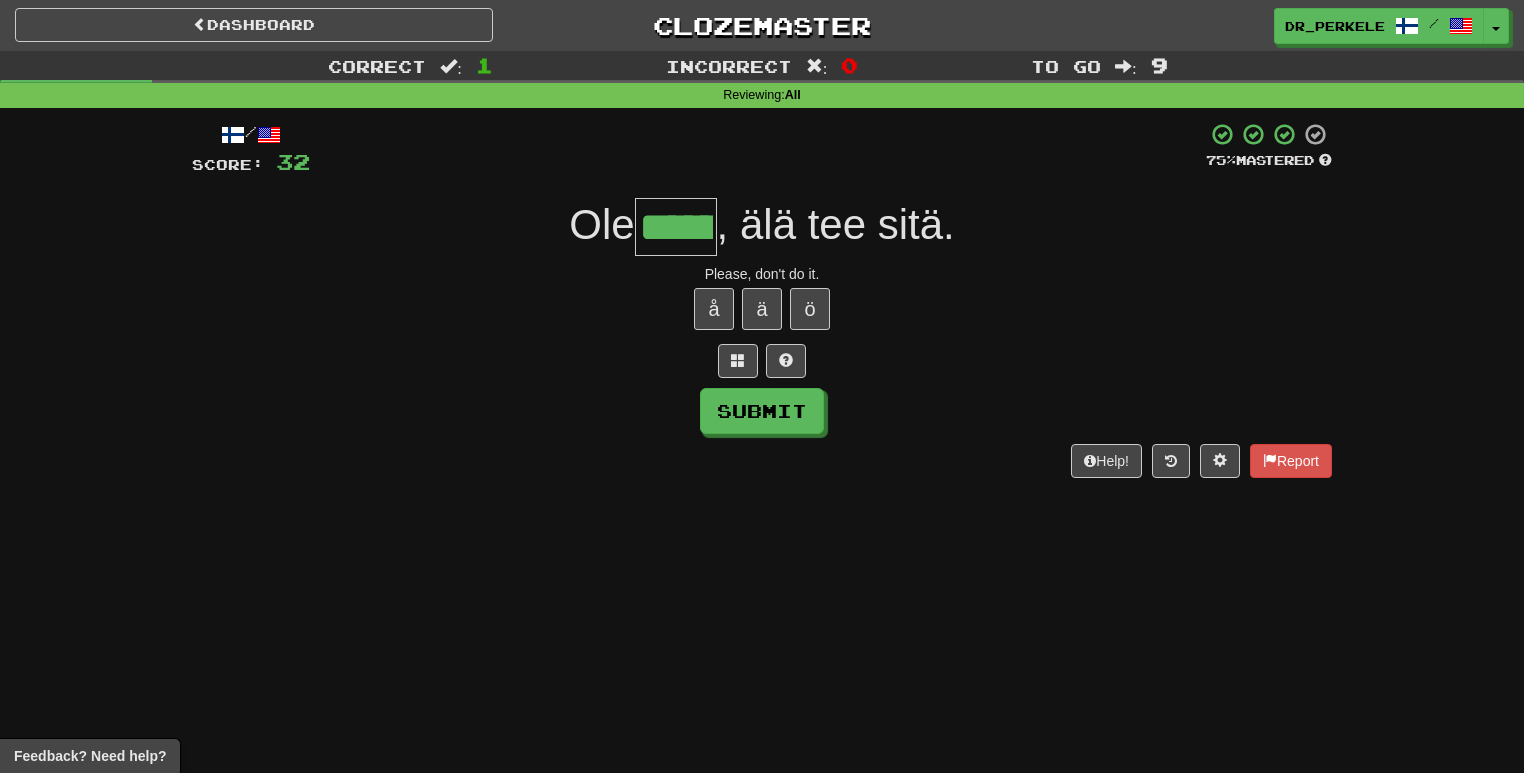 type on "******" 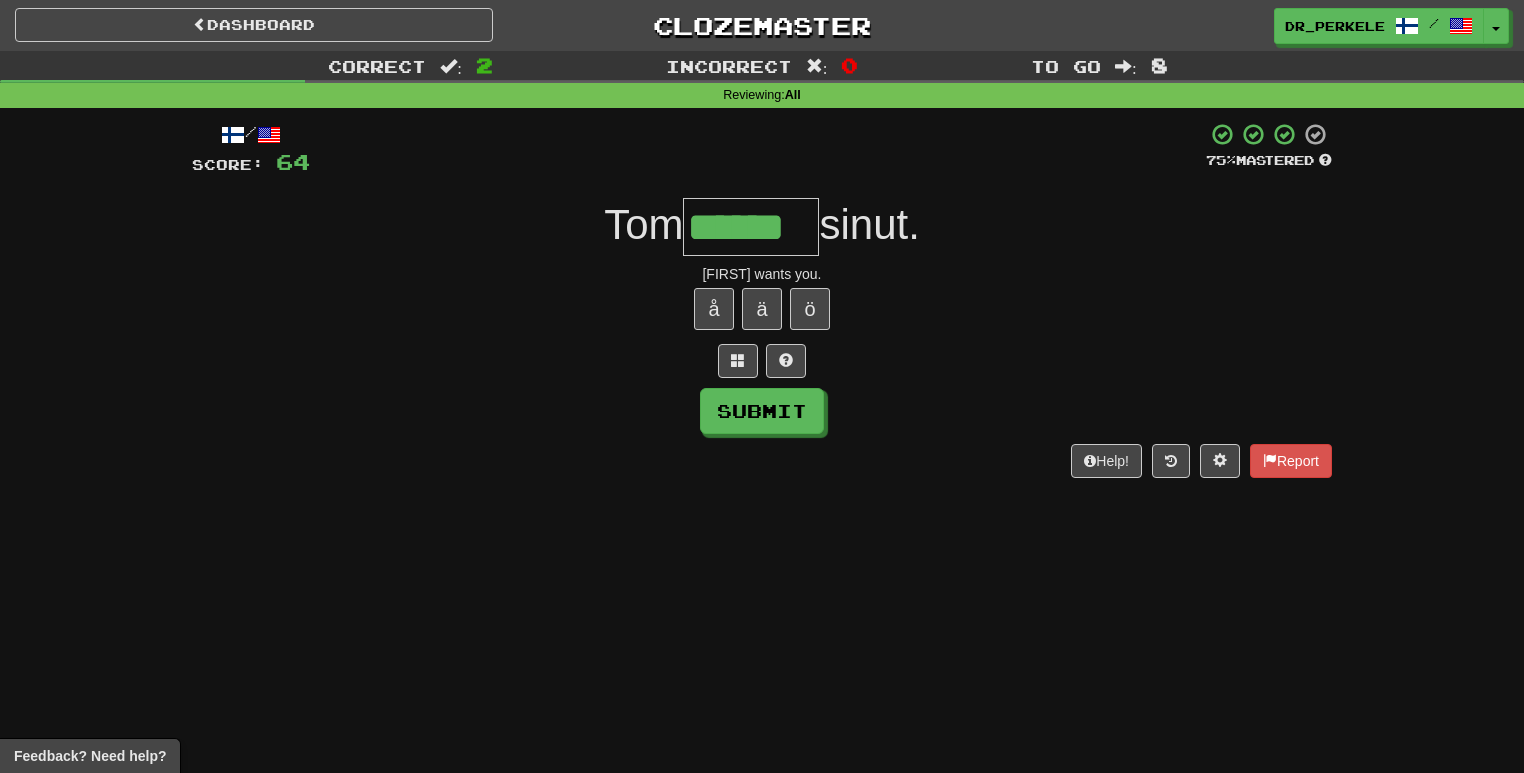 type on "******" 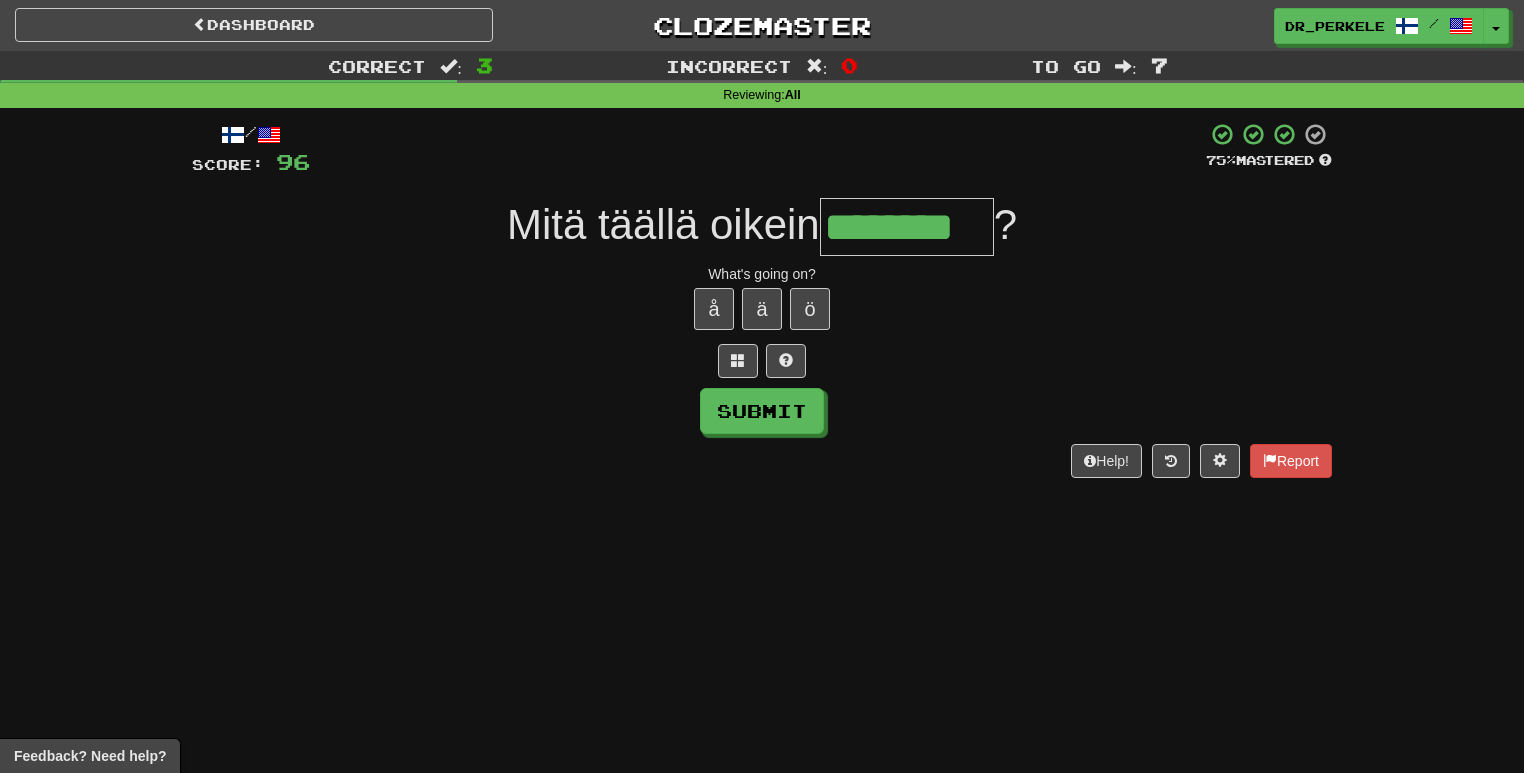 type on "********" 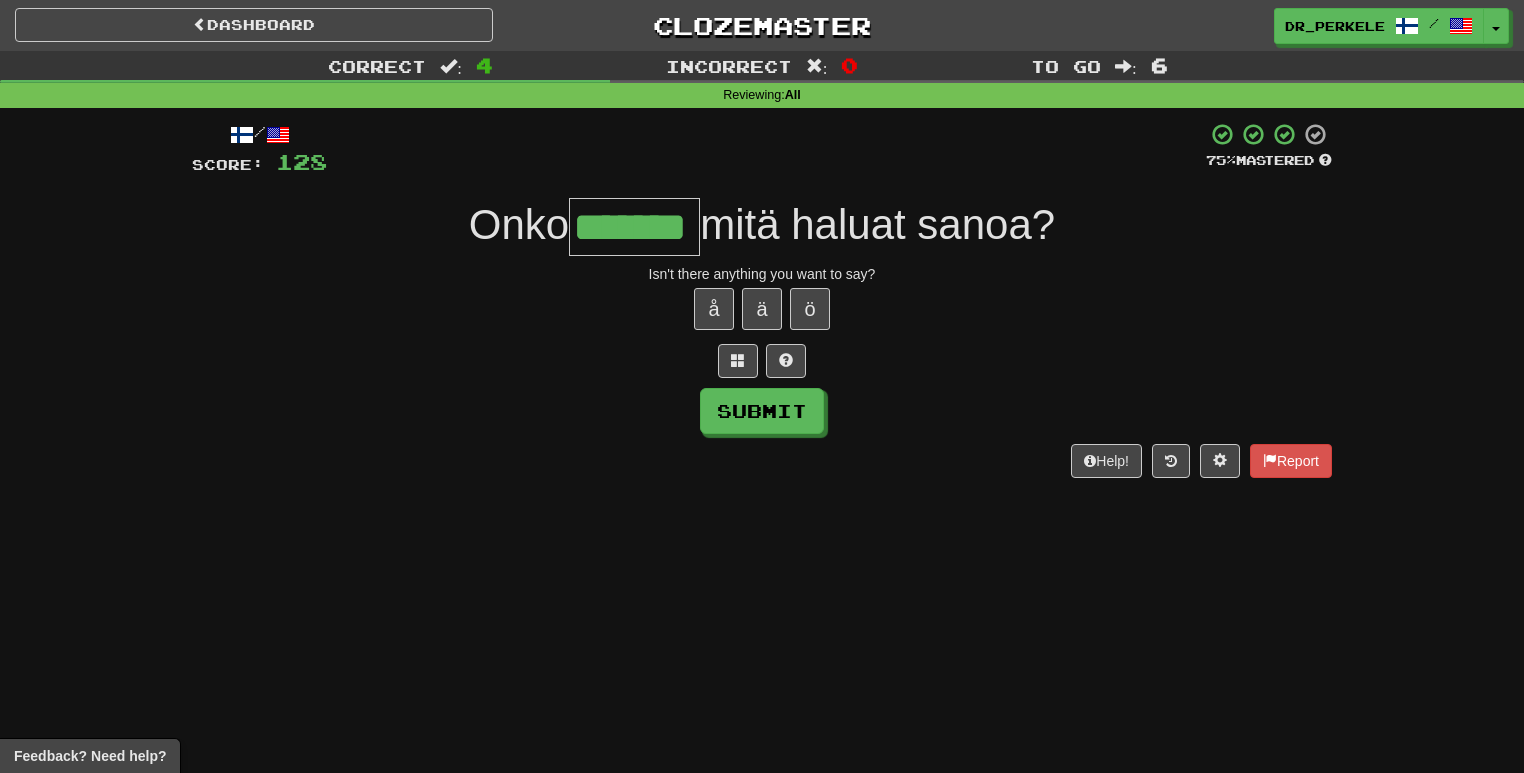type on "*******" 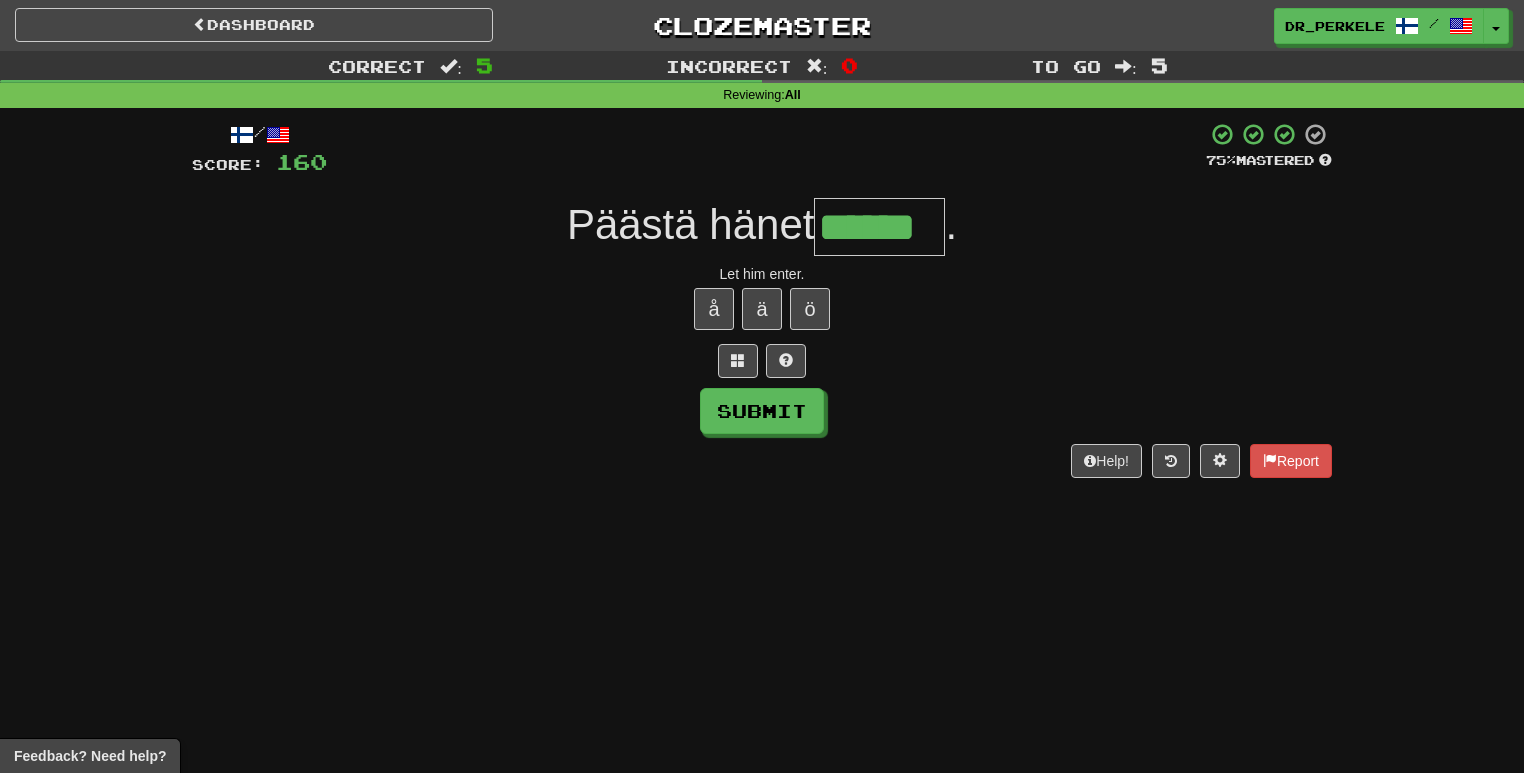 type on "******" 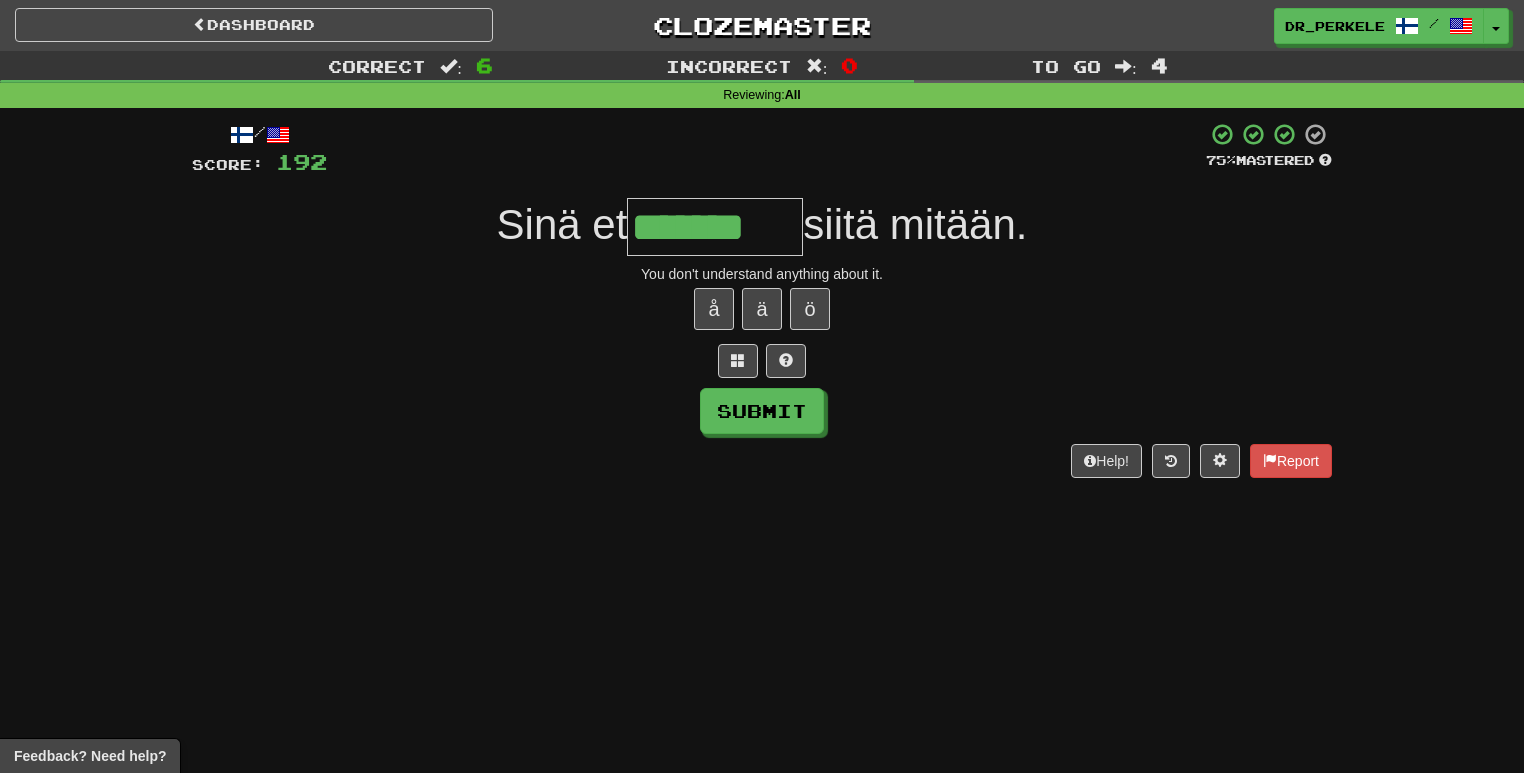 type on "*******" 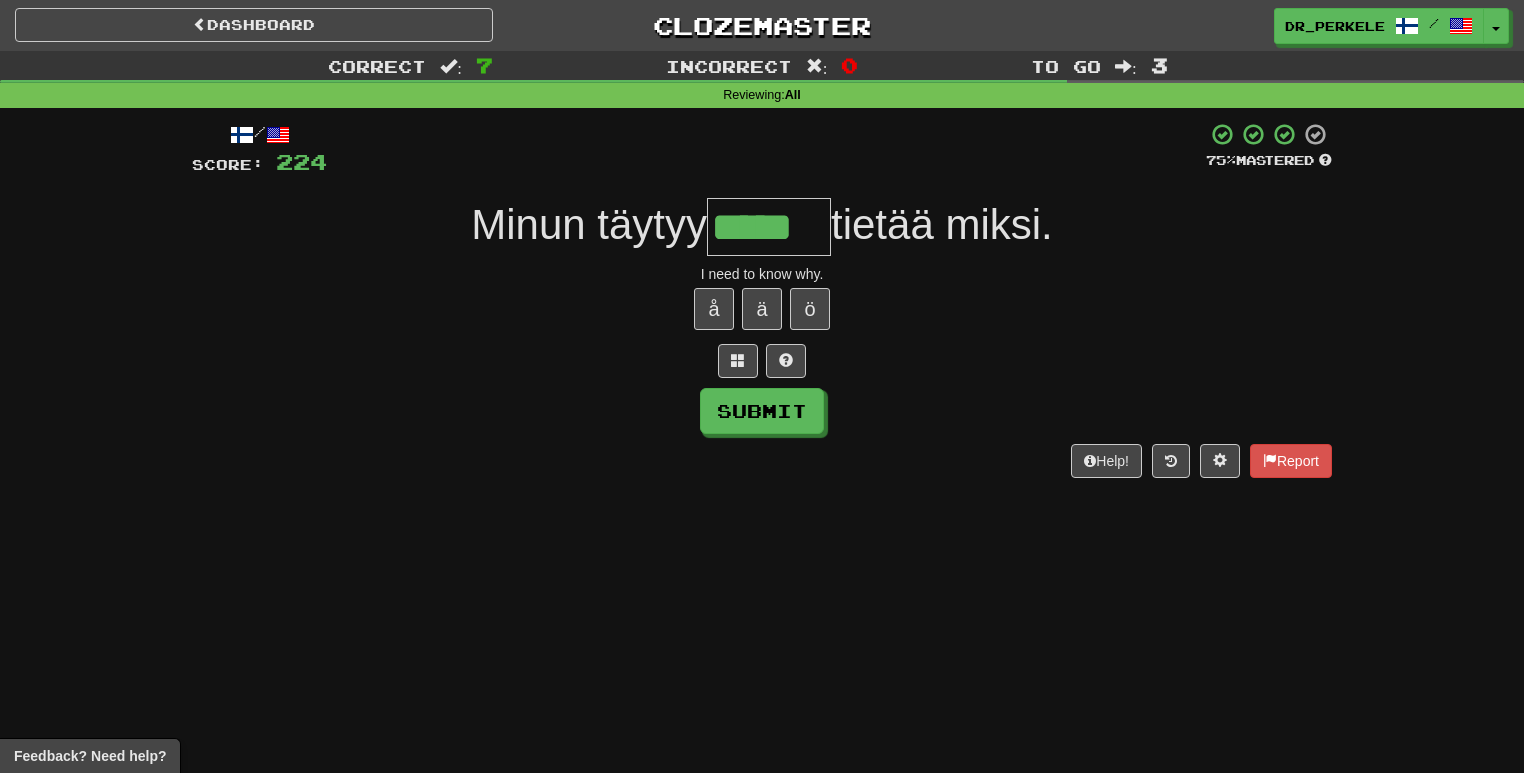 type on "*****" 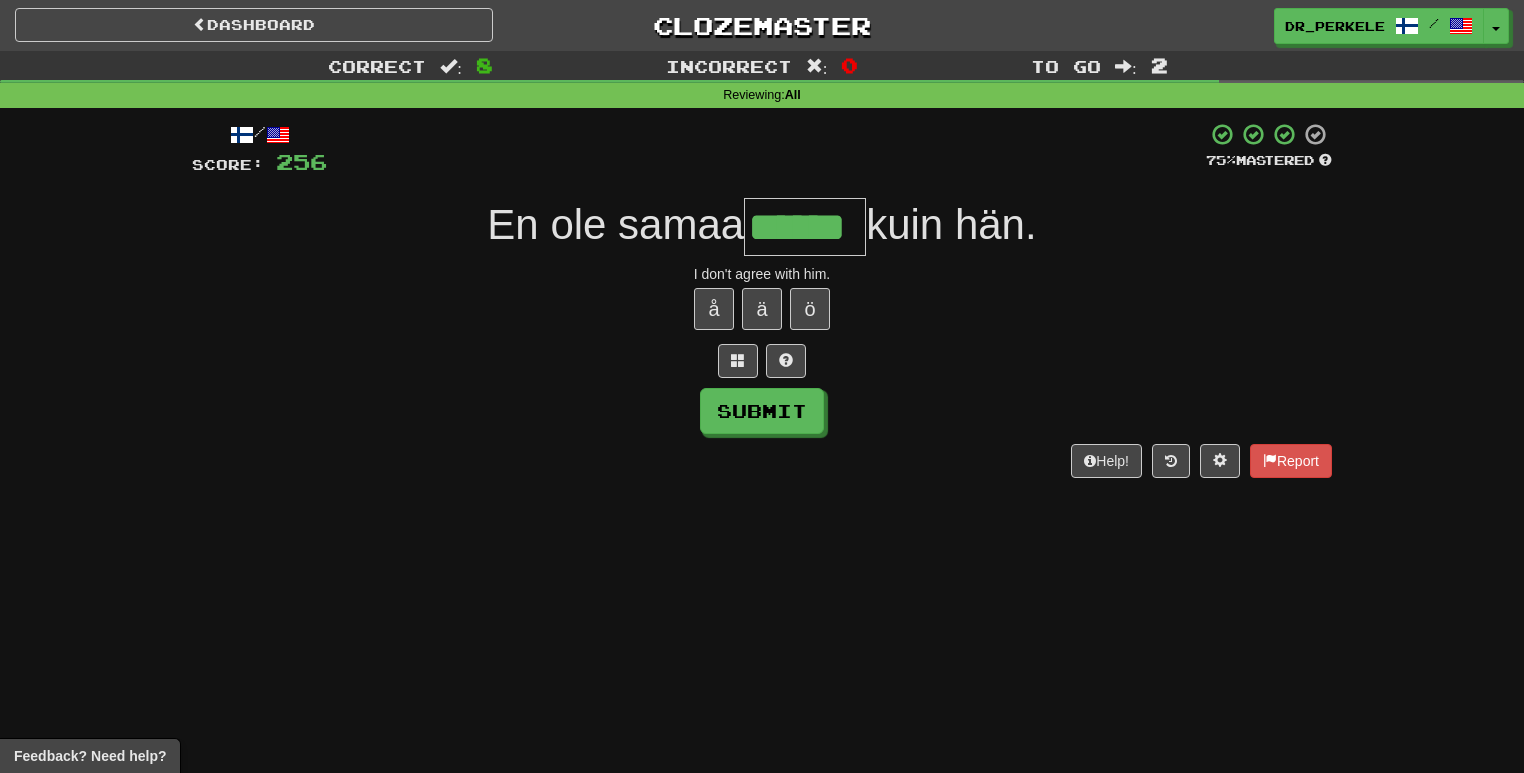 type on "******" 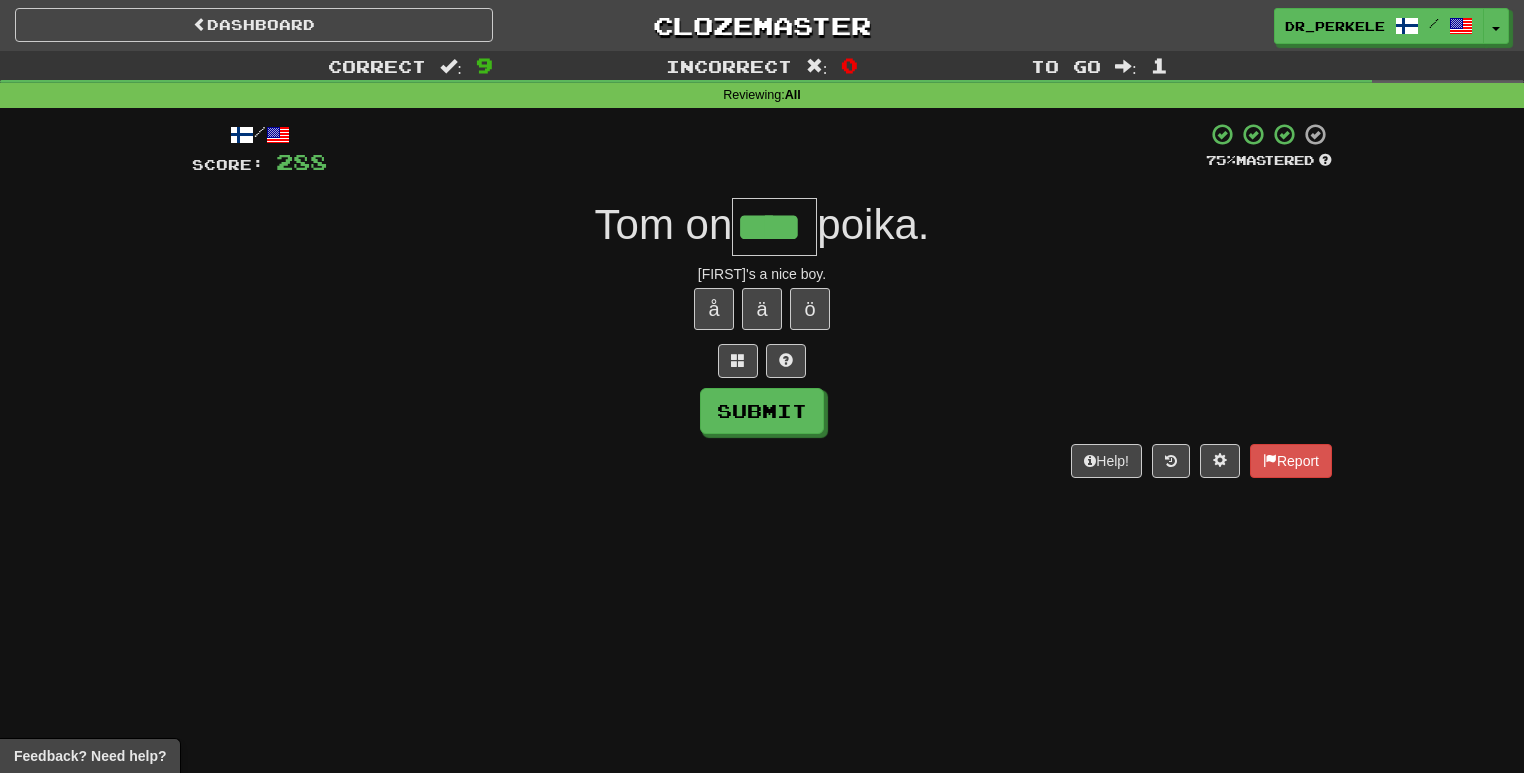 type on "****" 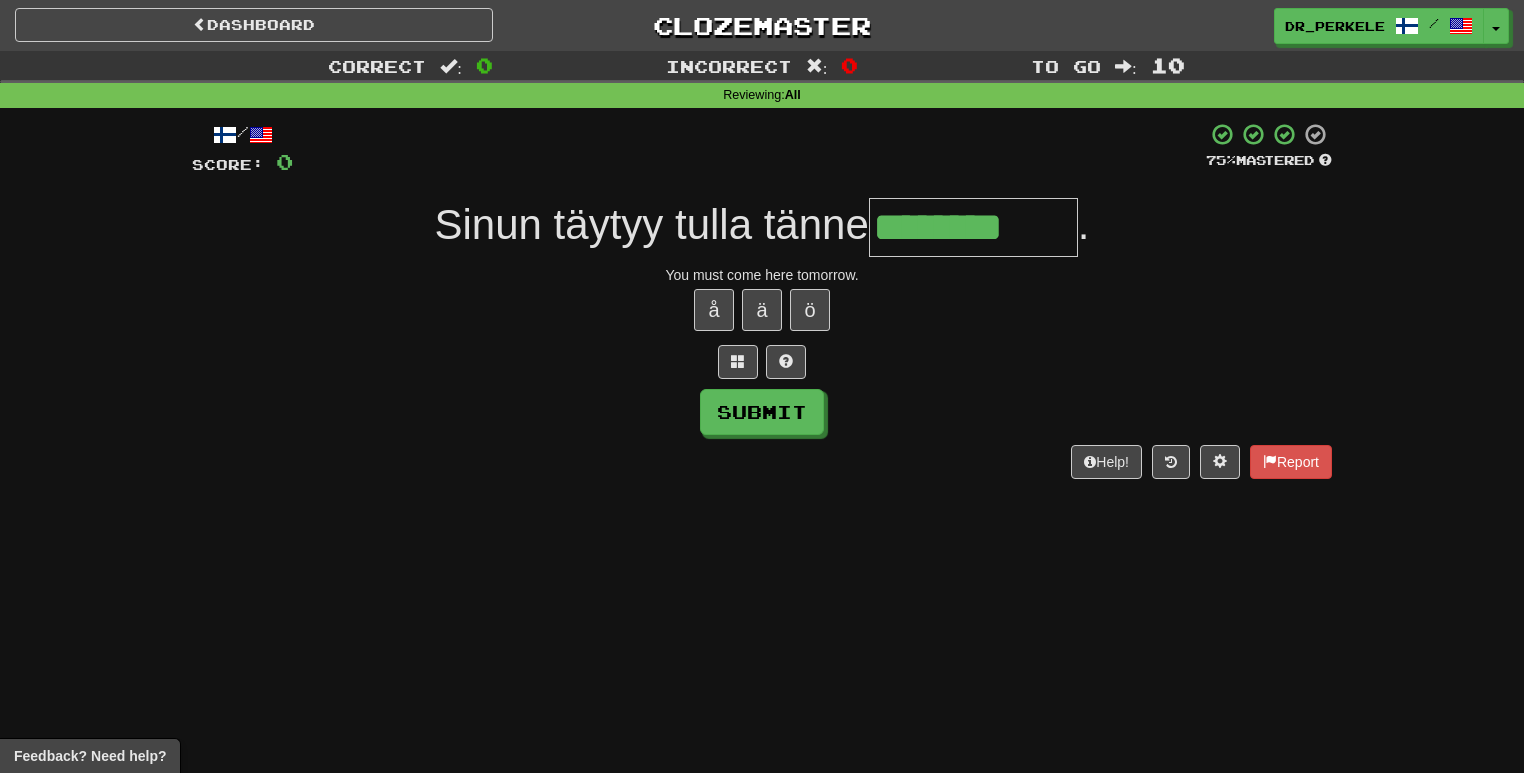 type on "********" 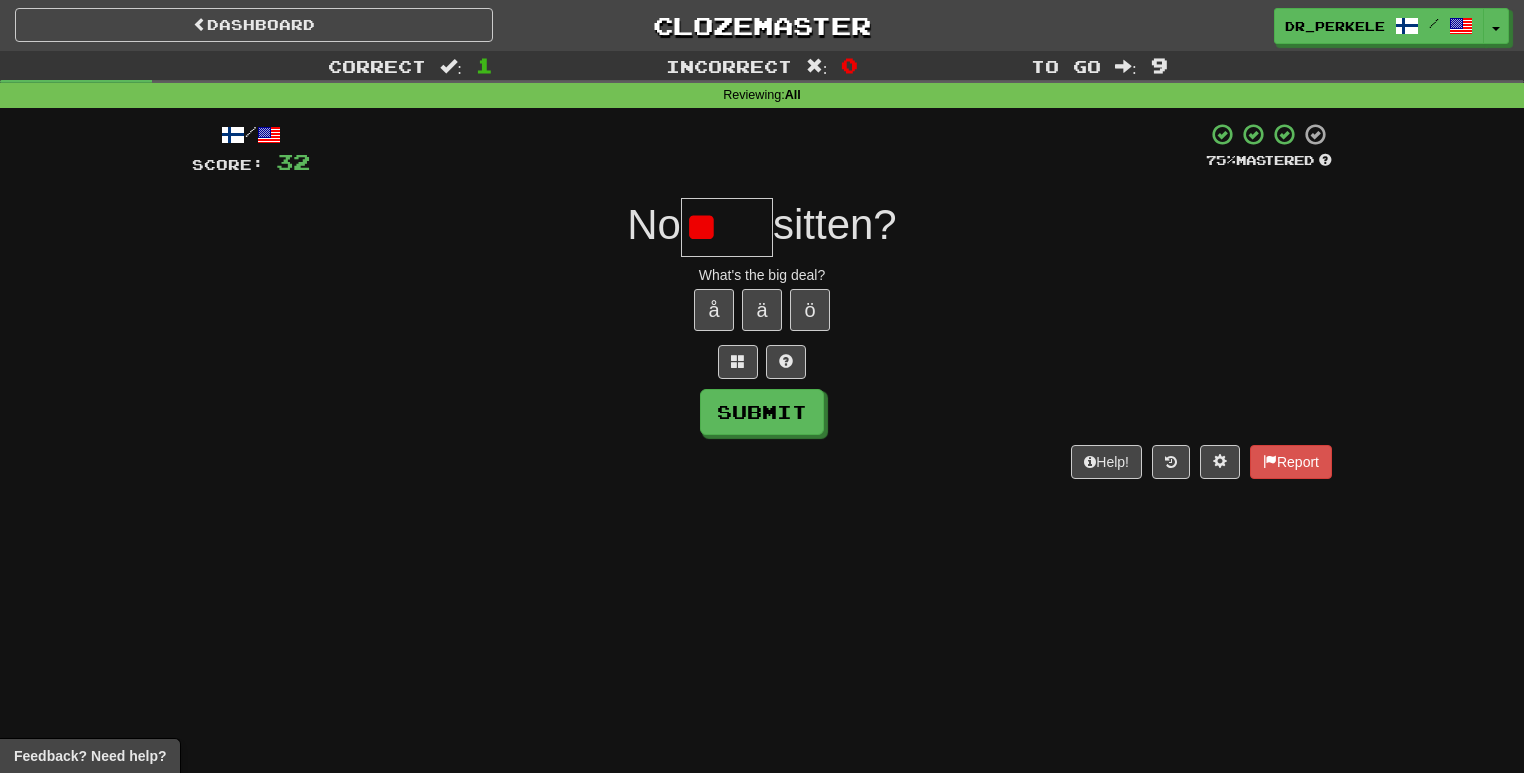type on "*" 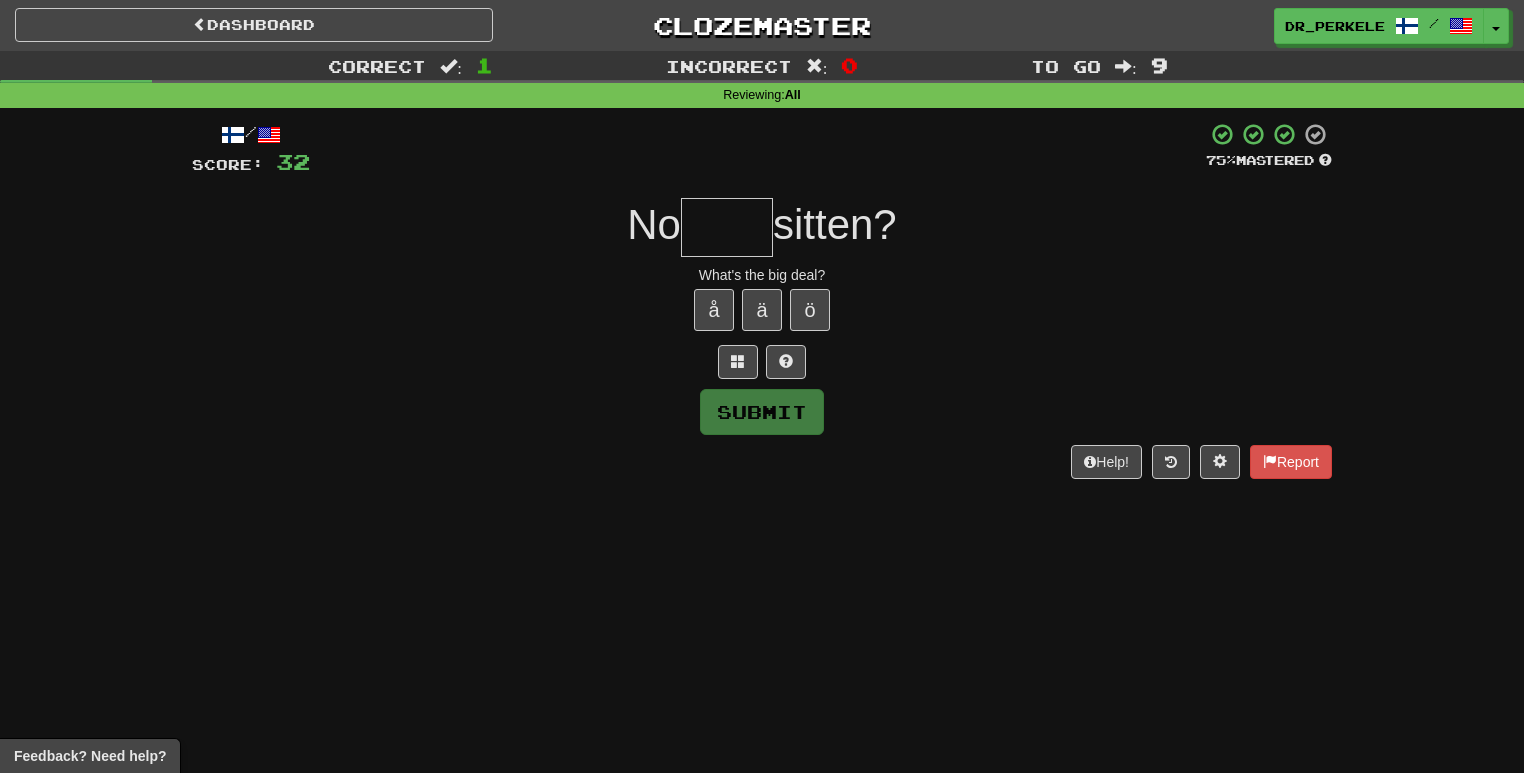 type on "*" 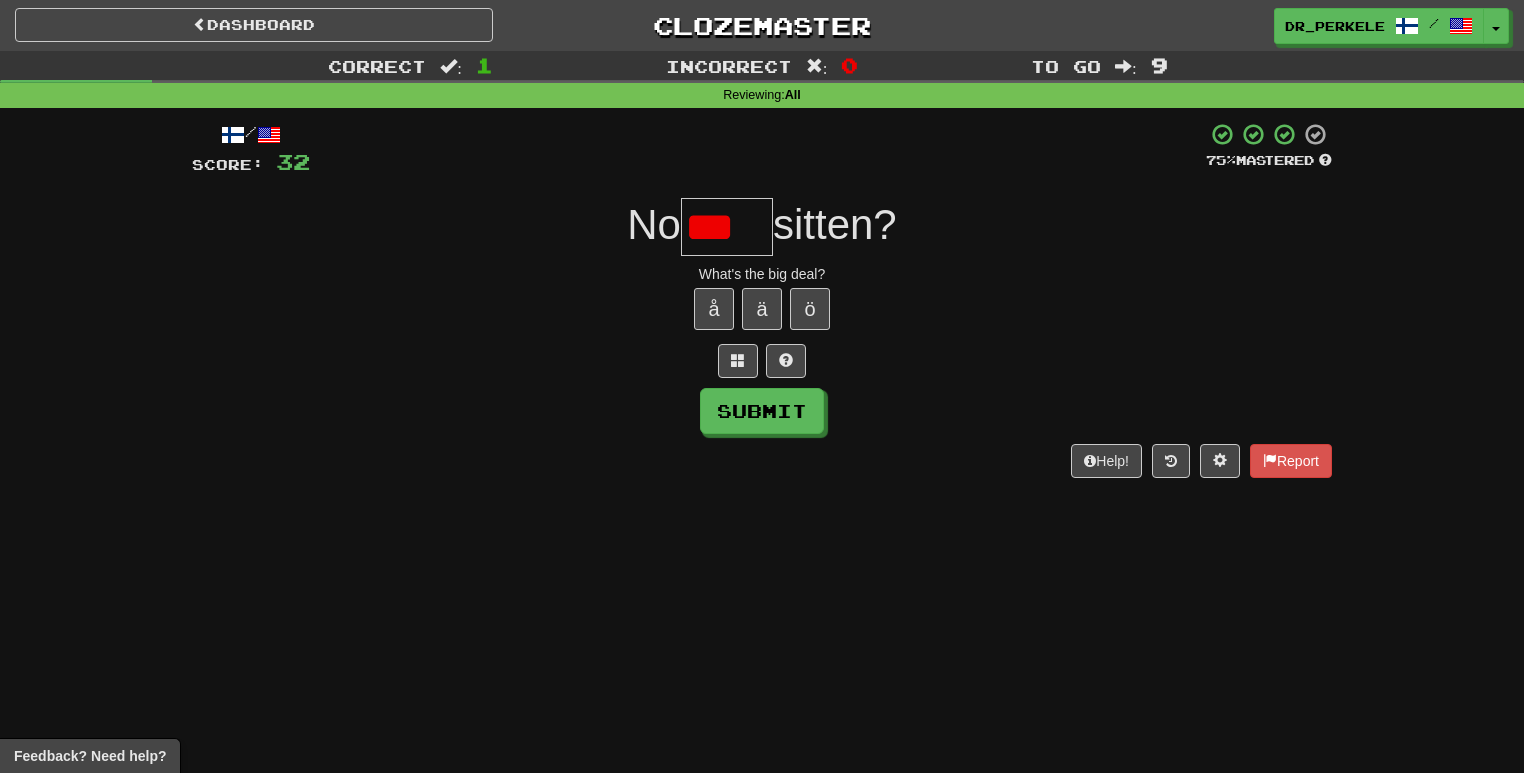 scroll, scrollTop: 0, scrollLeft: 0, axis: both 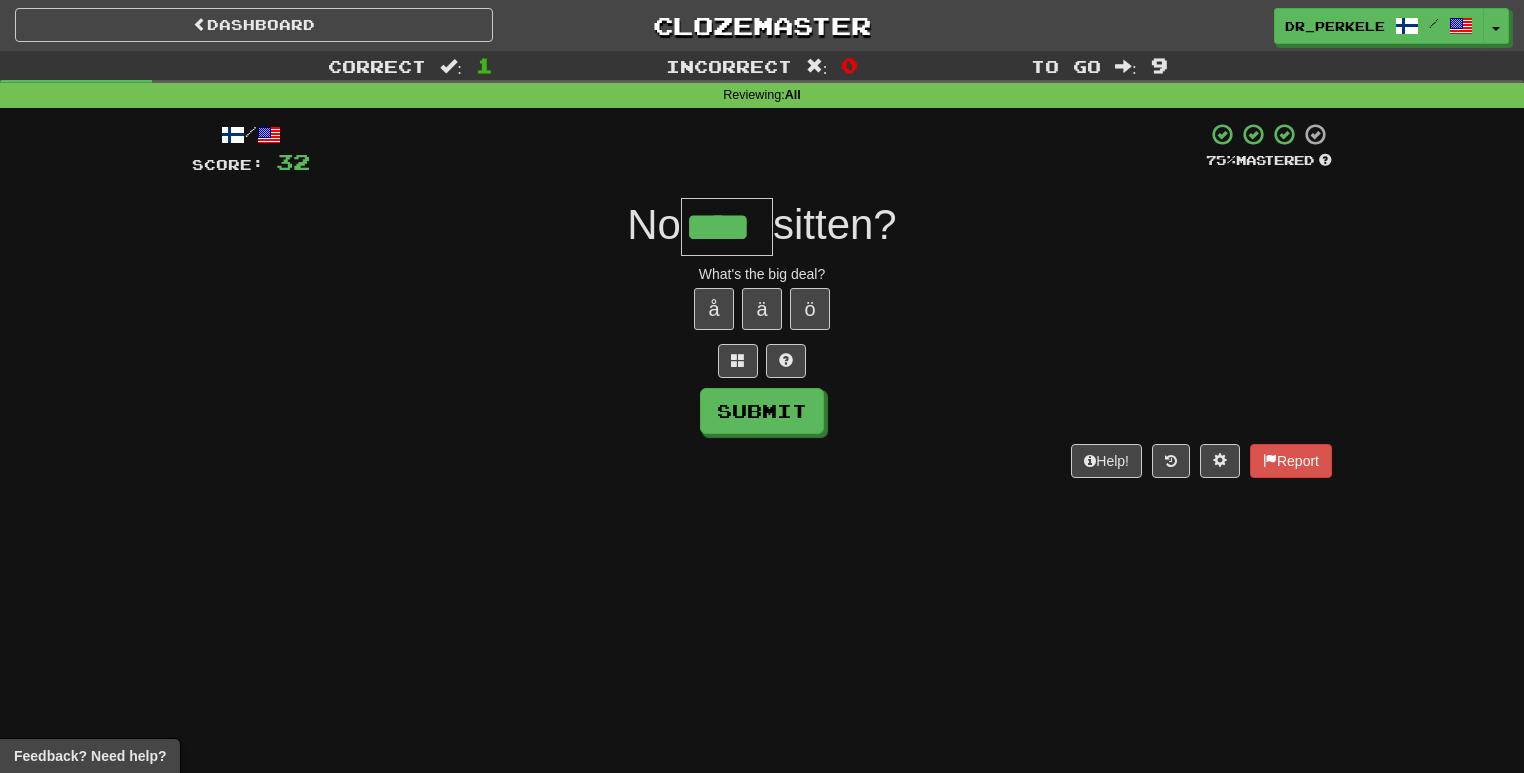 type on "****" 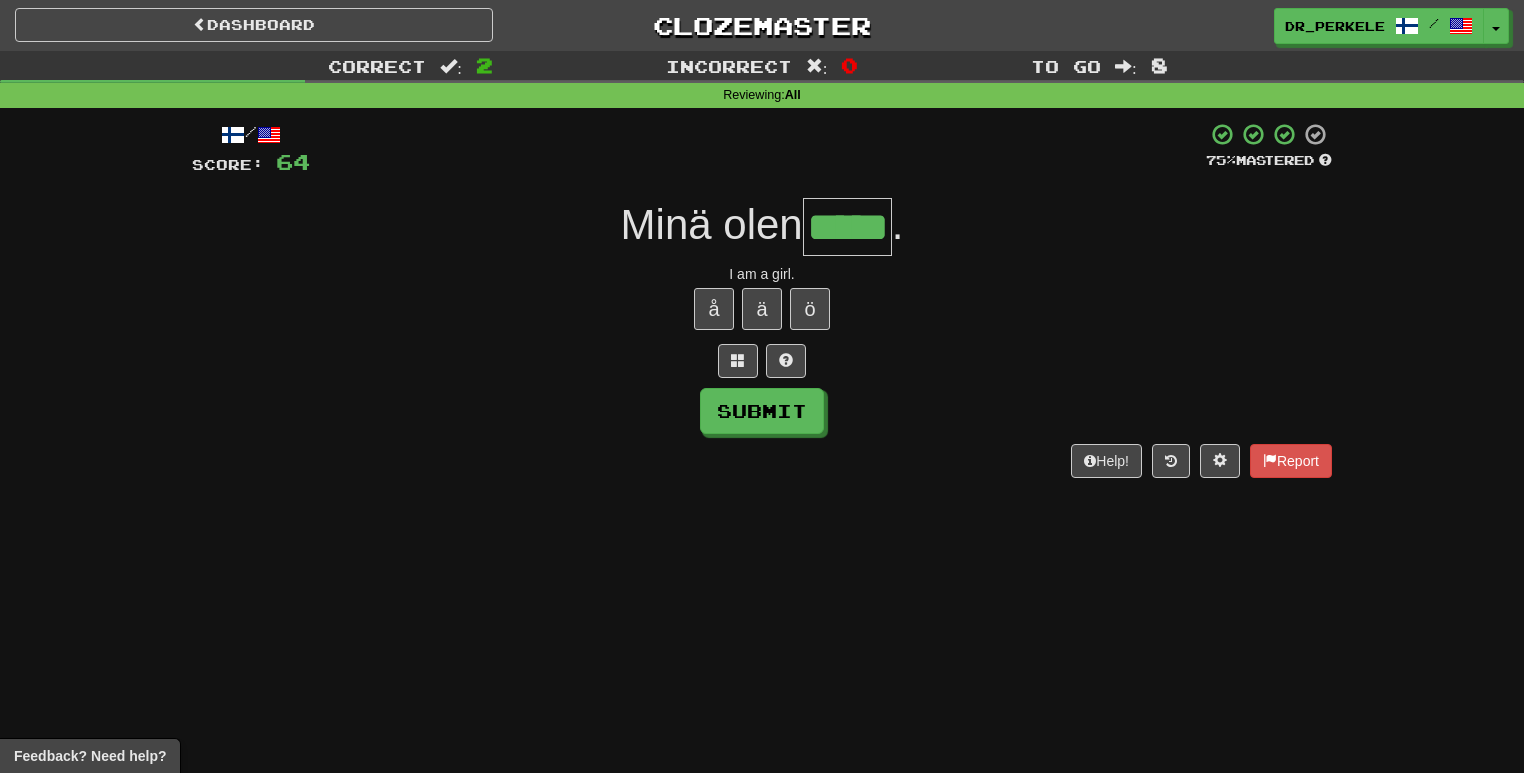 type on "*****" 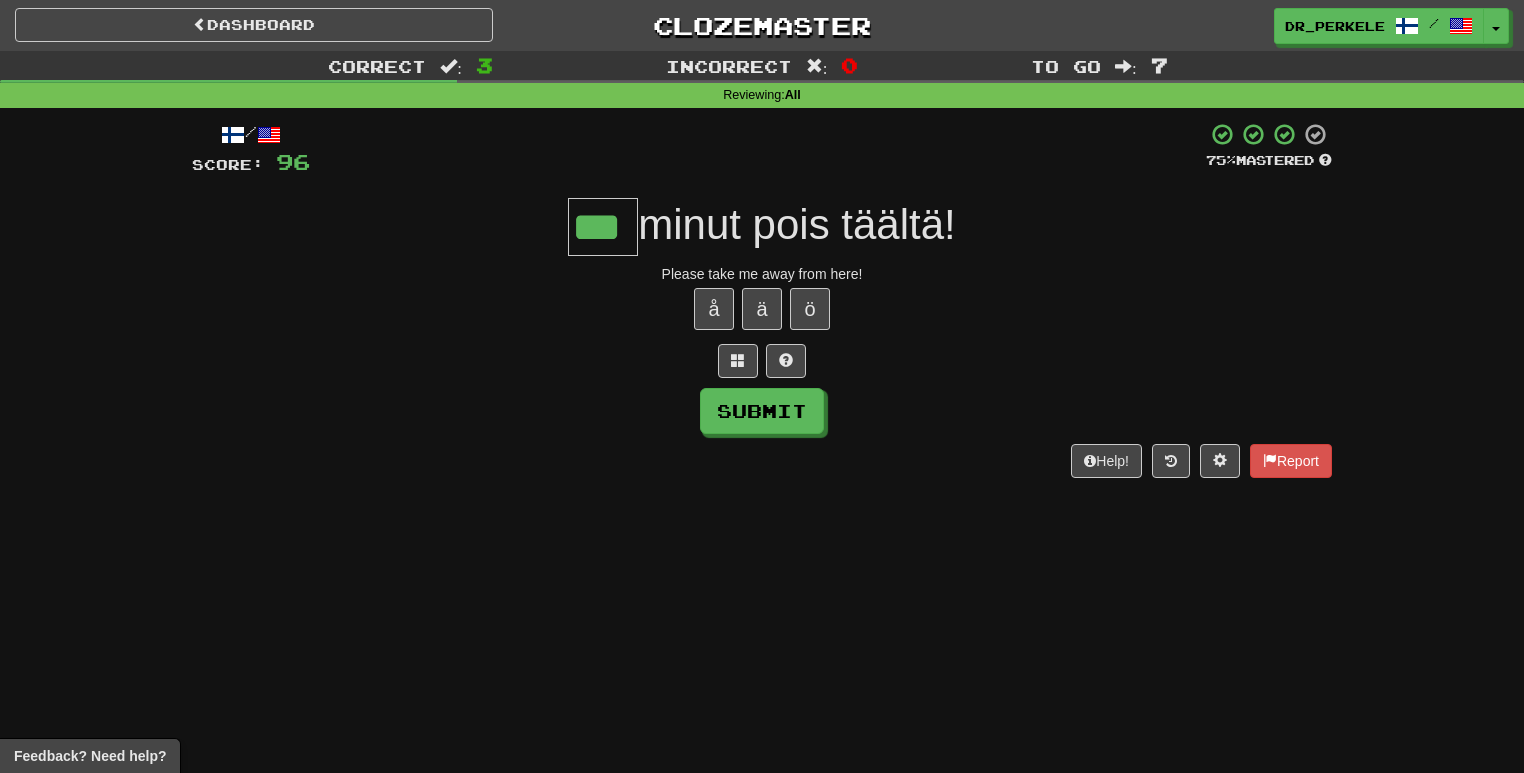 type on "***" 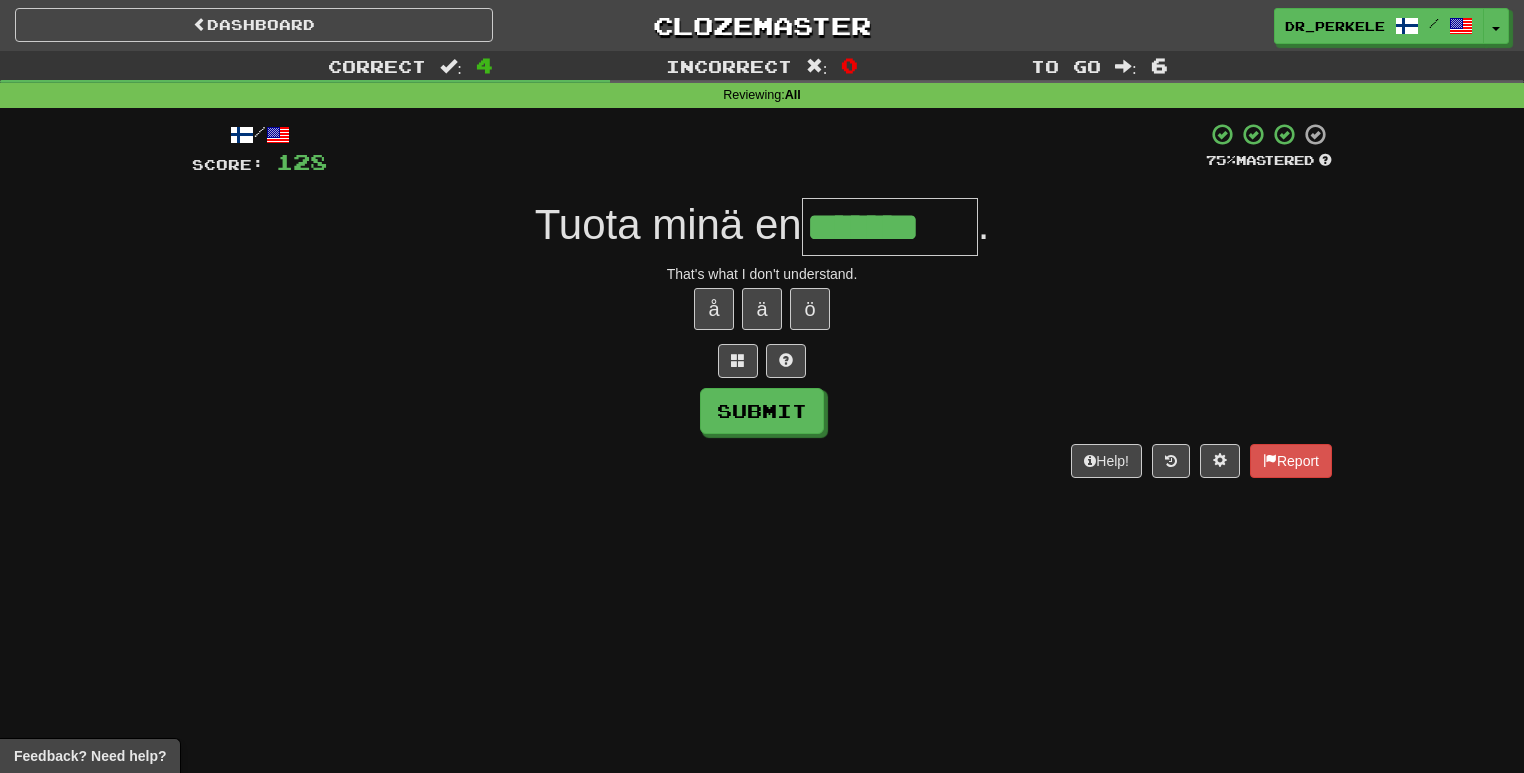 type on "*******" 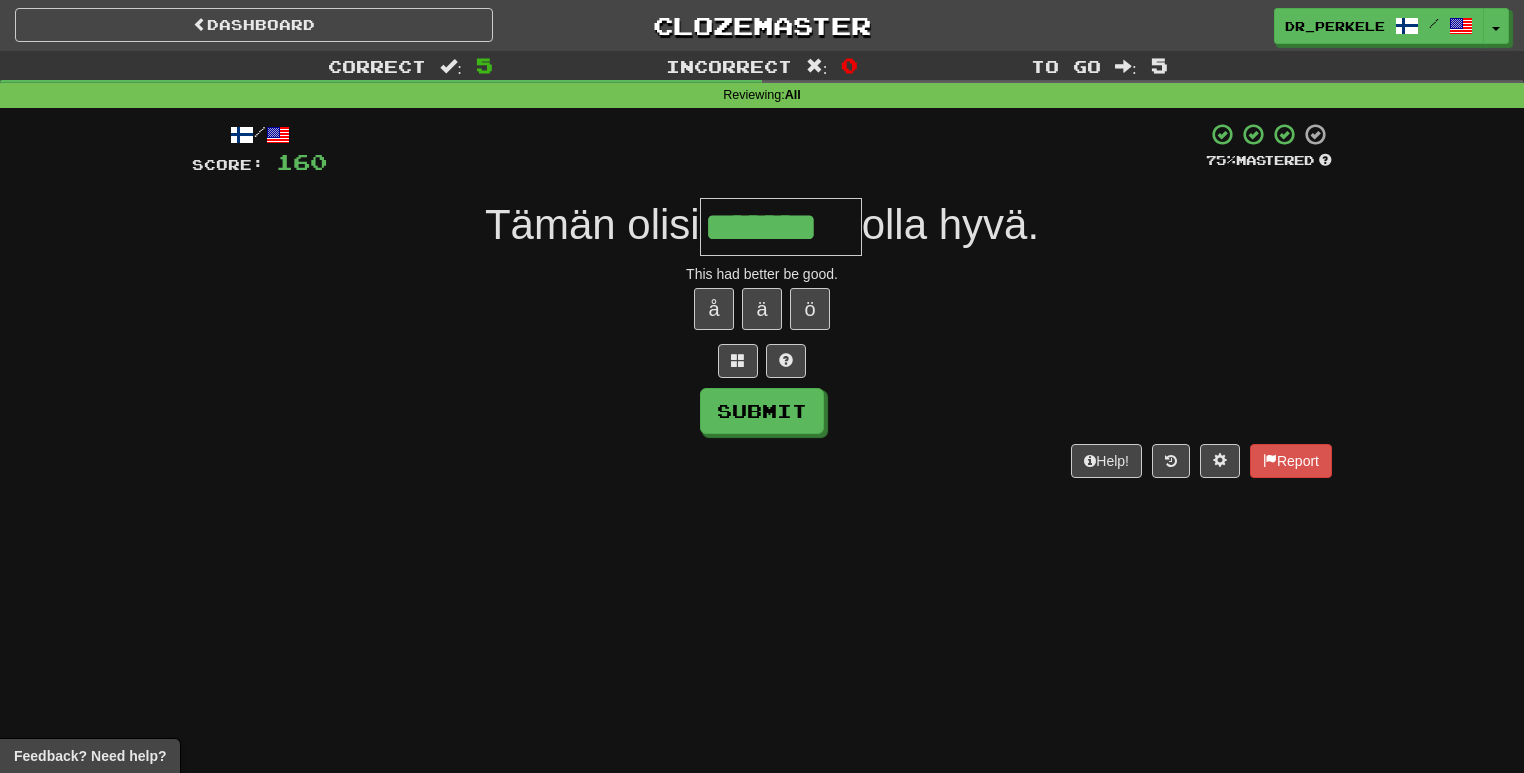 type on "*******" 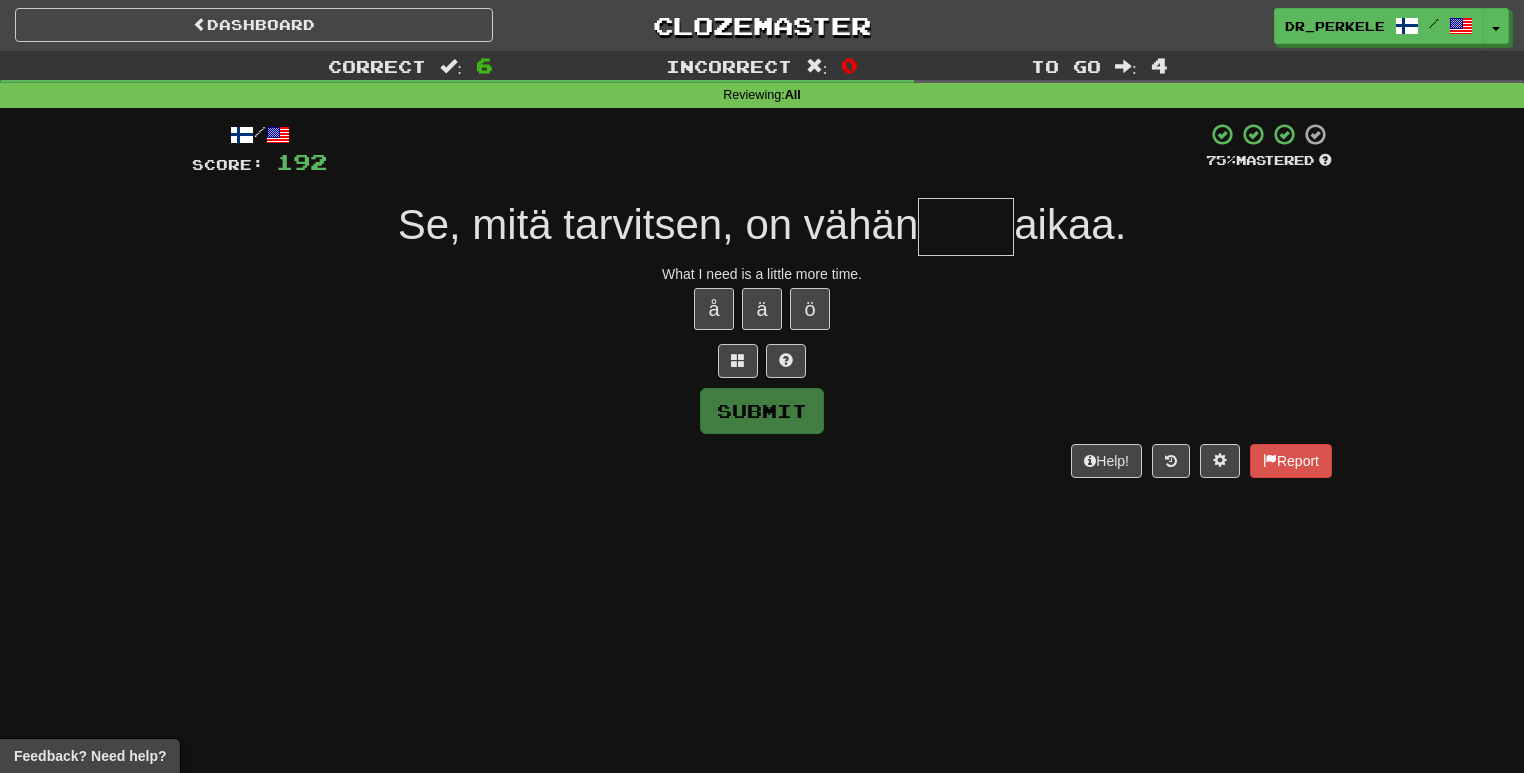 type on "*" 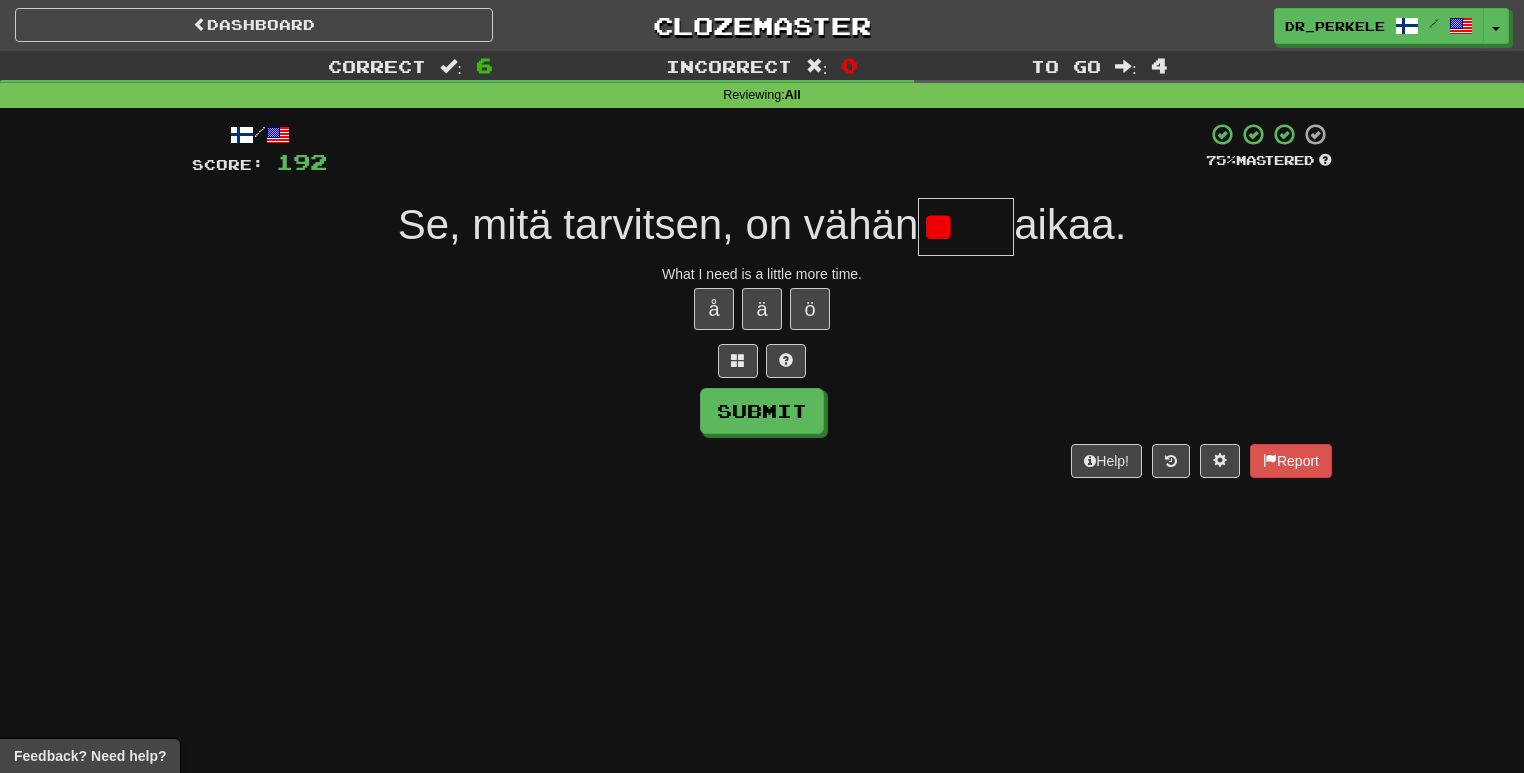 type on "*" 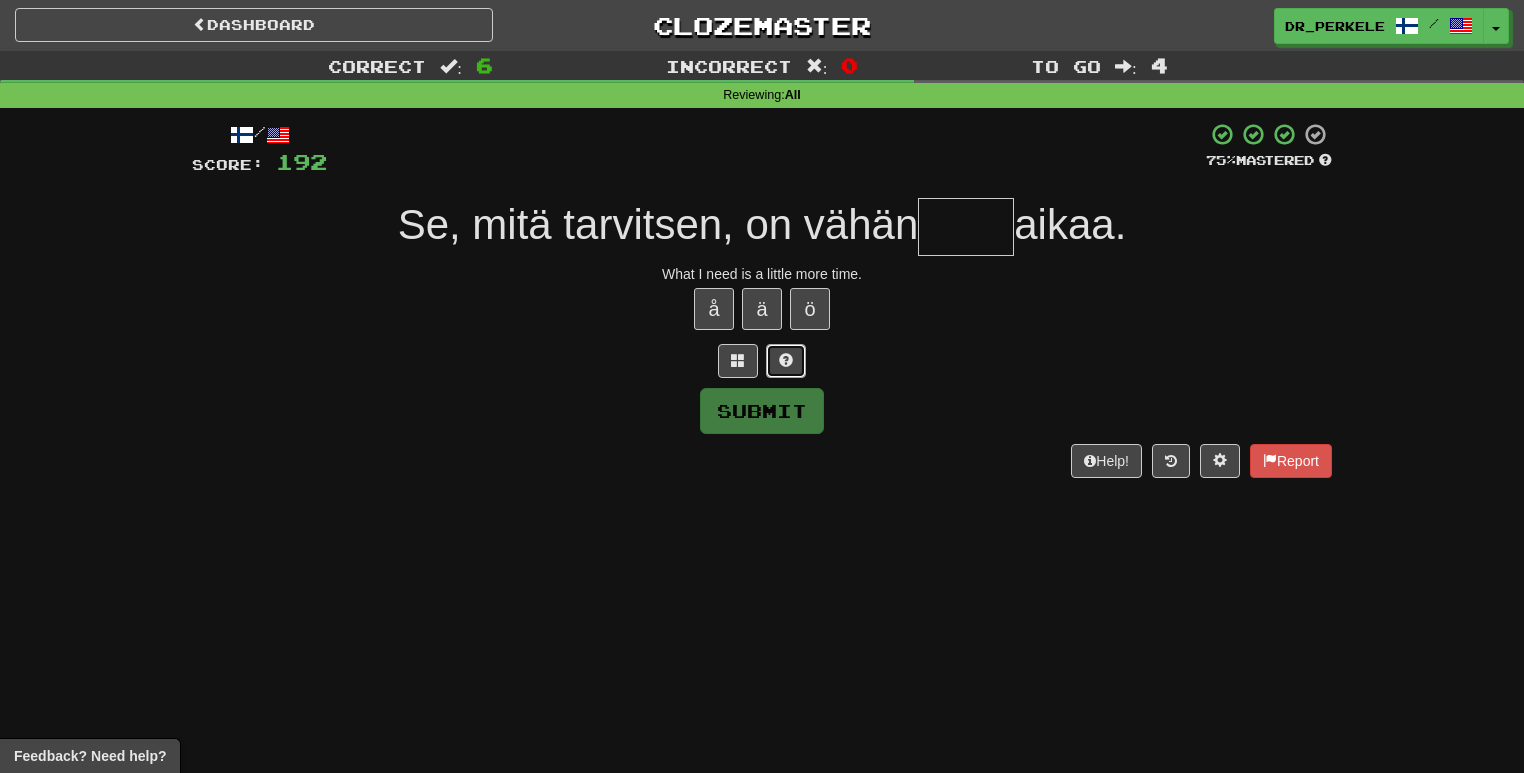 click at bounding box center [786, 361] 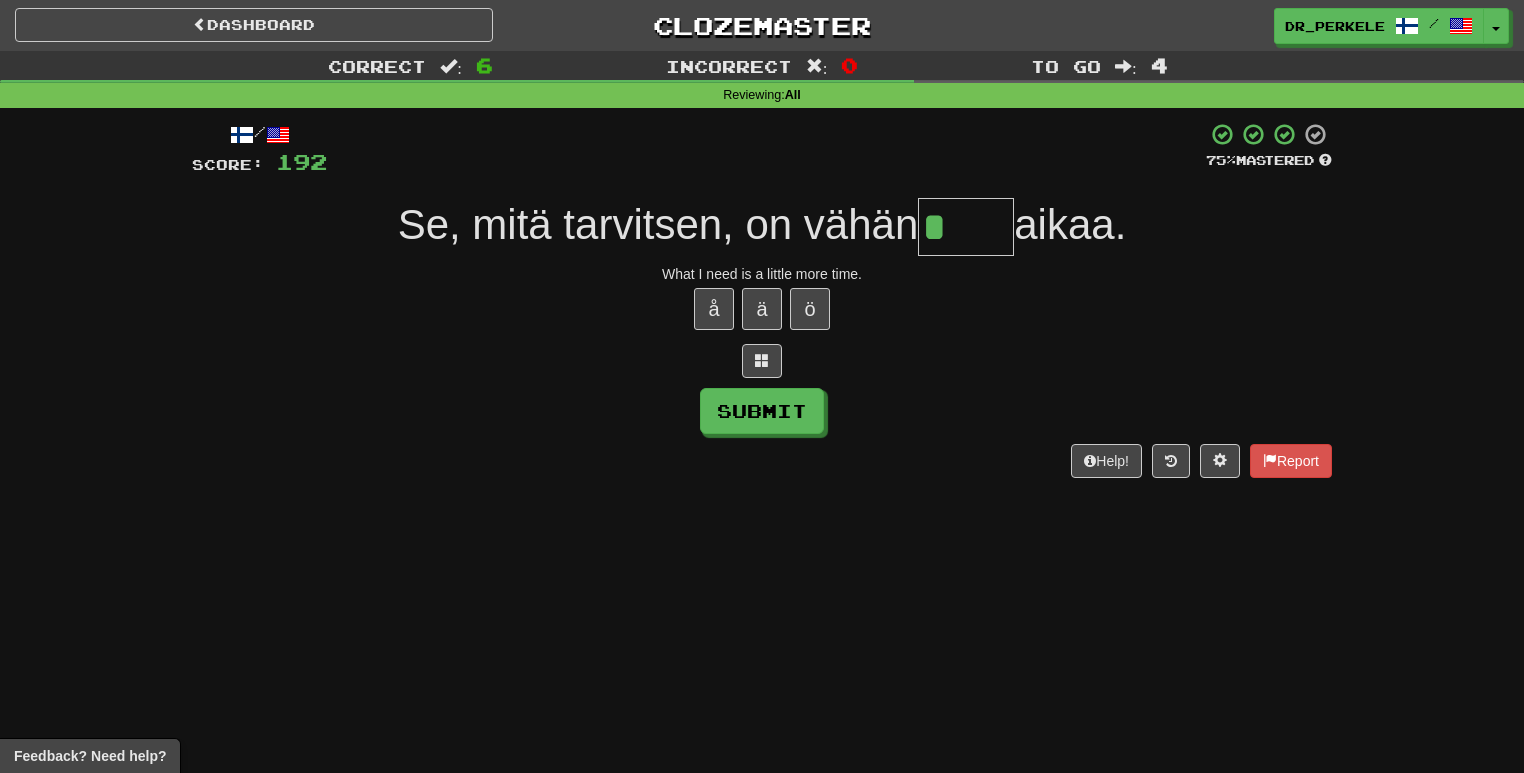 click on "*" at bounding box center [966, 227] 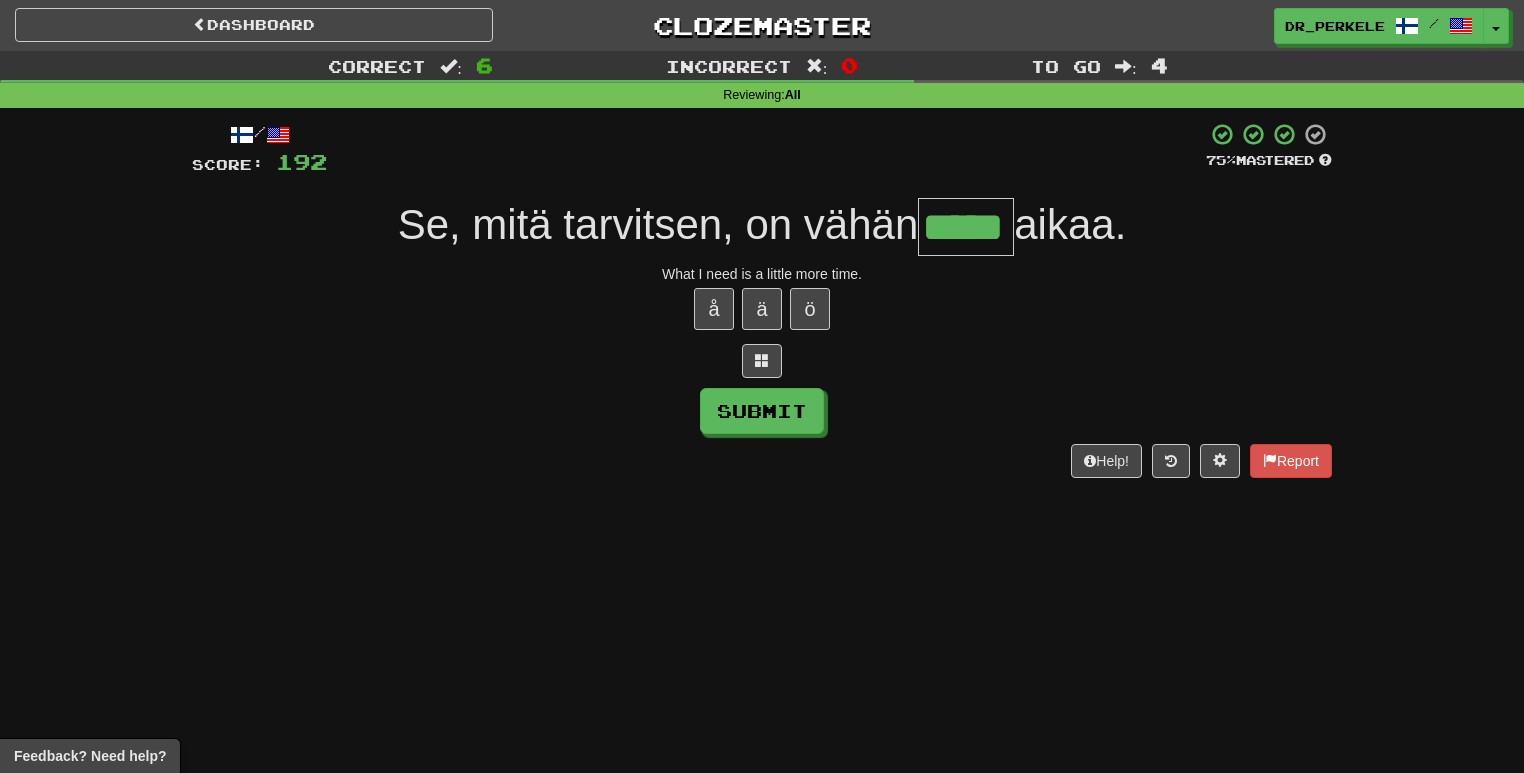type on "*****" 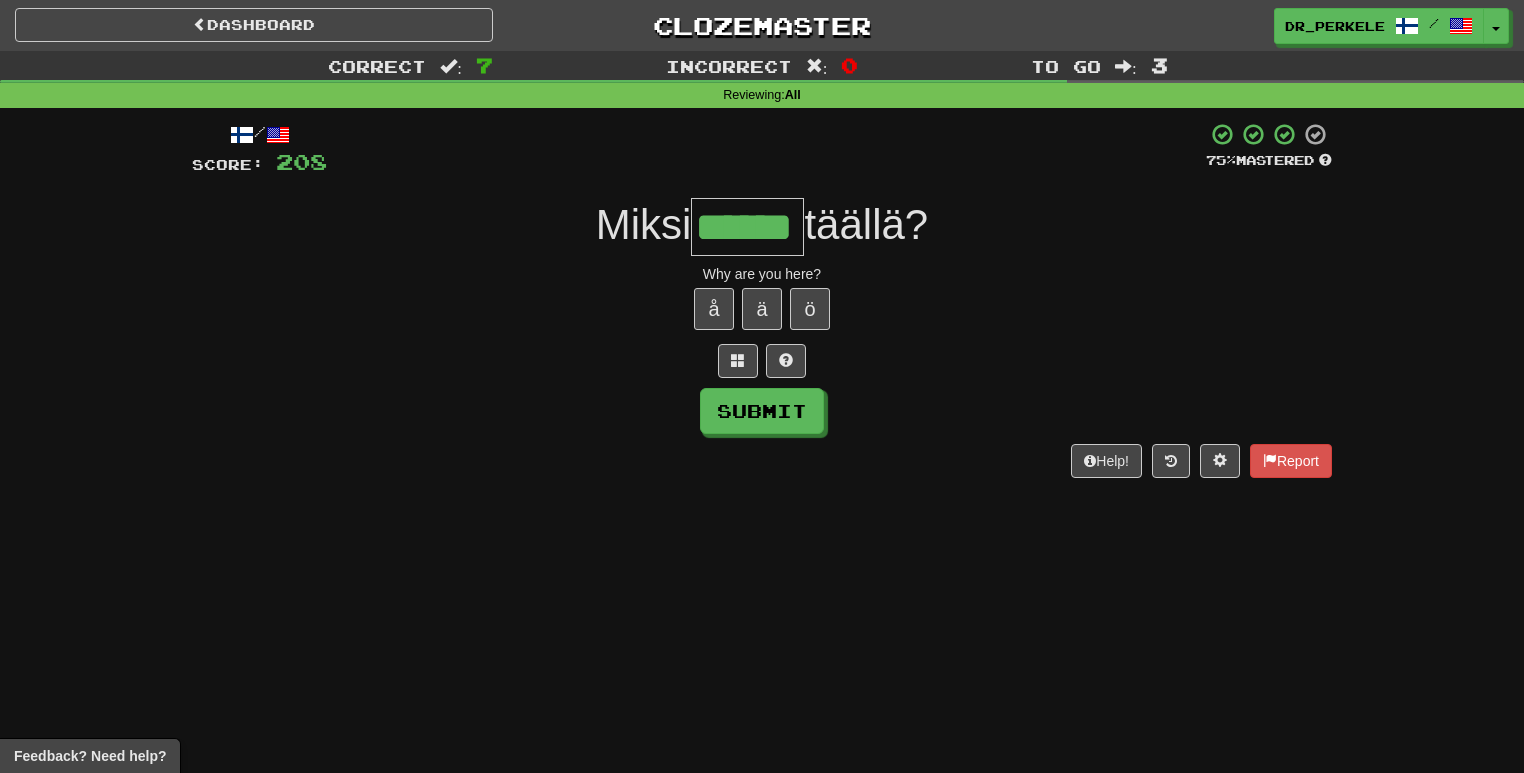 type on "******" 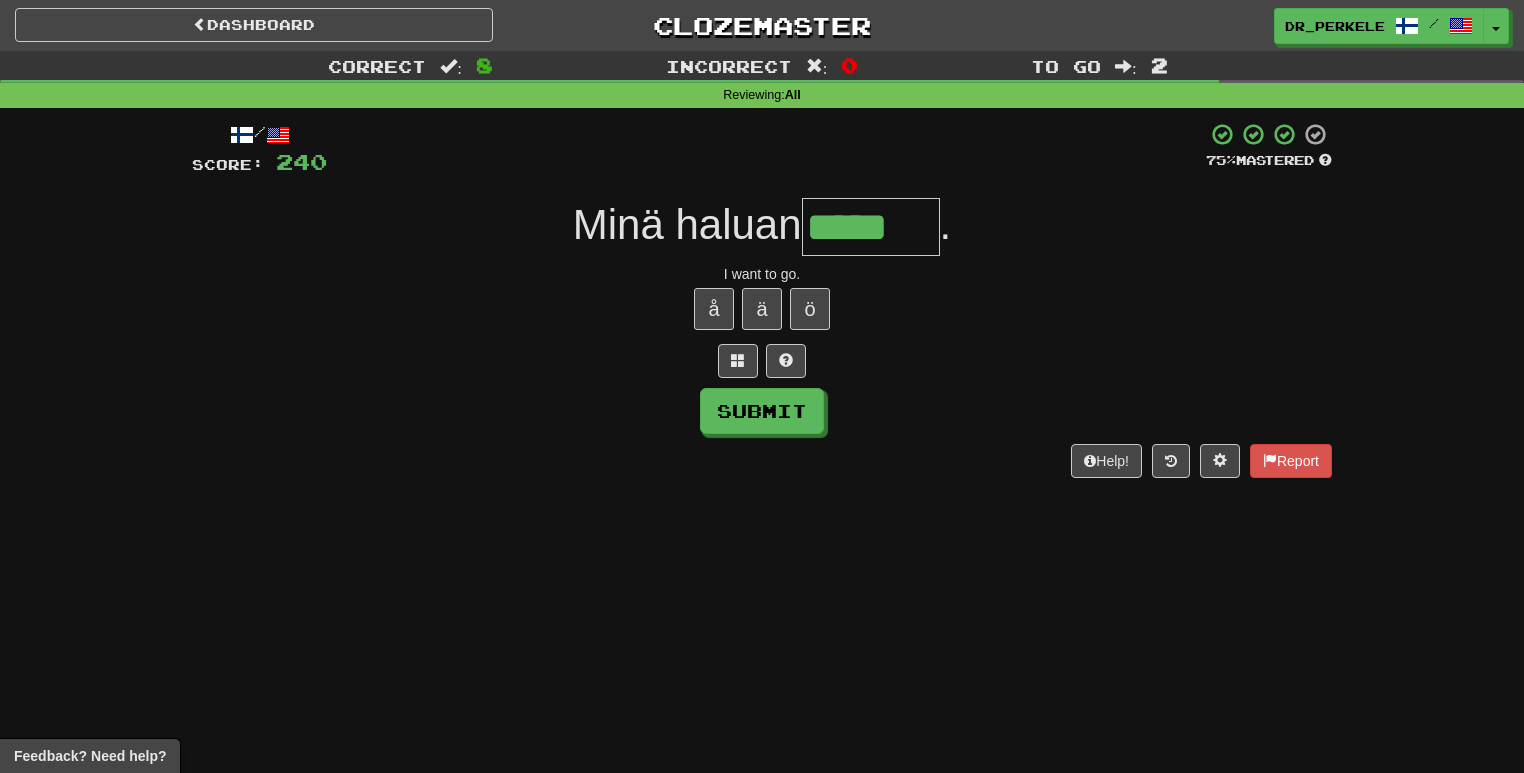 type on "*****" 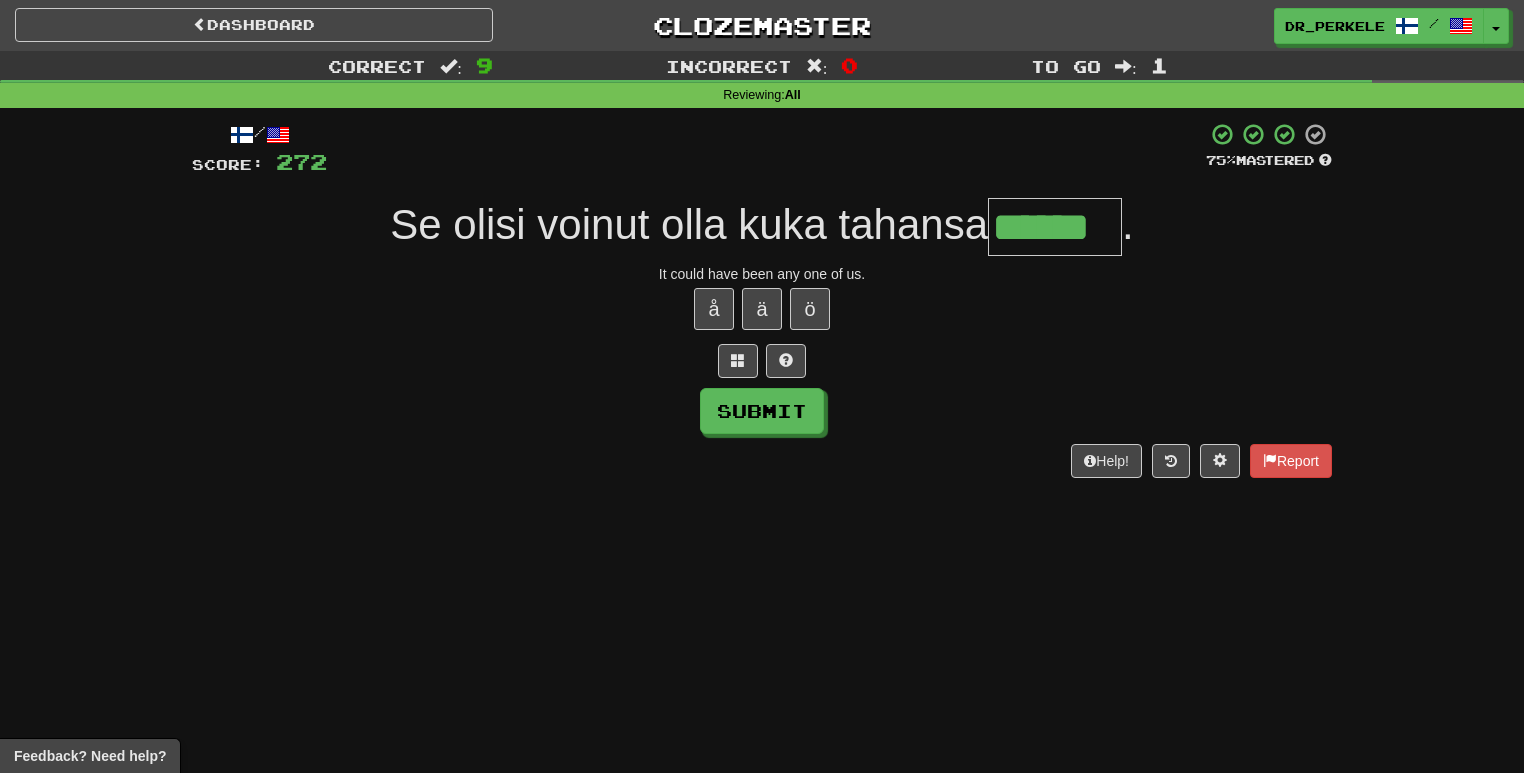 type on "******" 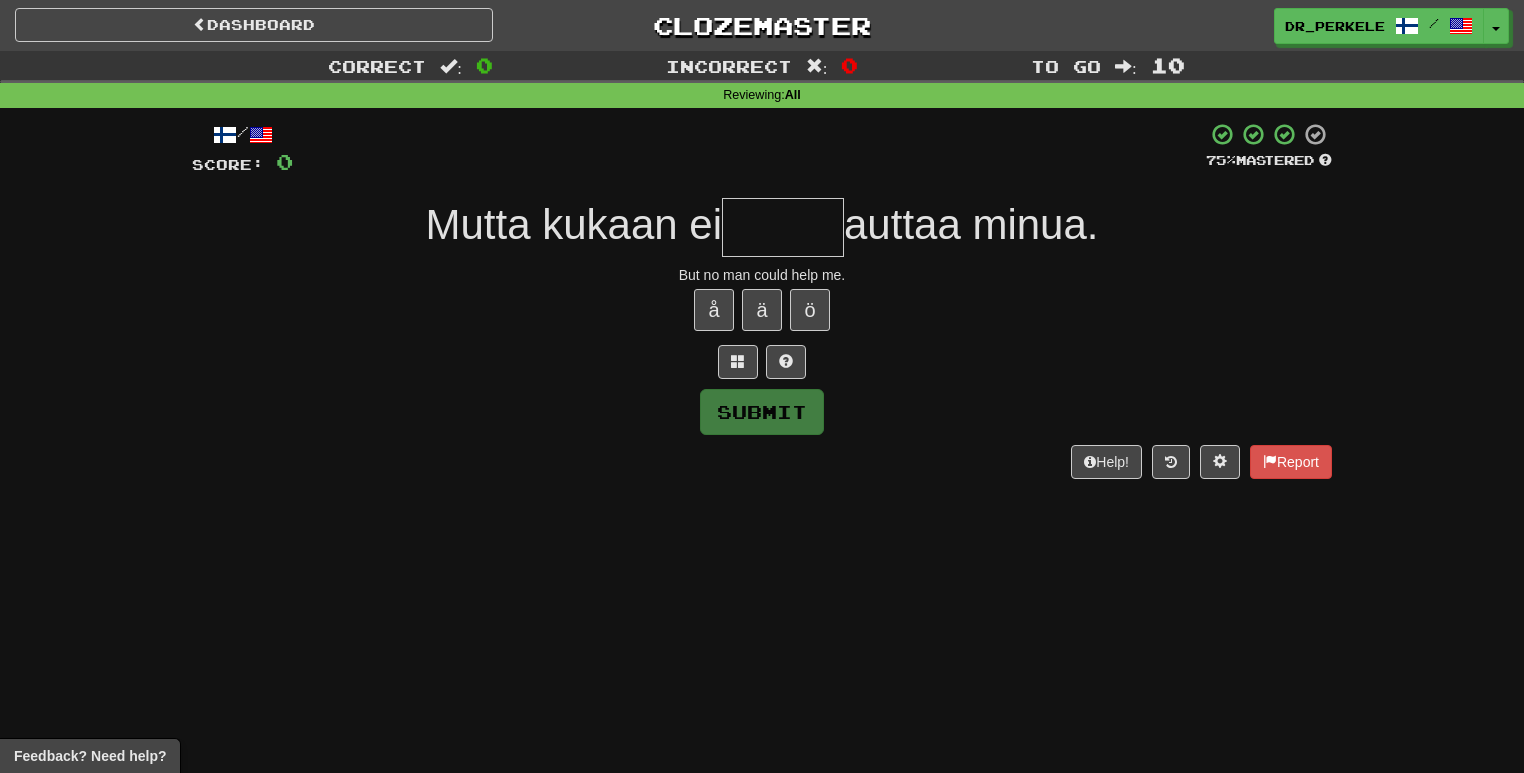 type on "*" 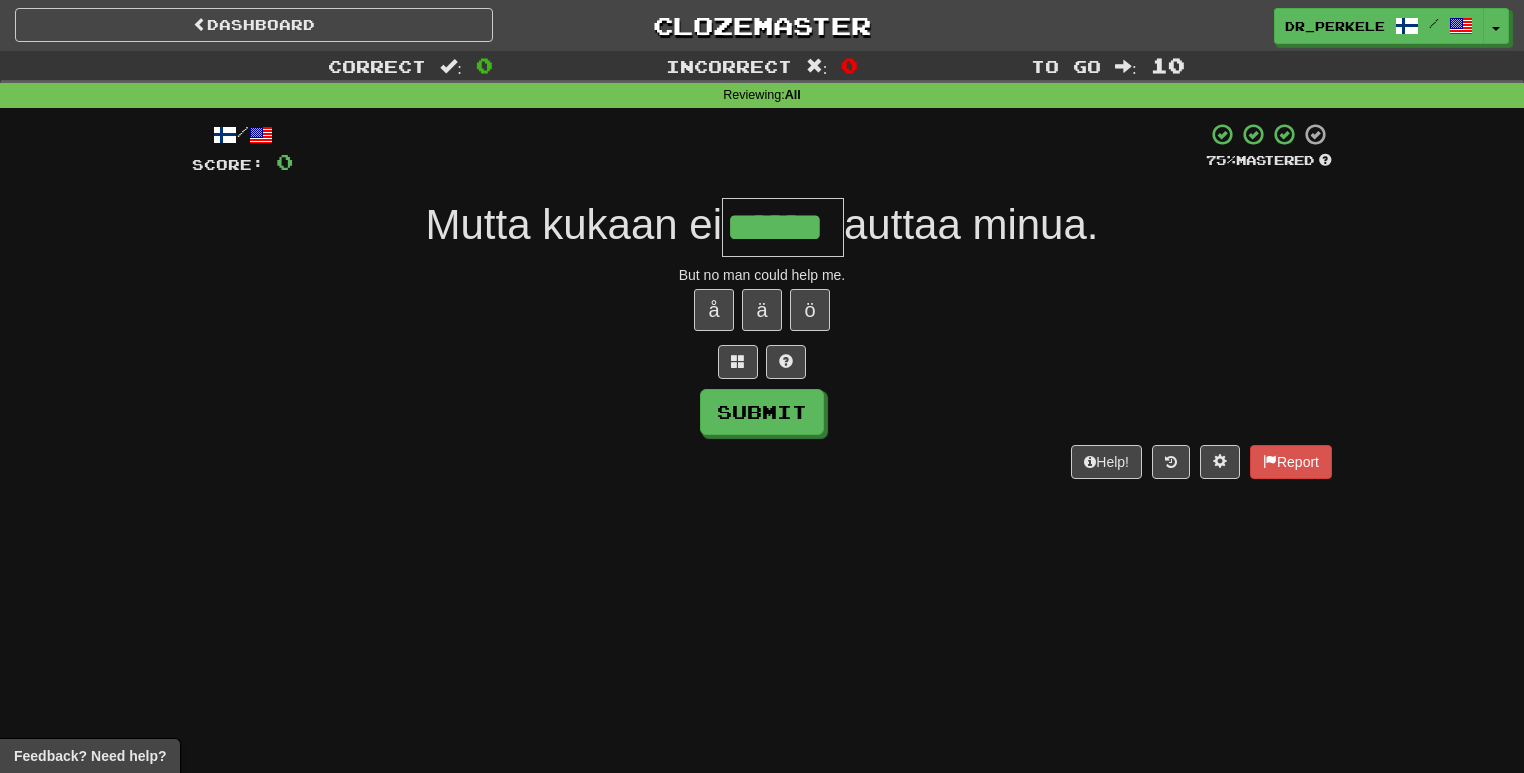 type on "******" 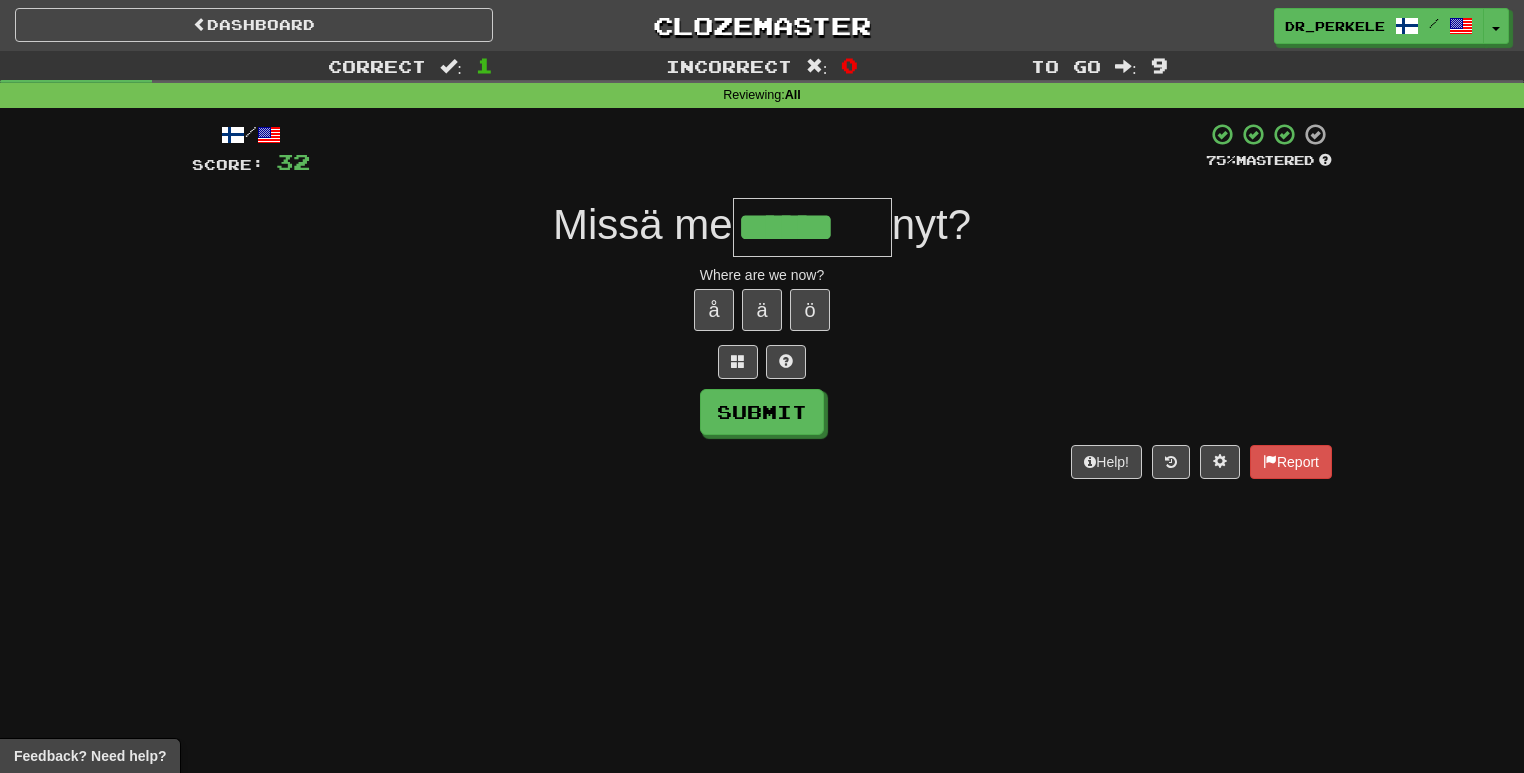 type on "******" 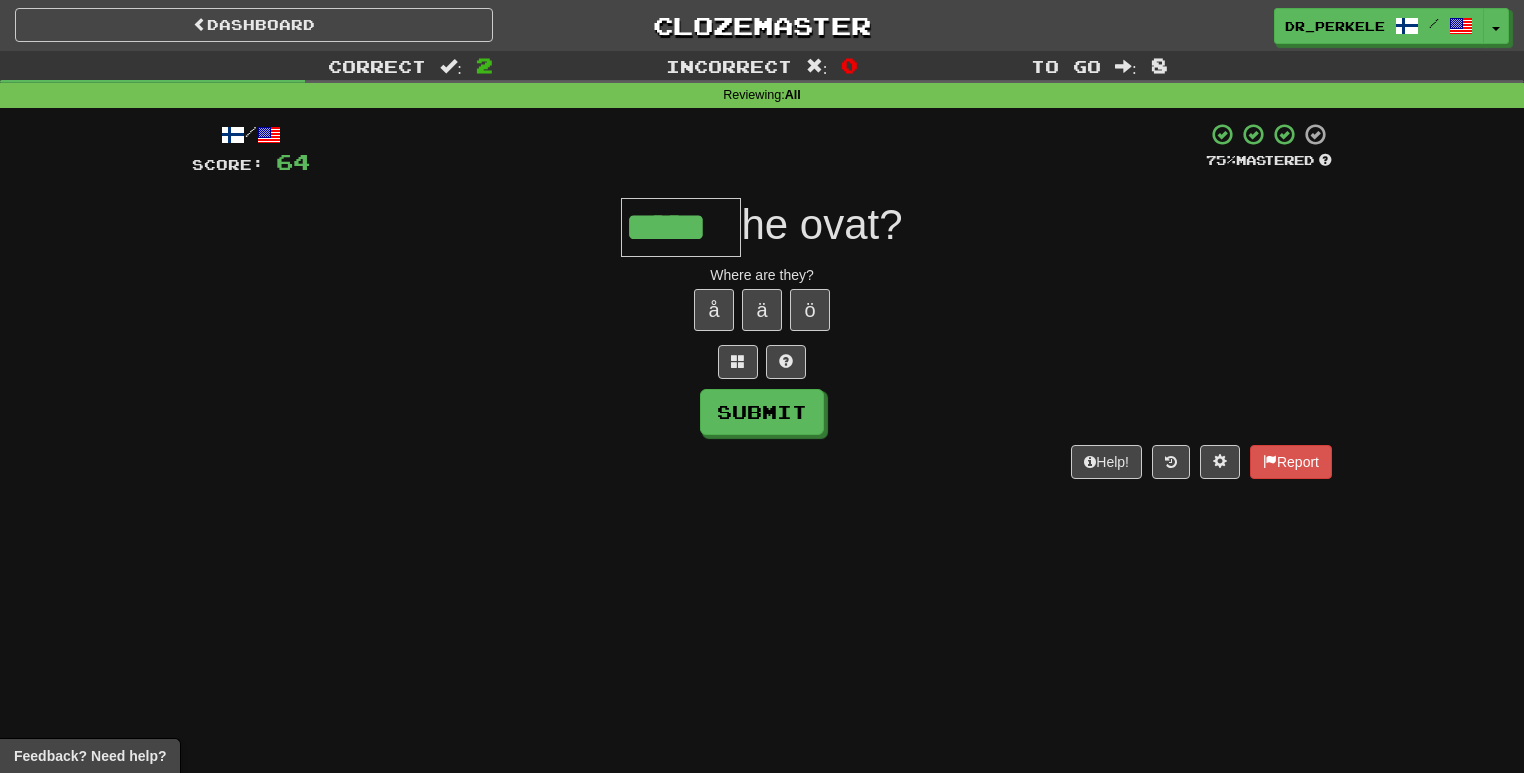 type on "*****" 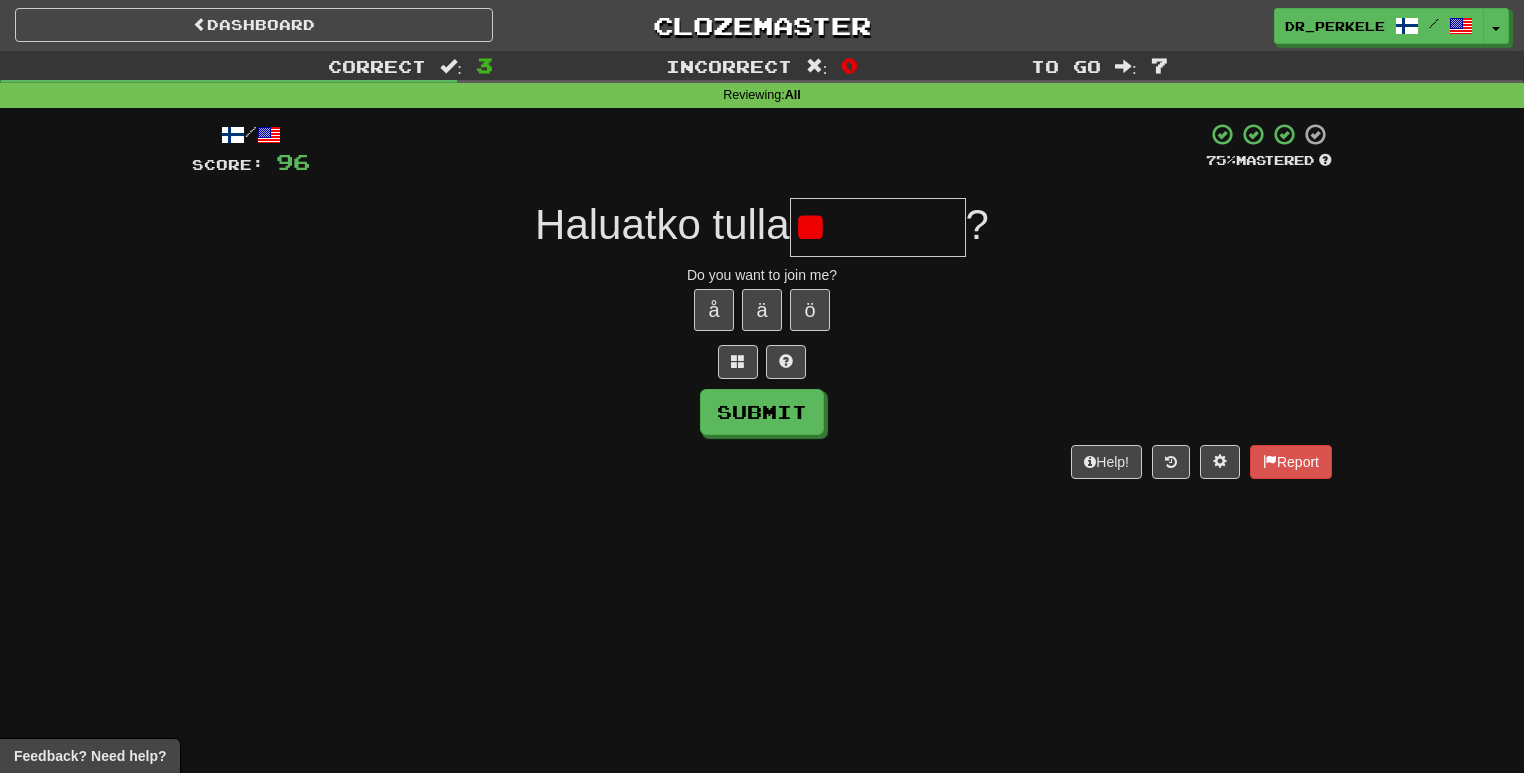 type on "*" 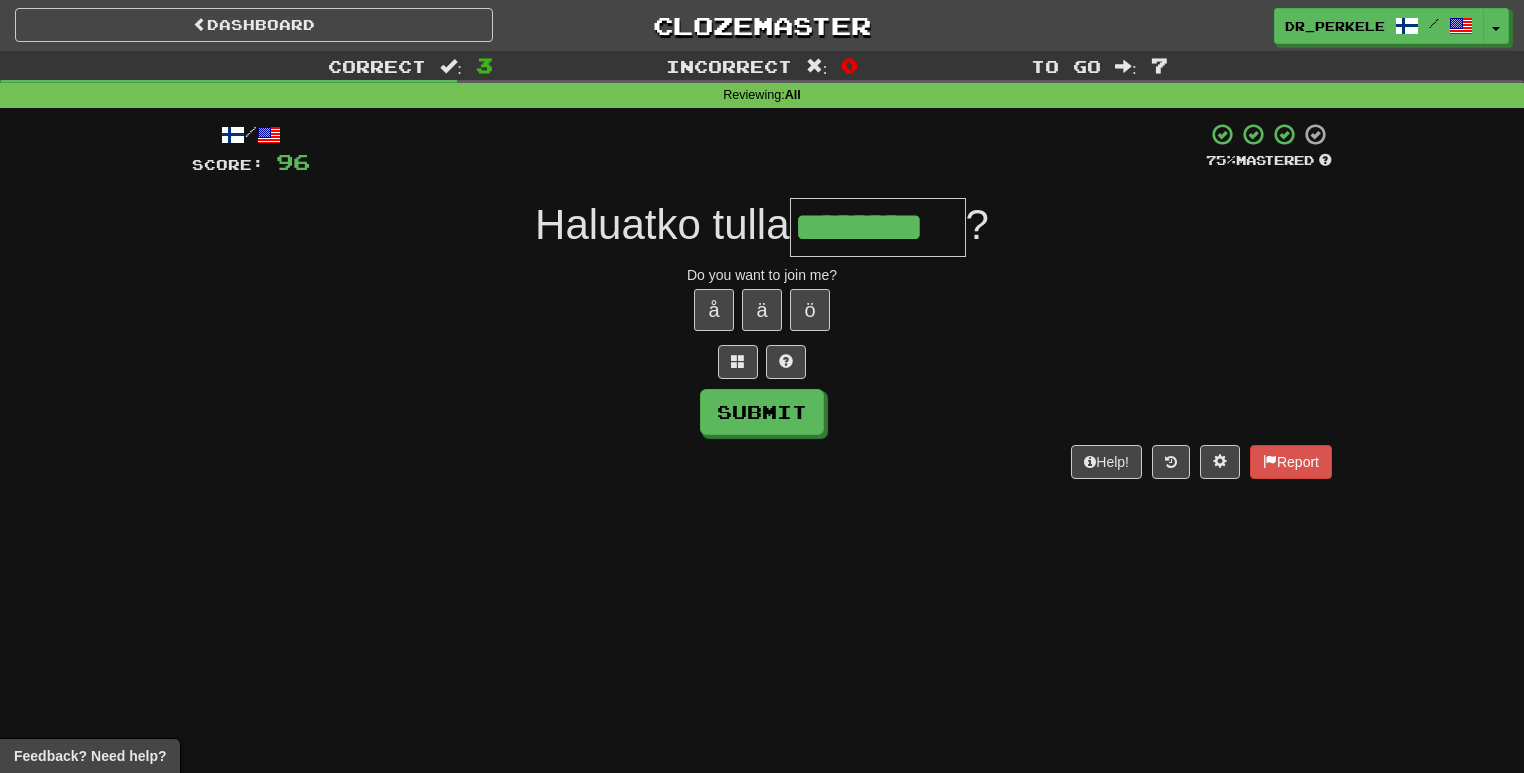 type on "********" 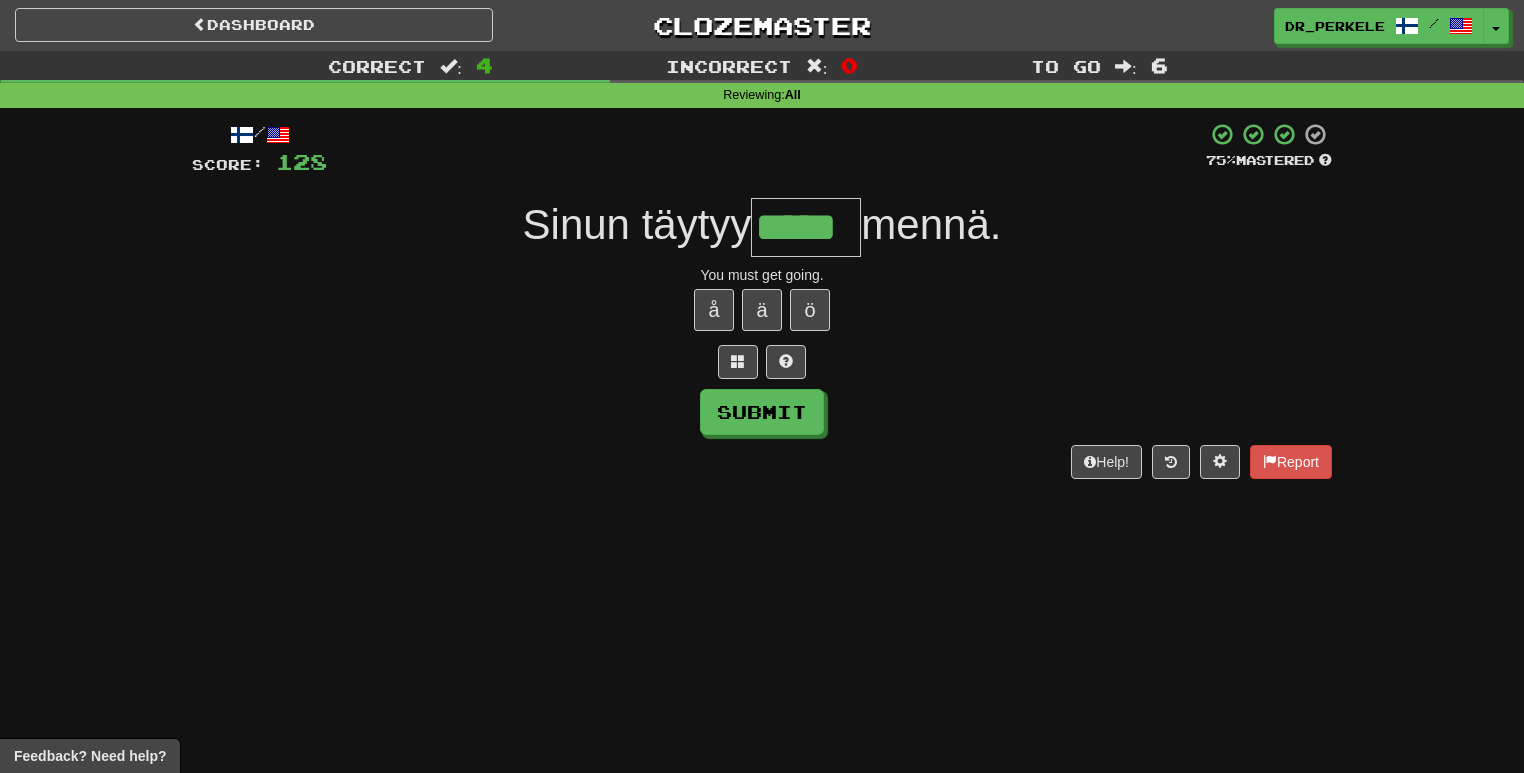 type on "*****" 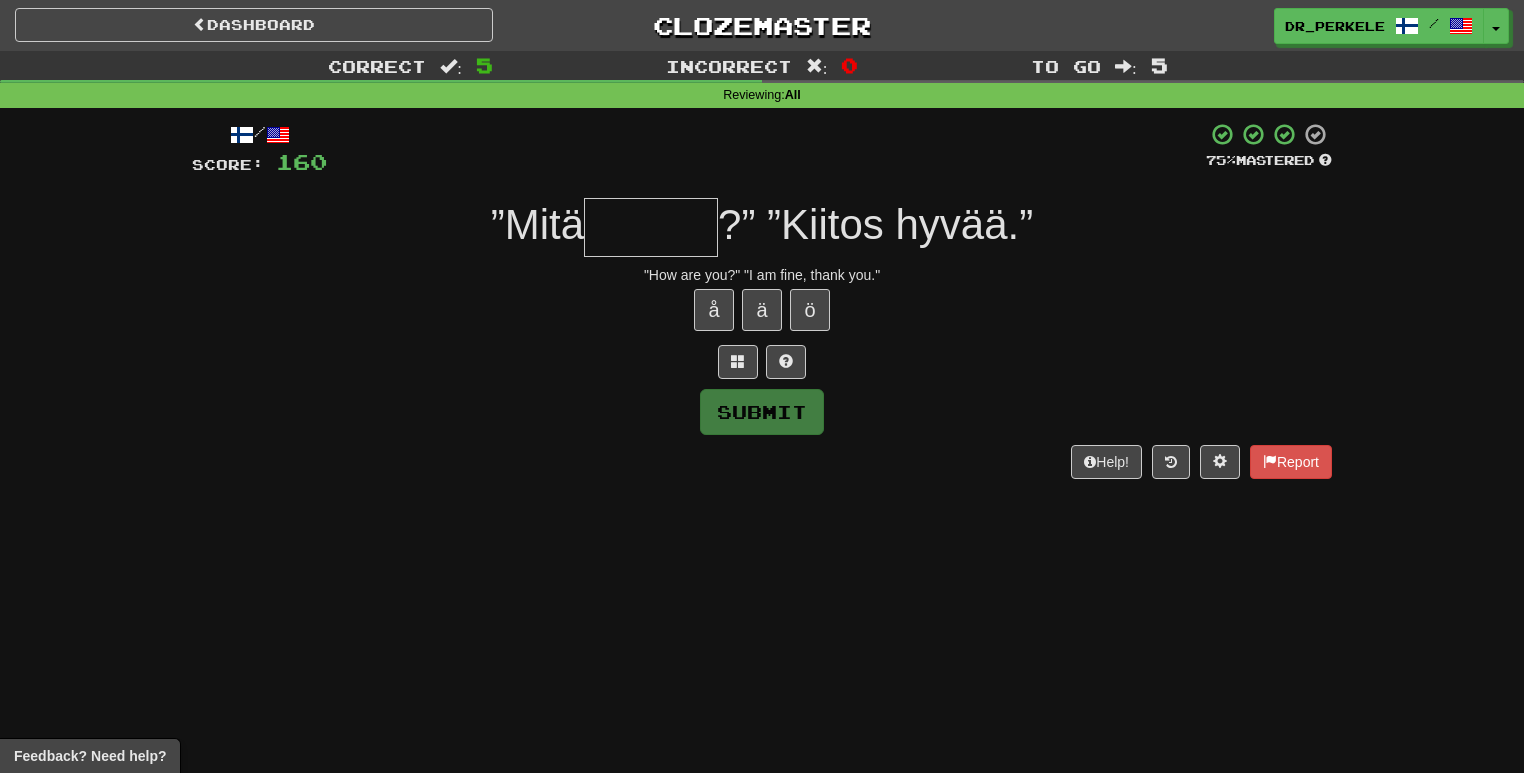 type on "*" 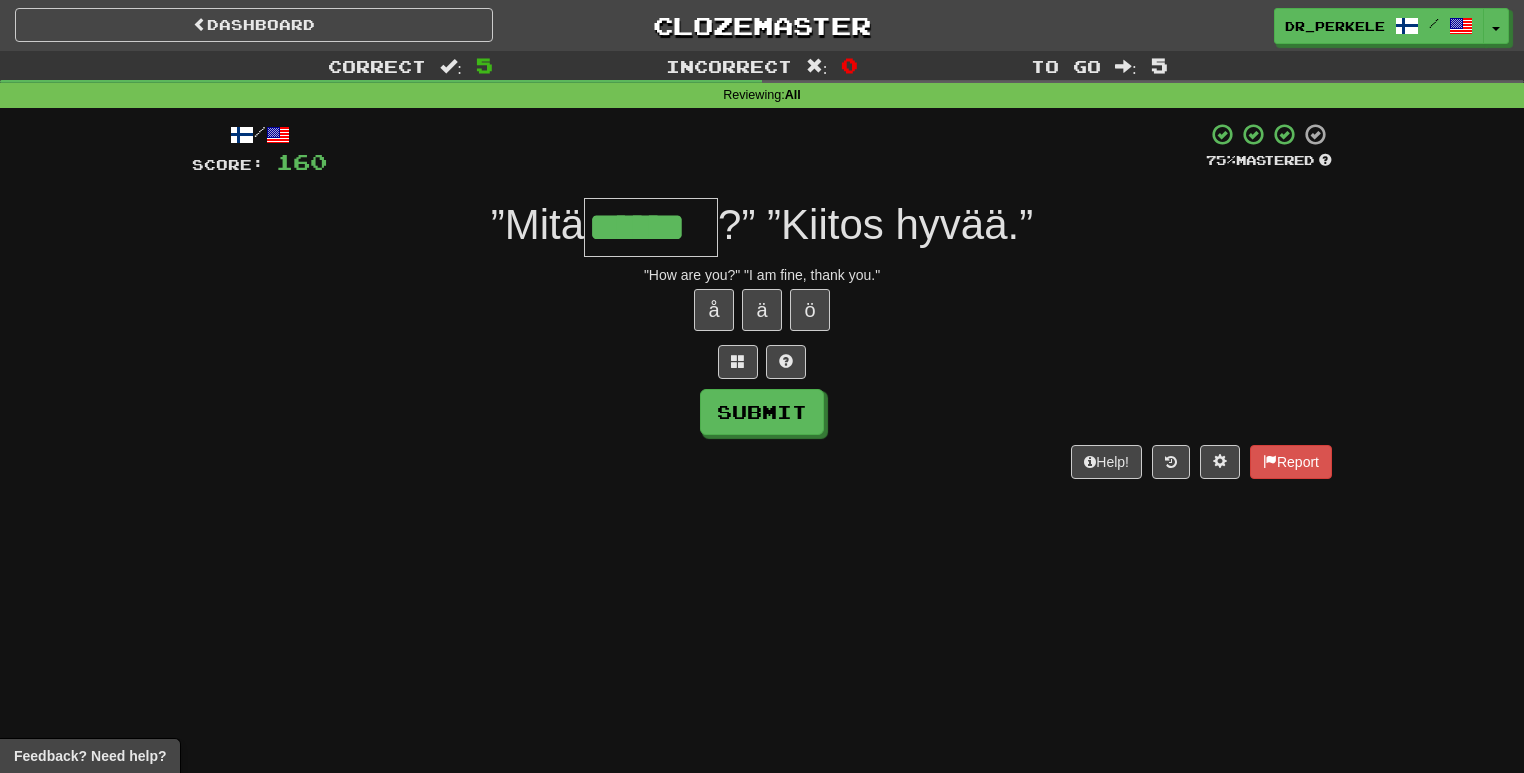 type on "******" 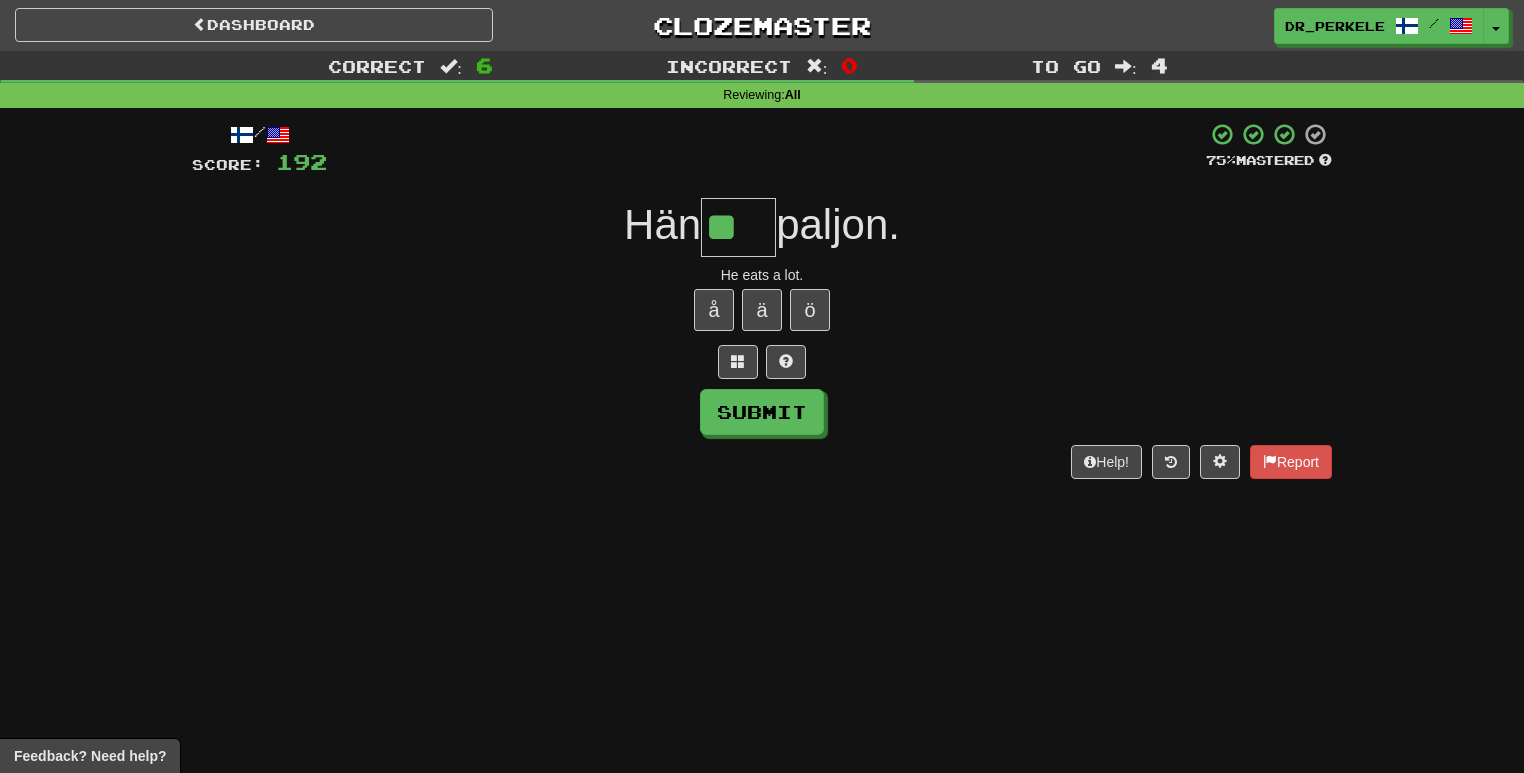 type on "*" 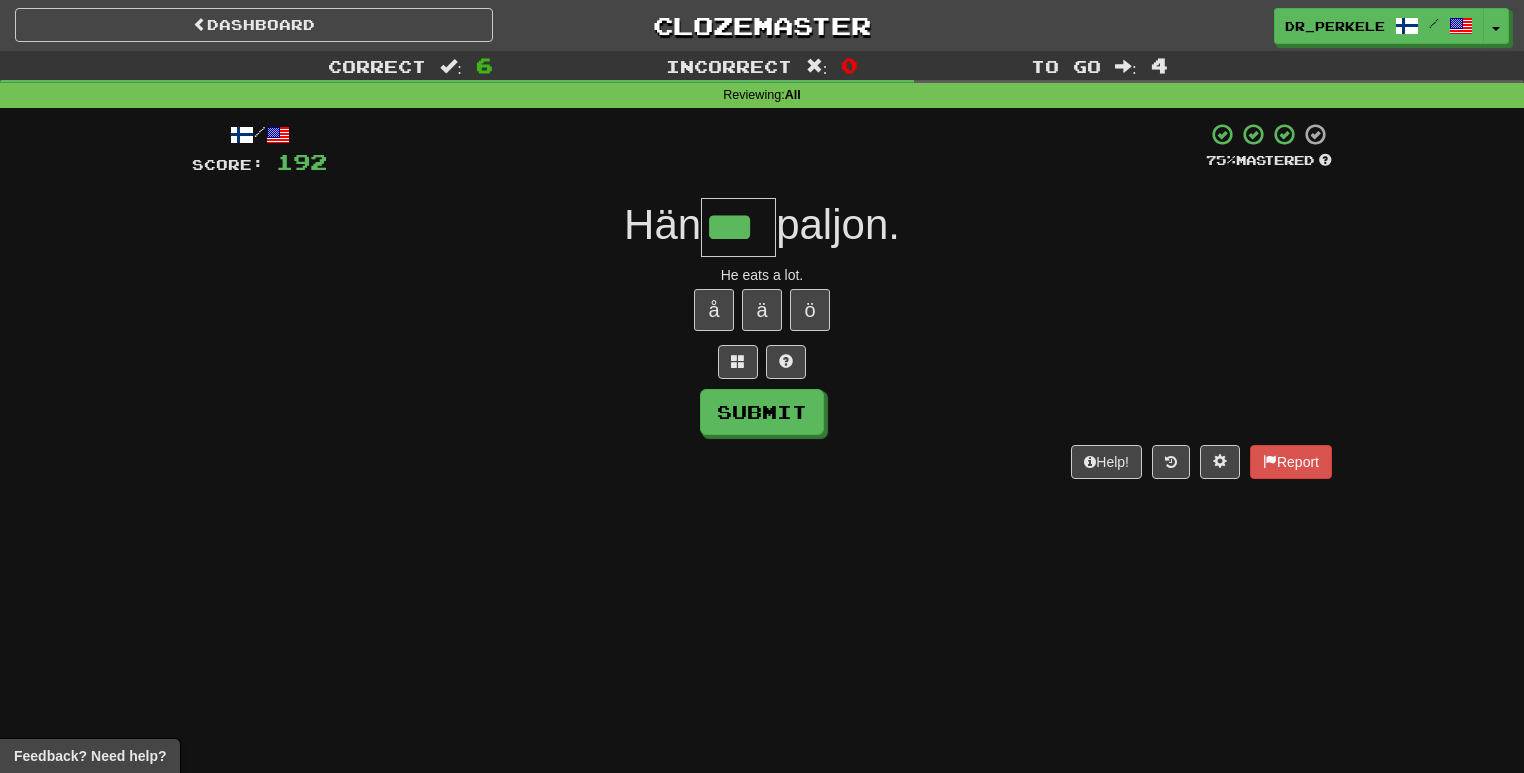 type on "***" 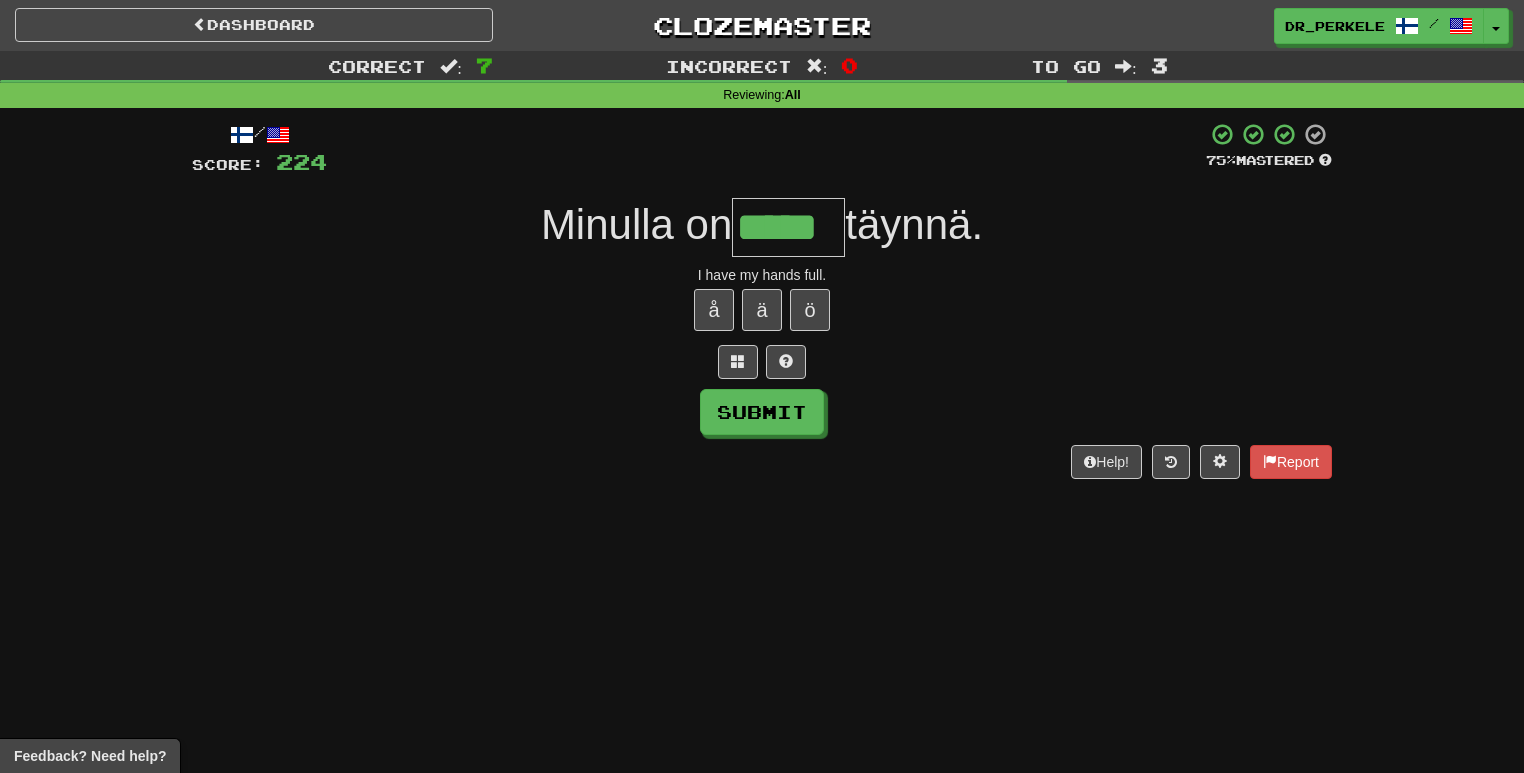 type on "*****" 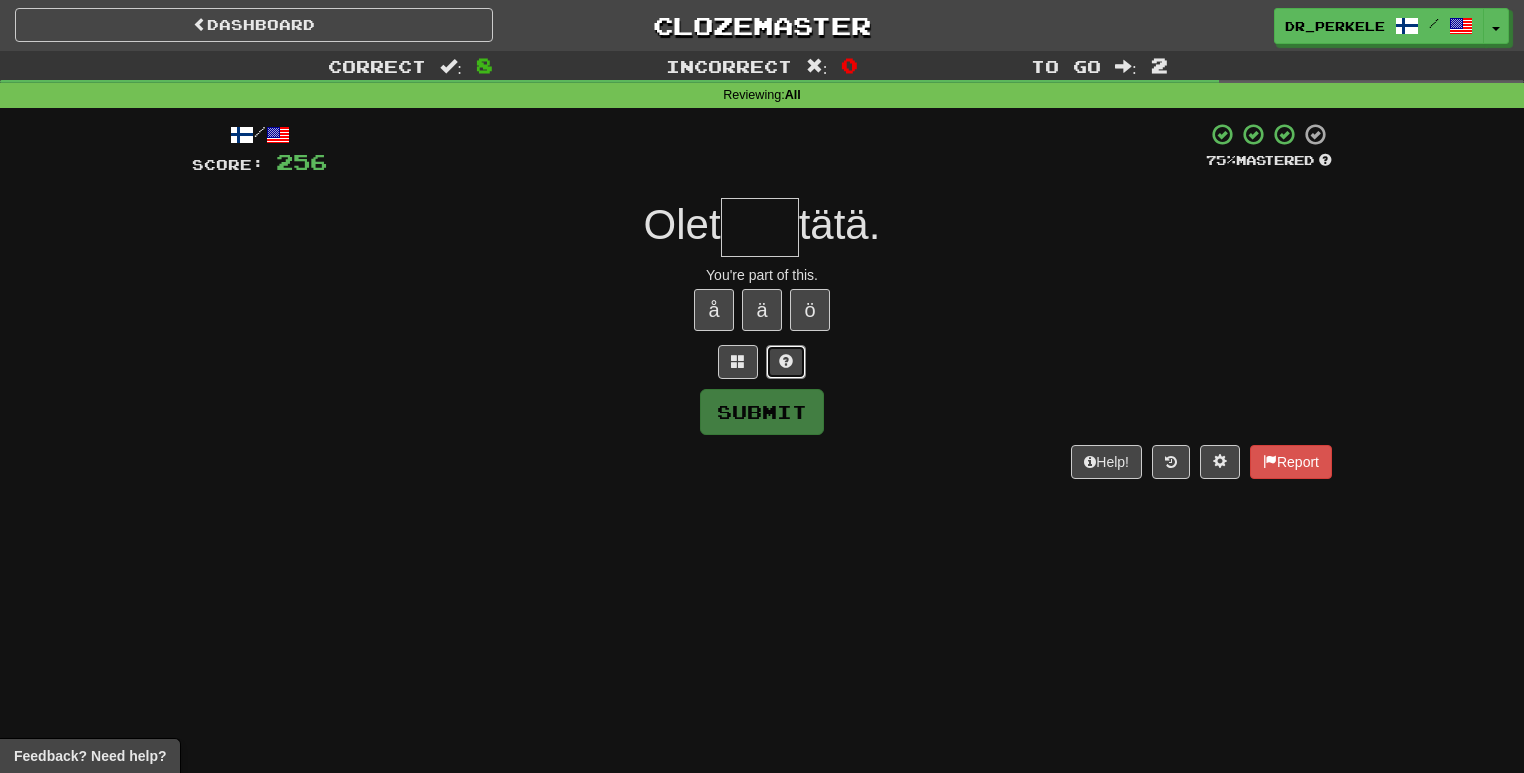 click at bounding box center [786, 361] 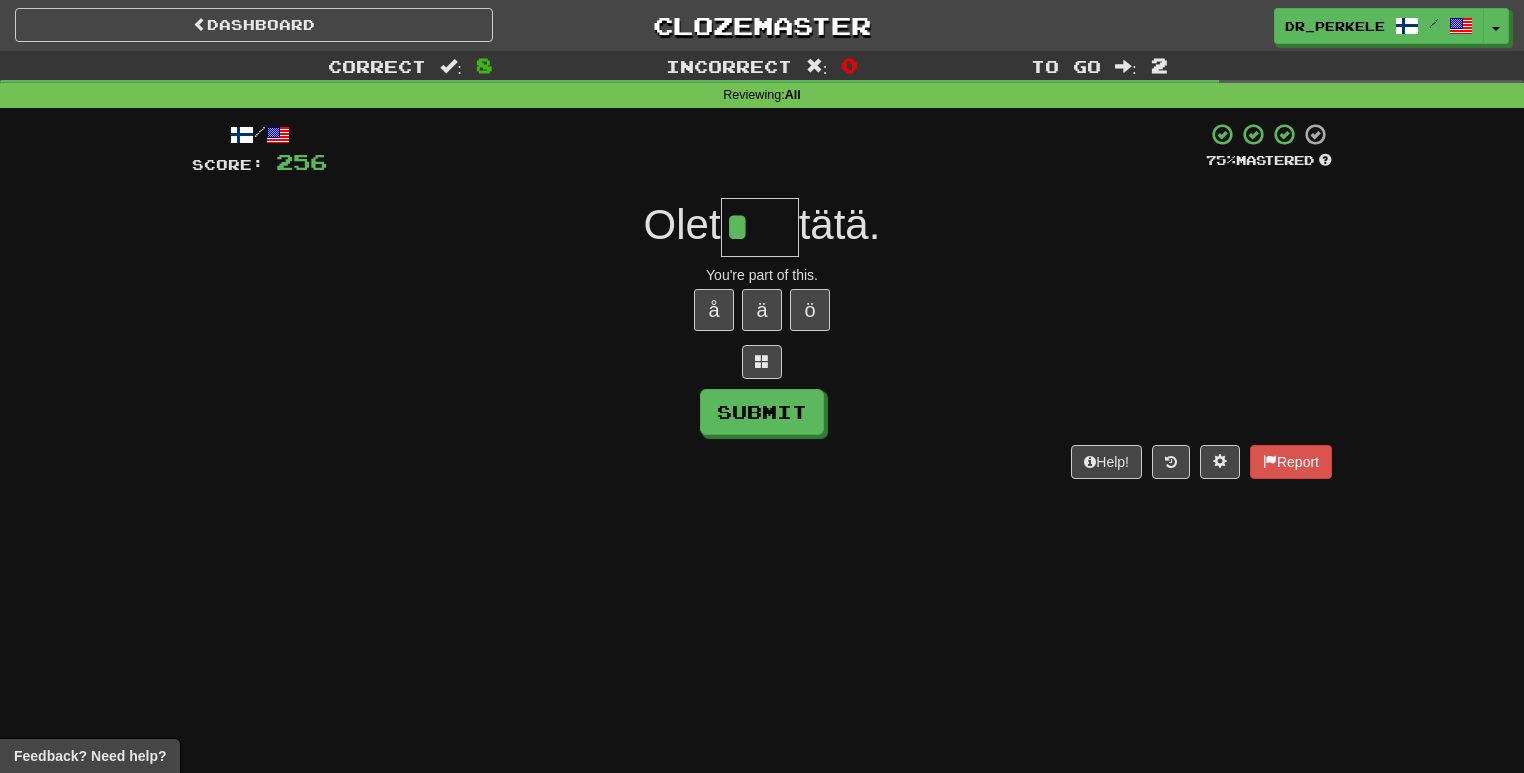 click on "*" at bounding box center [760, 227] 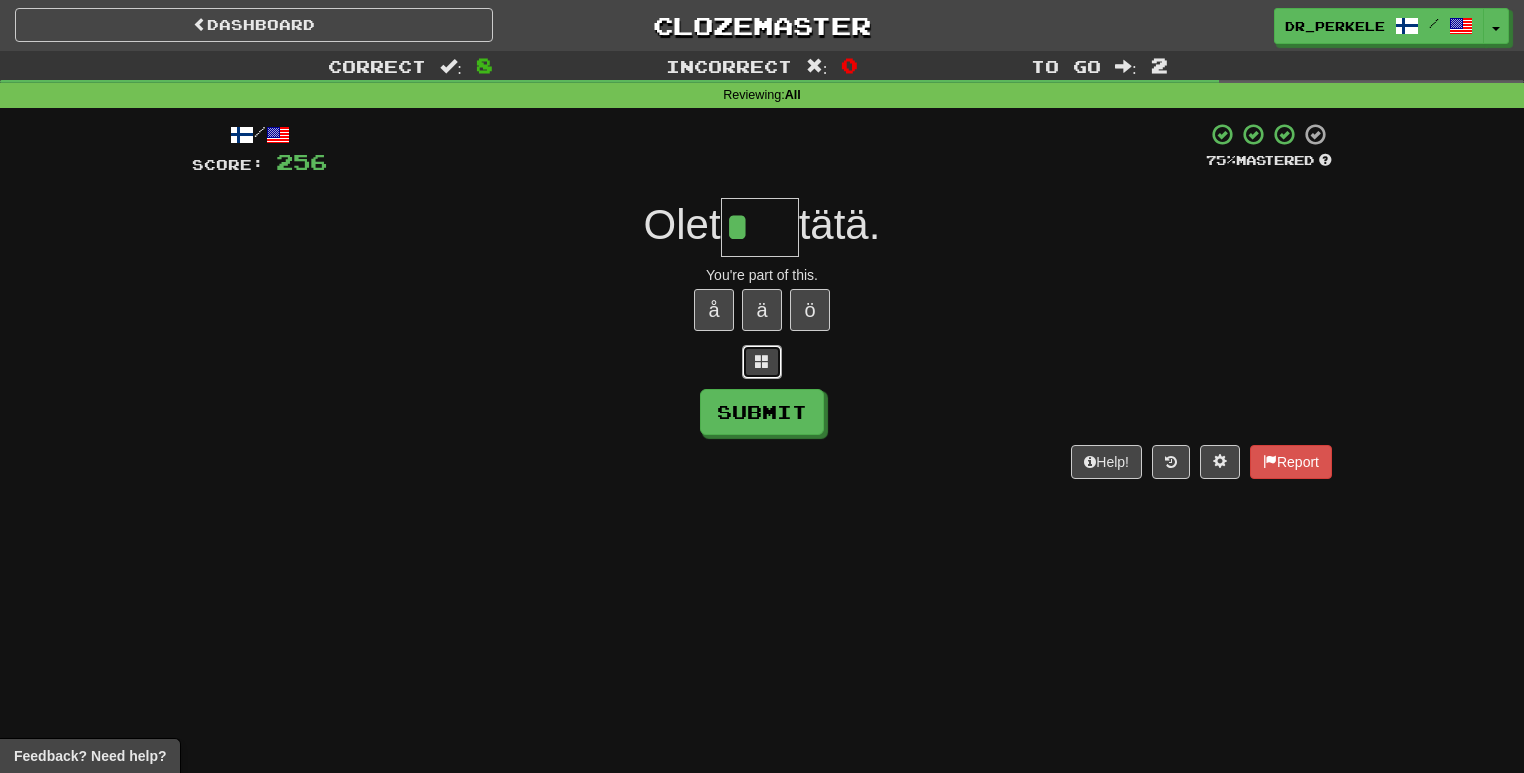 click at bounding box center (762, 361) 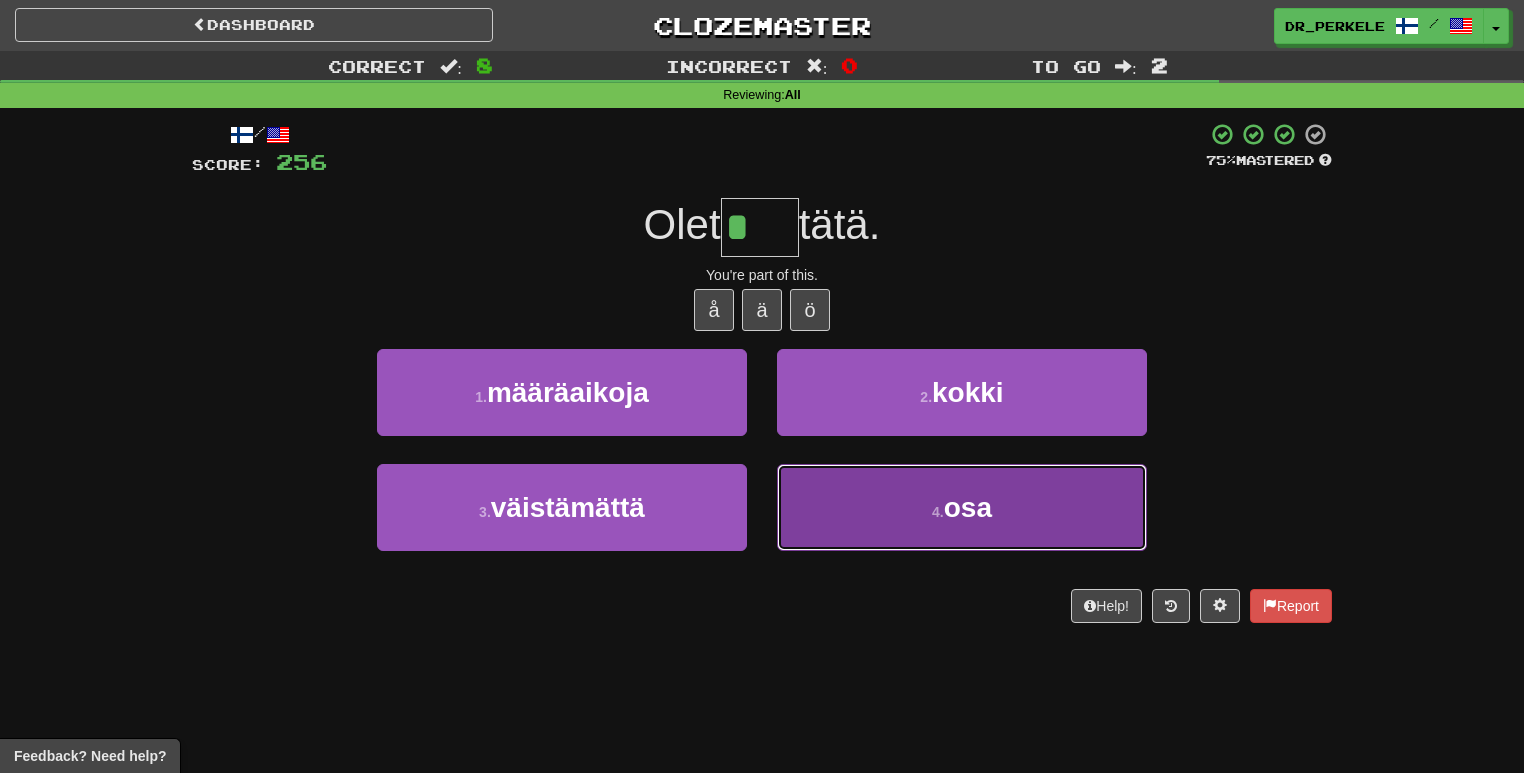 click on "4 .  osa" at bounding box center (962, 507) 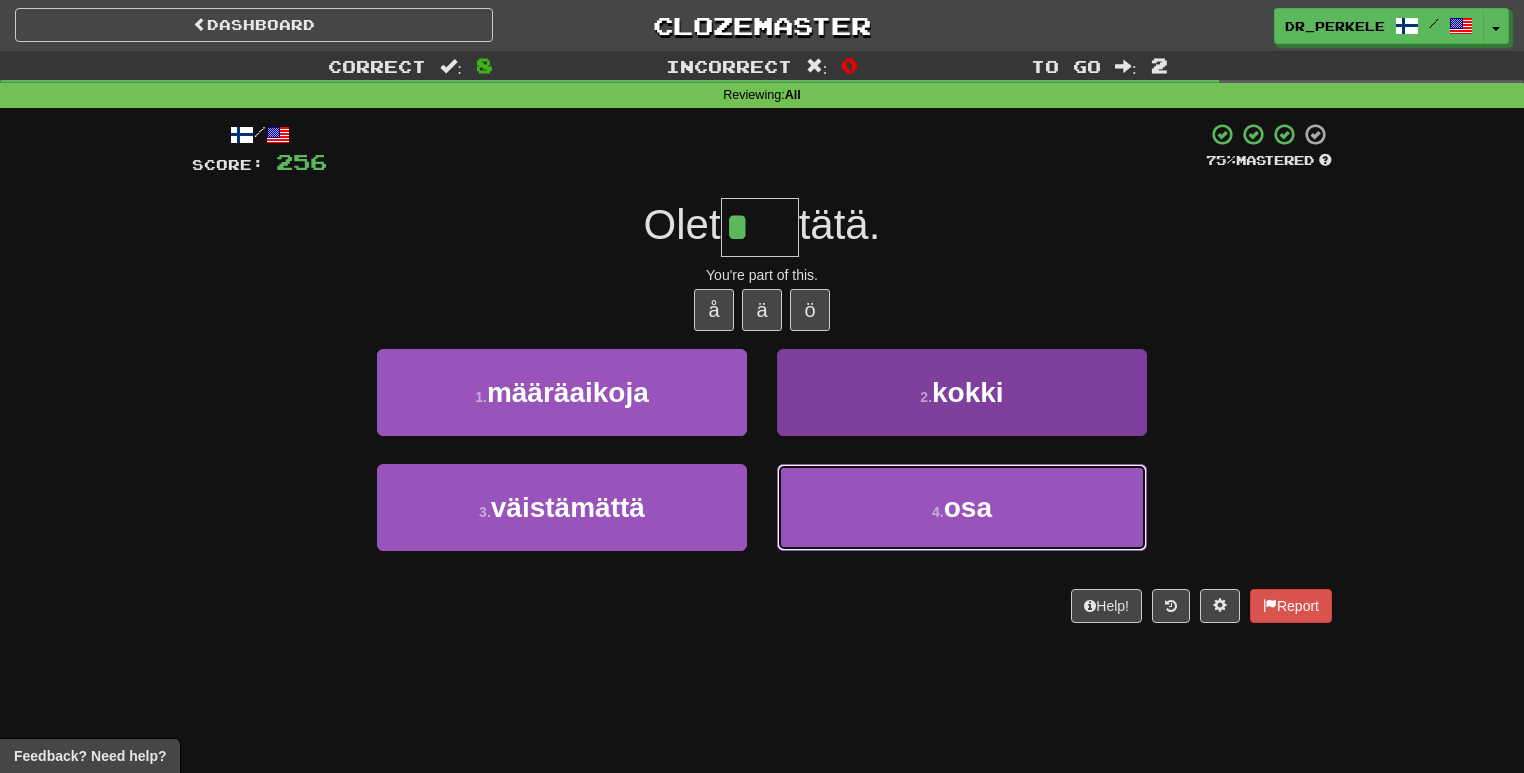 type on "***" 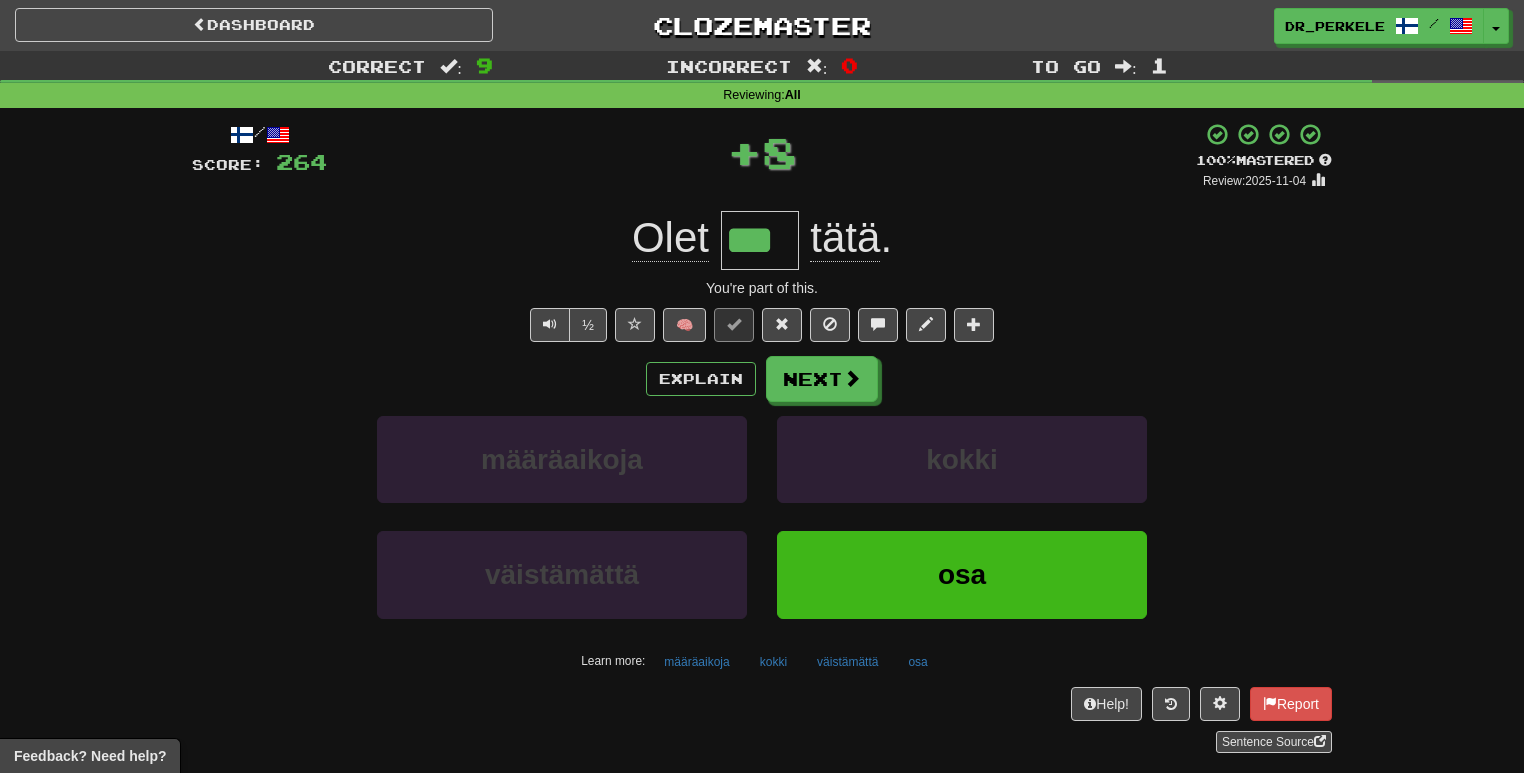 click on "***" at bounding box center [760, 240] 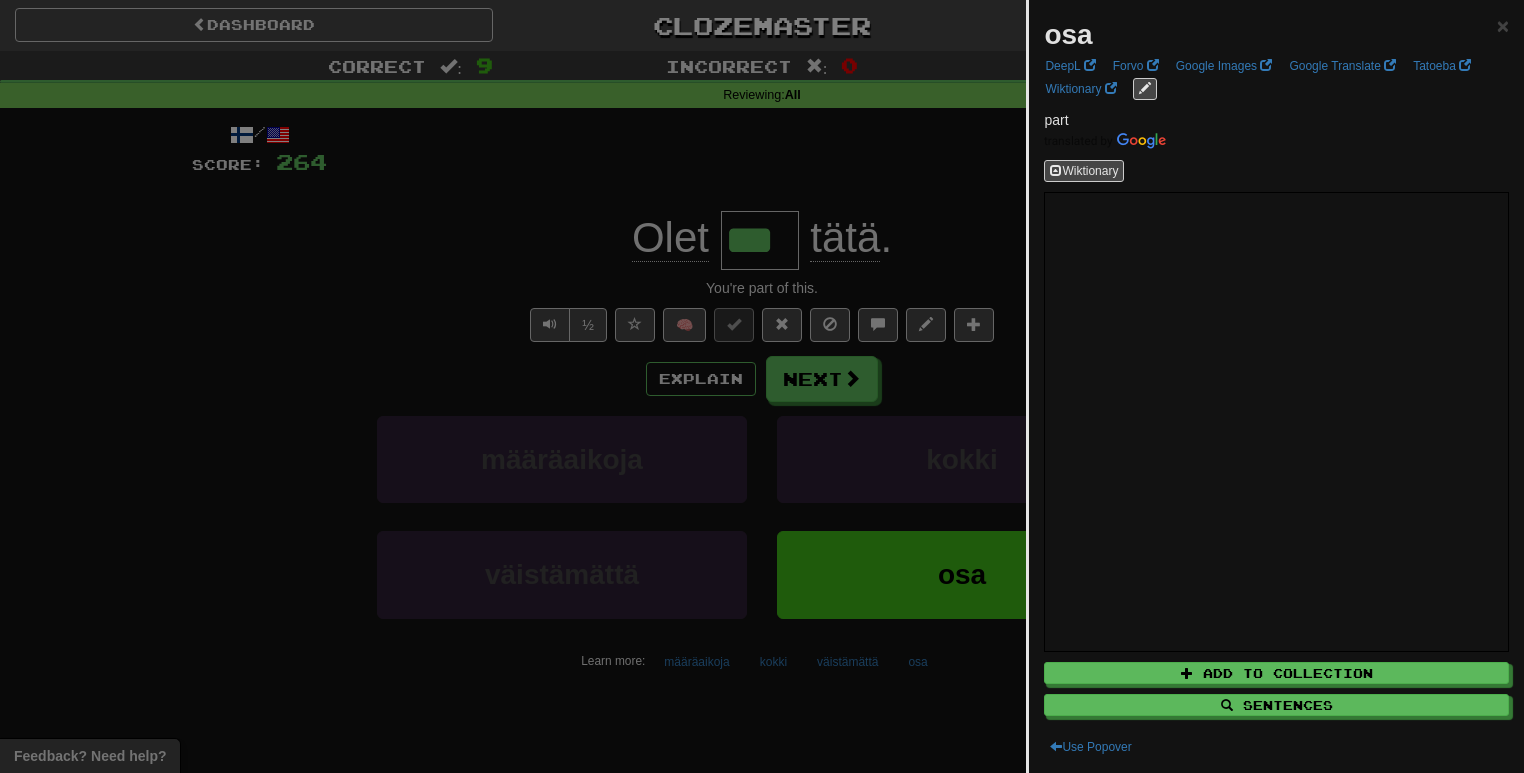 click at bounding box center [762, 386] 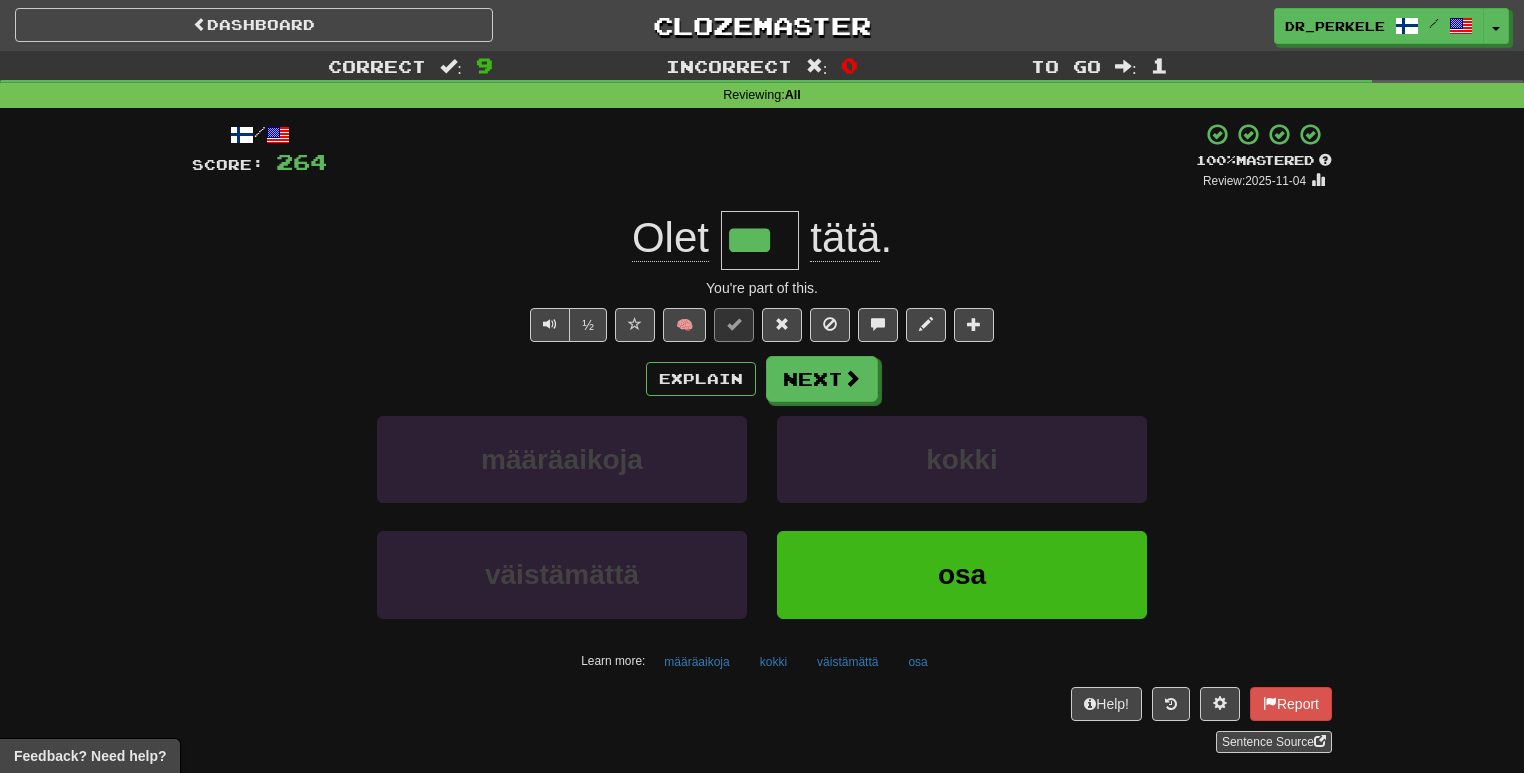 drag, startPoint x: 969, startPoint y: 180, endPoint x: 981, endPoint y: 174, distance: 13.416408 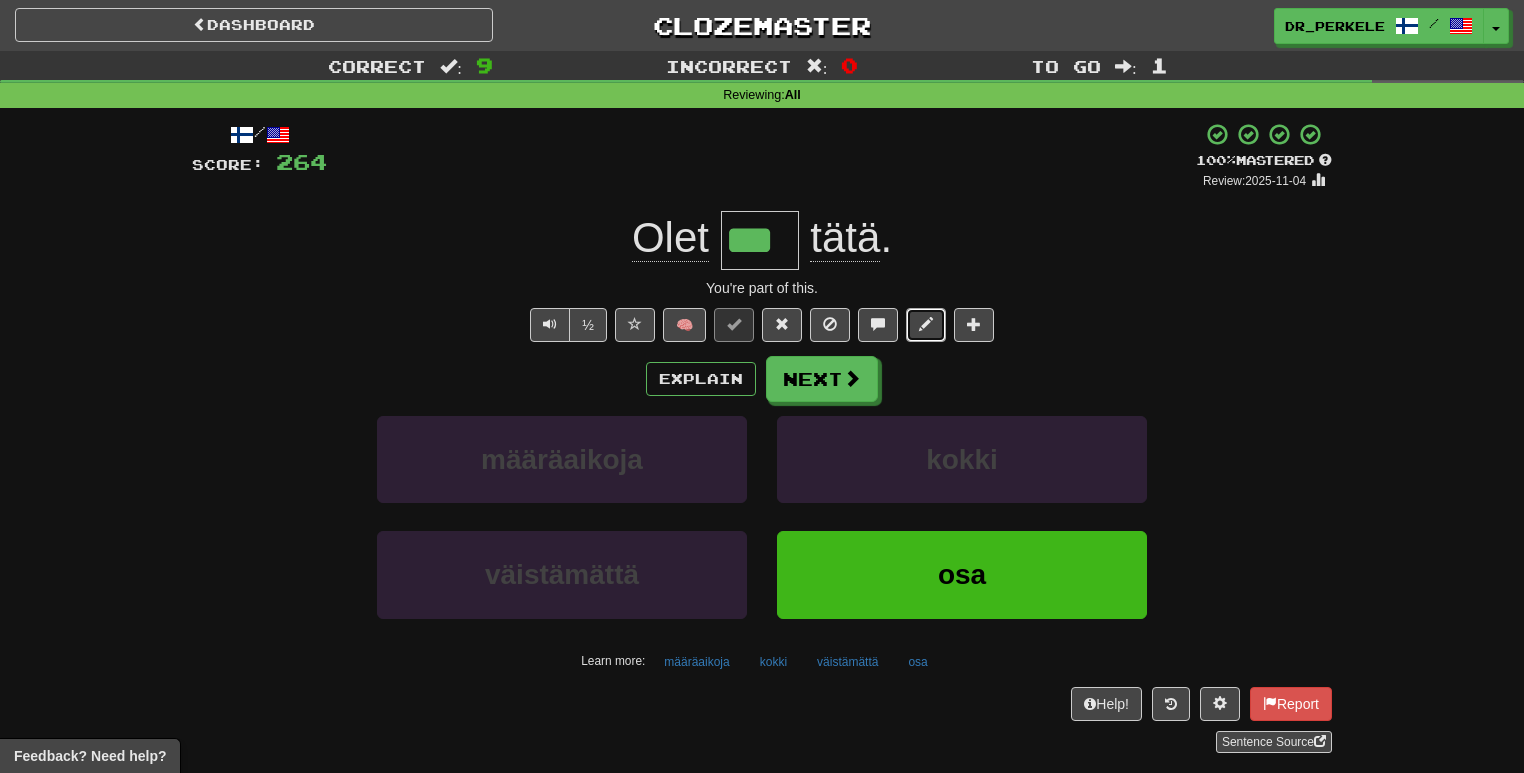 click at bounding box center [926, 324] 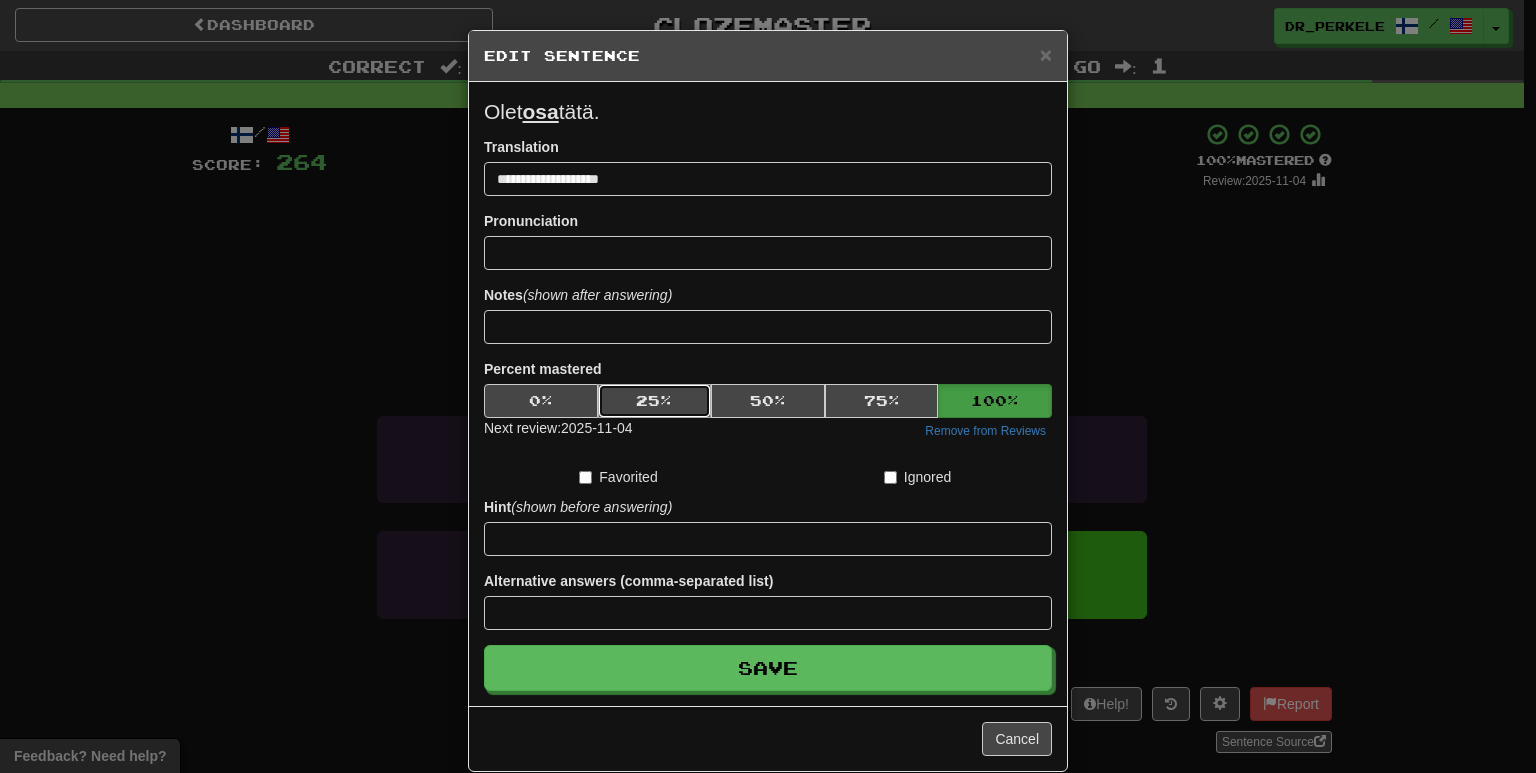 click on "25 %" at bounding box center [655, 401] 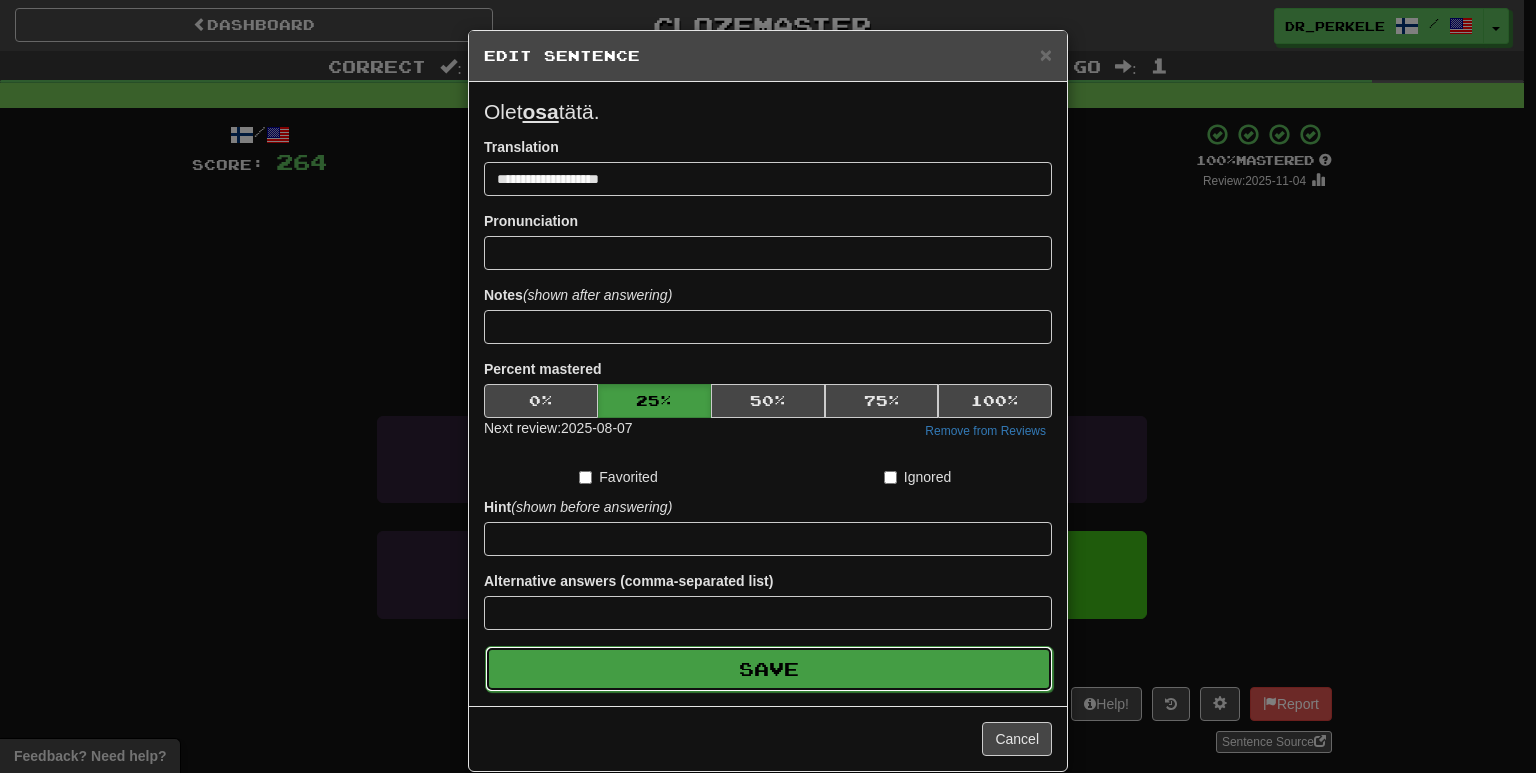 click on "Save" at bounding box center [769, 669] 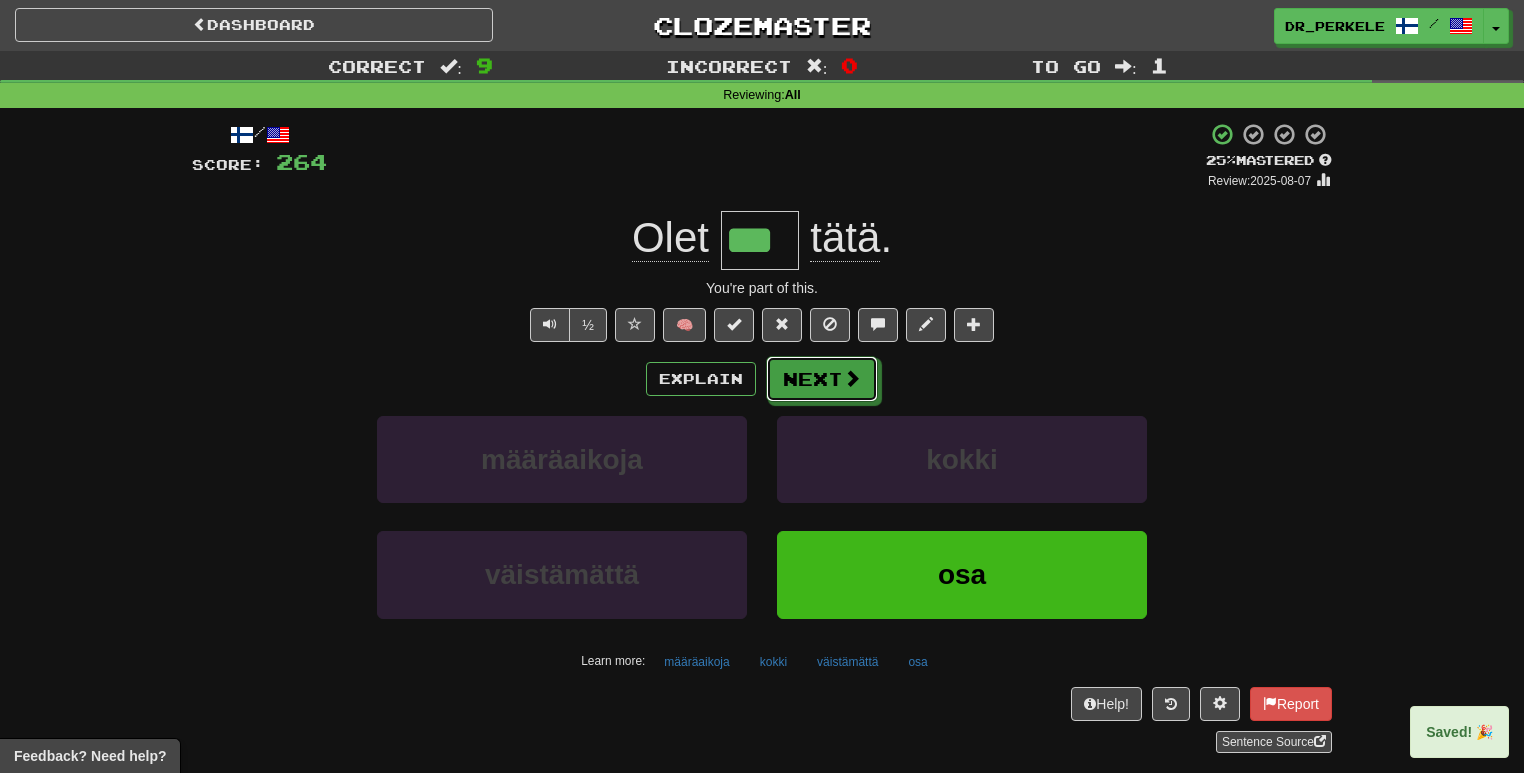 click on "Next" at bounding box center [822, 379] 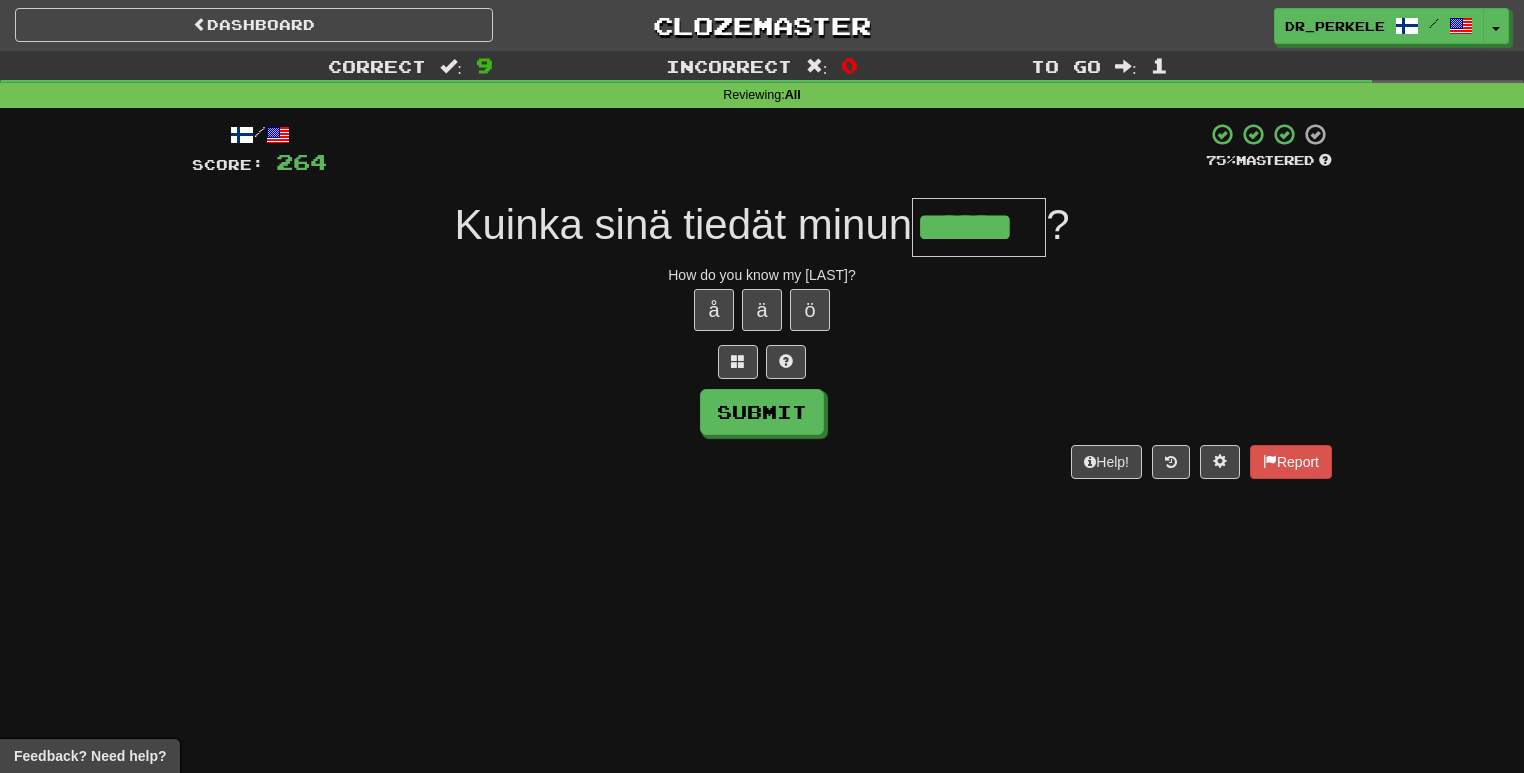 type on "******" 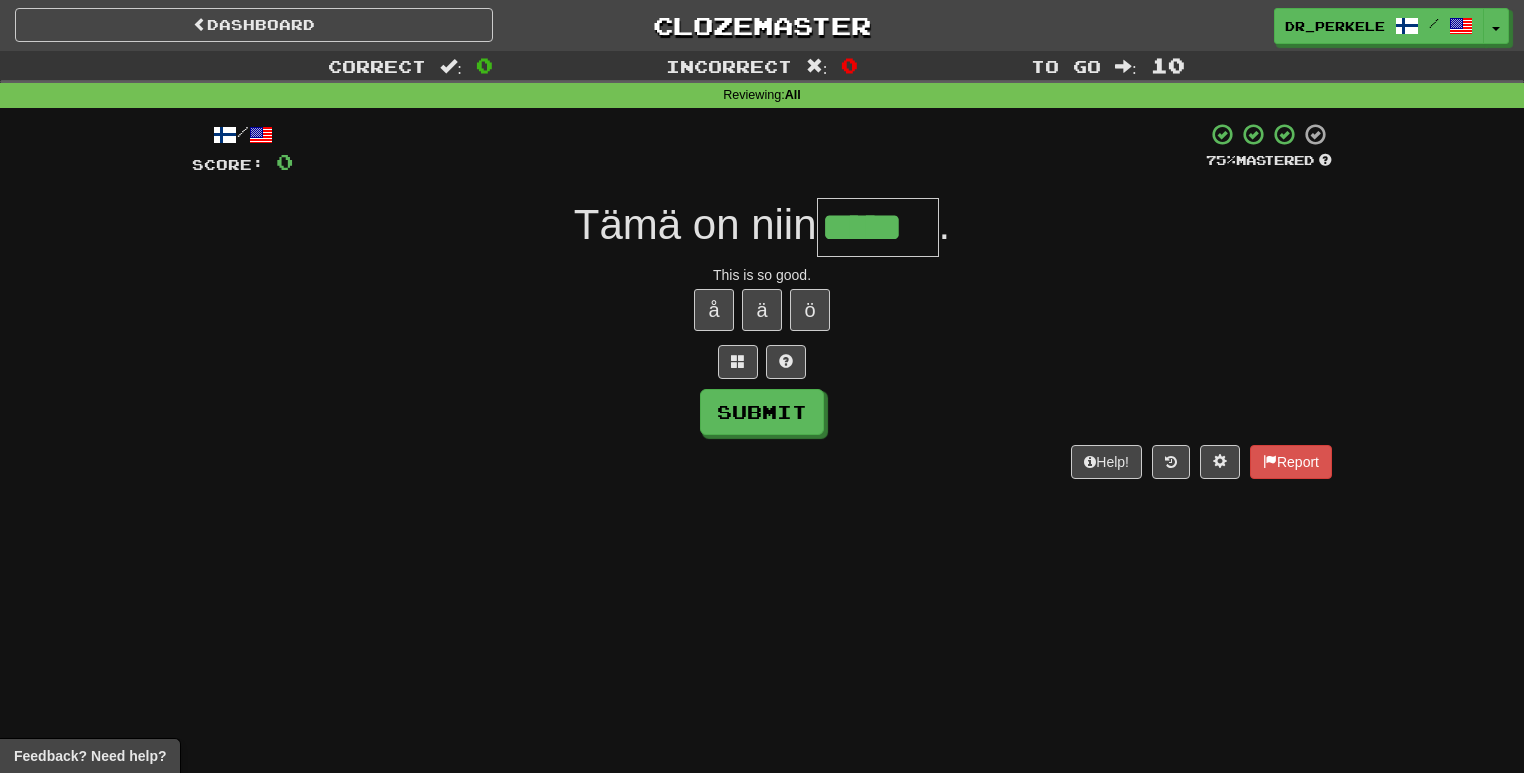 type on "*****" 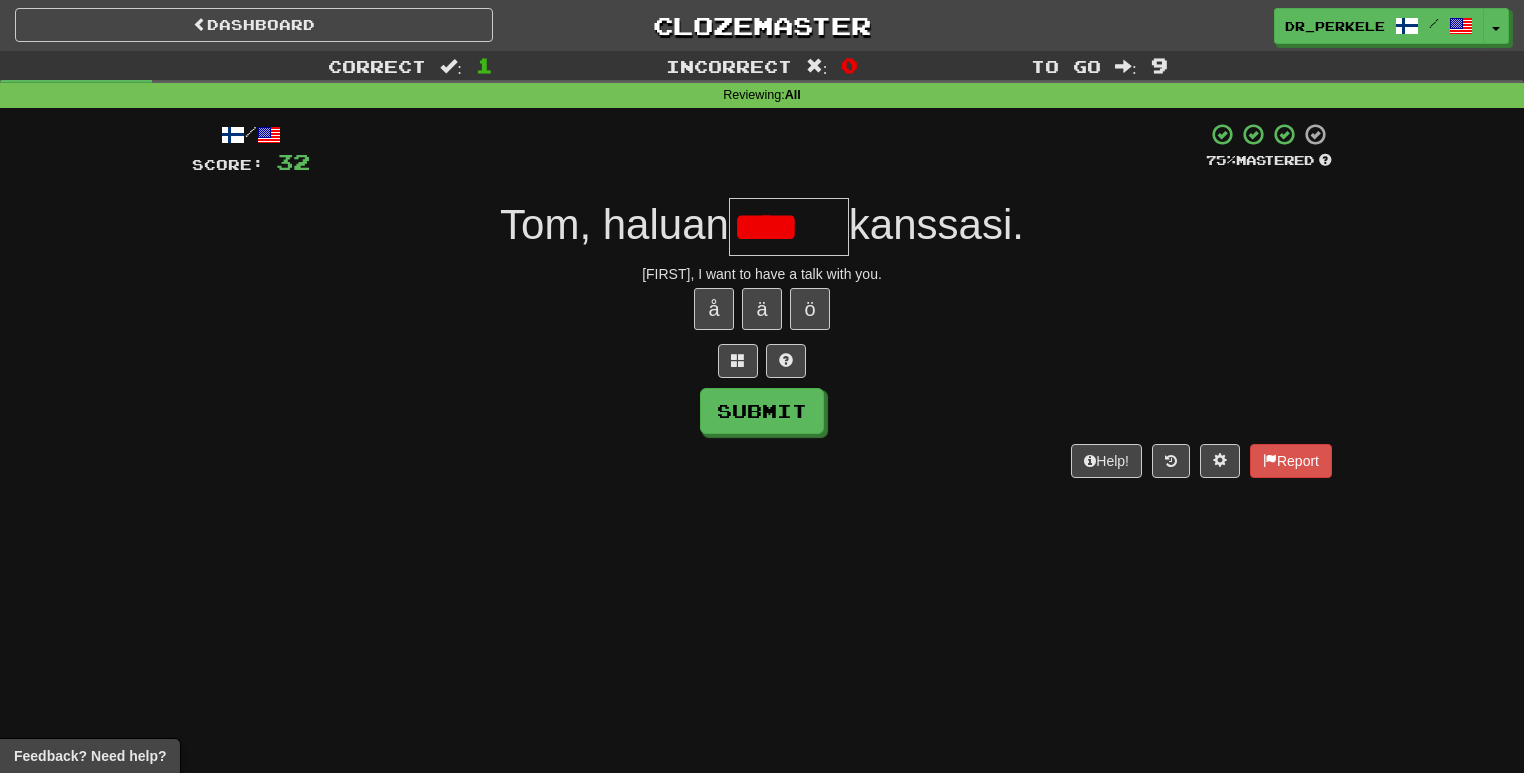 scroll, scrollTop: 0, scrollLeft: 0, axis: both 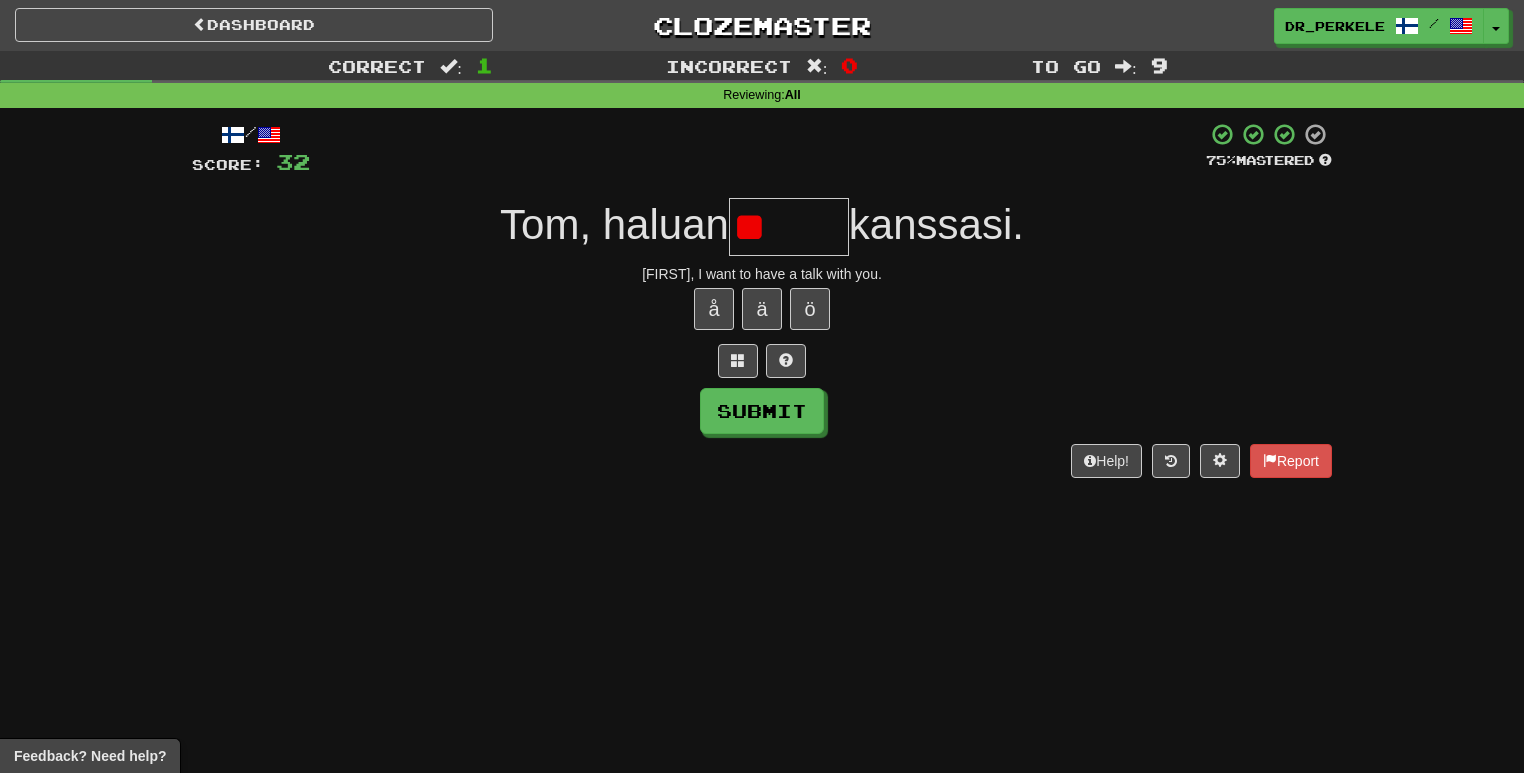 type on "*" 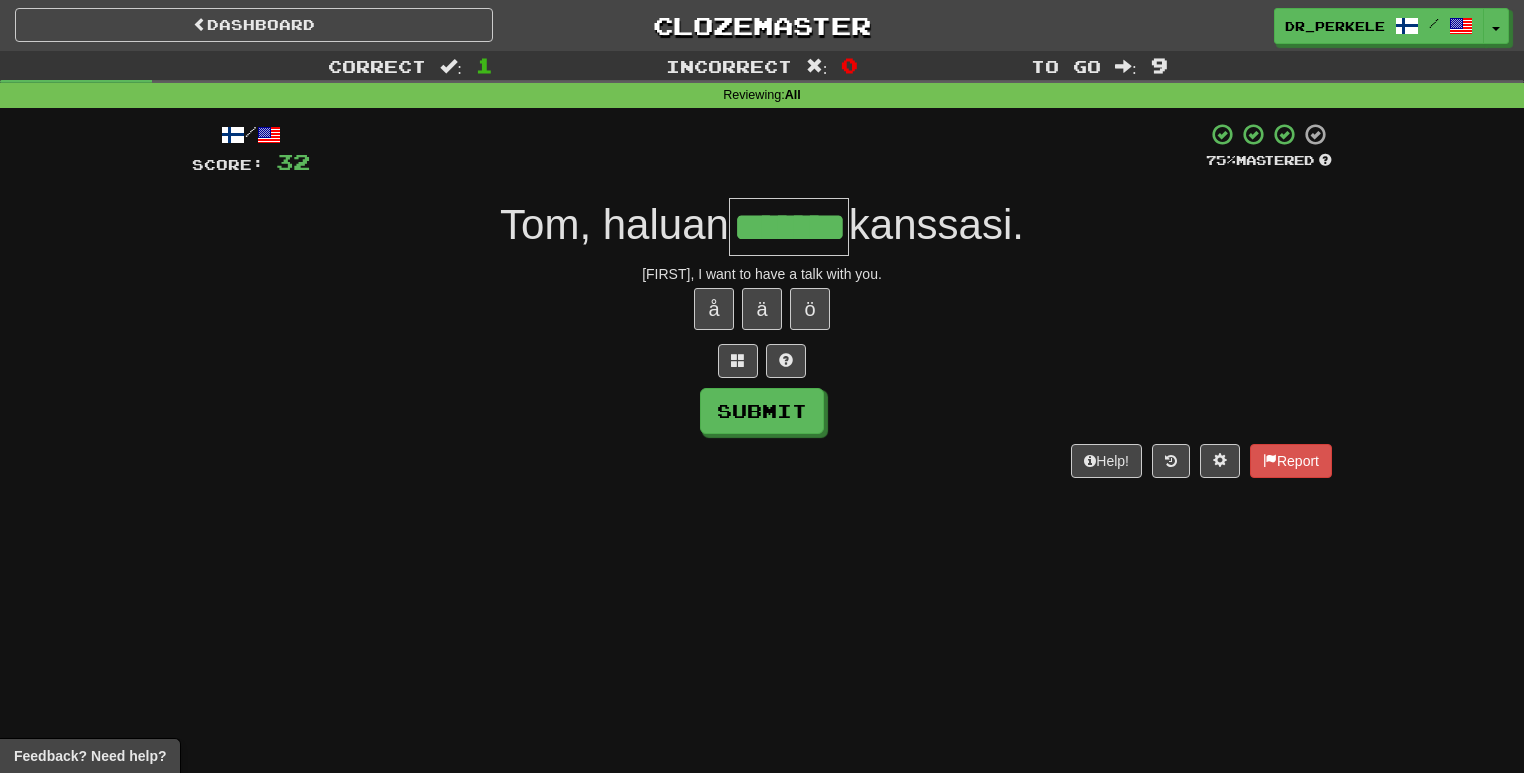 type on "*******" 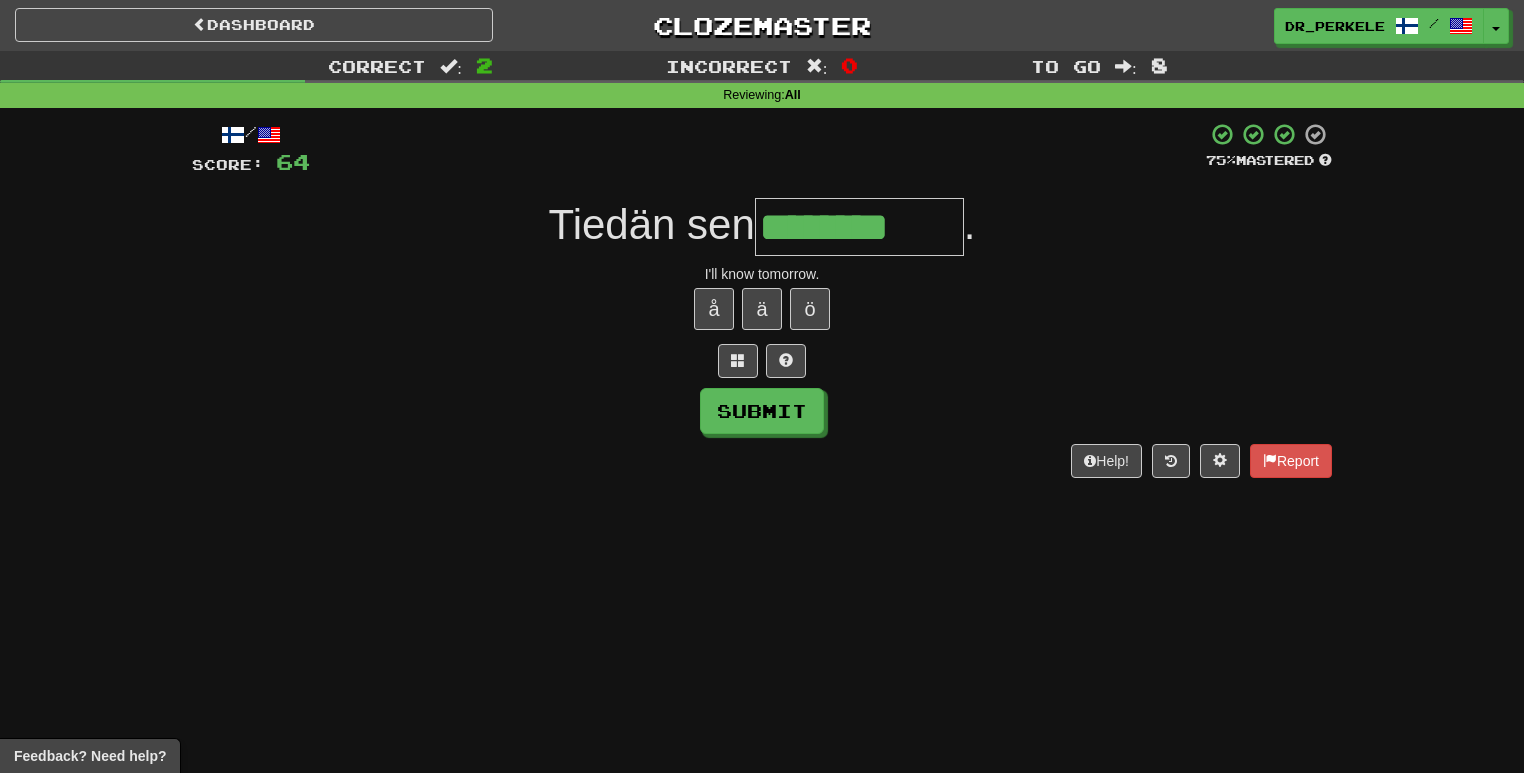 type on "********" 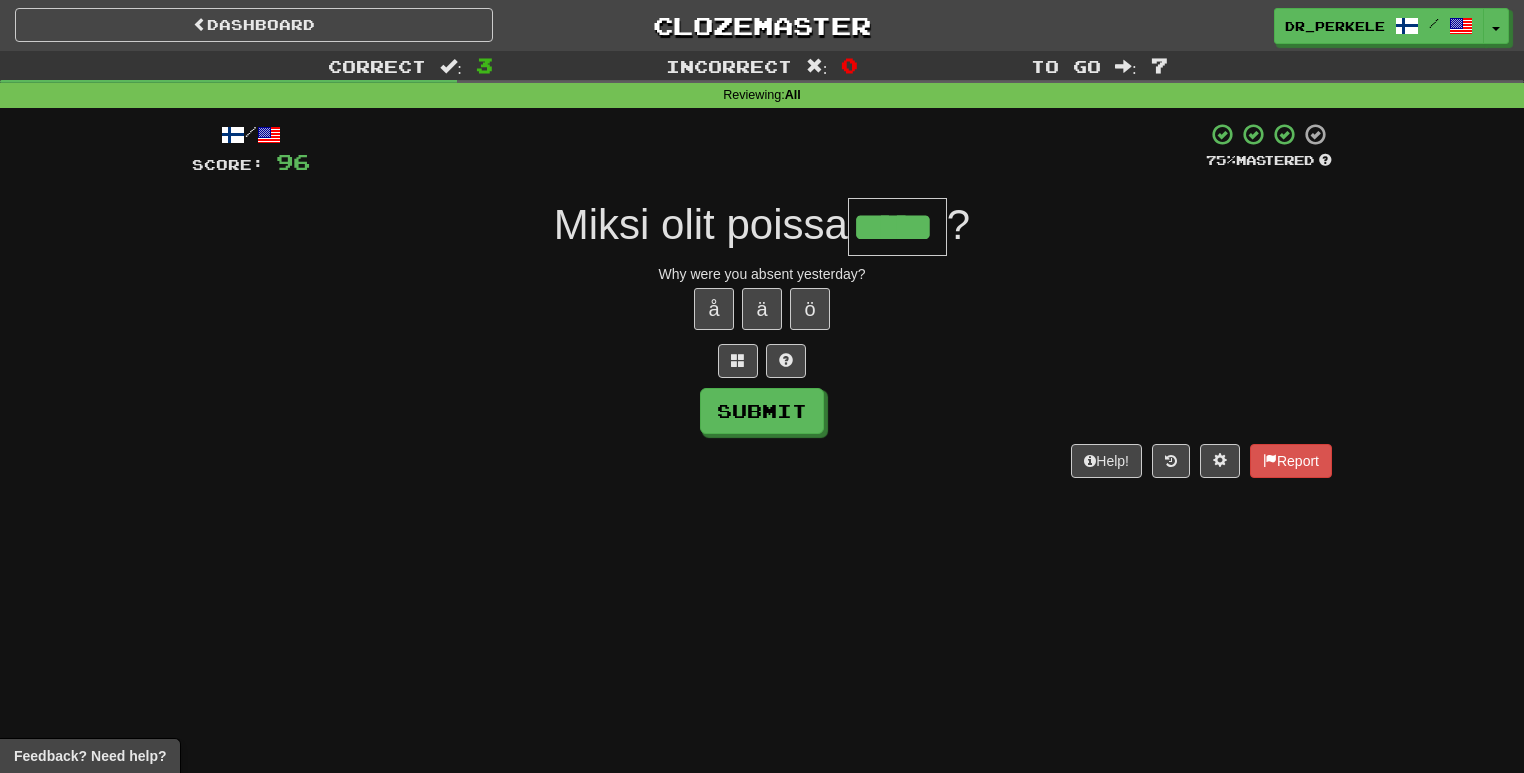 type on "*****" 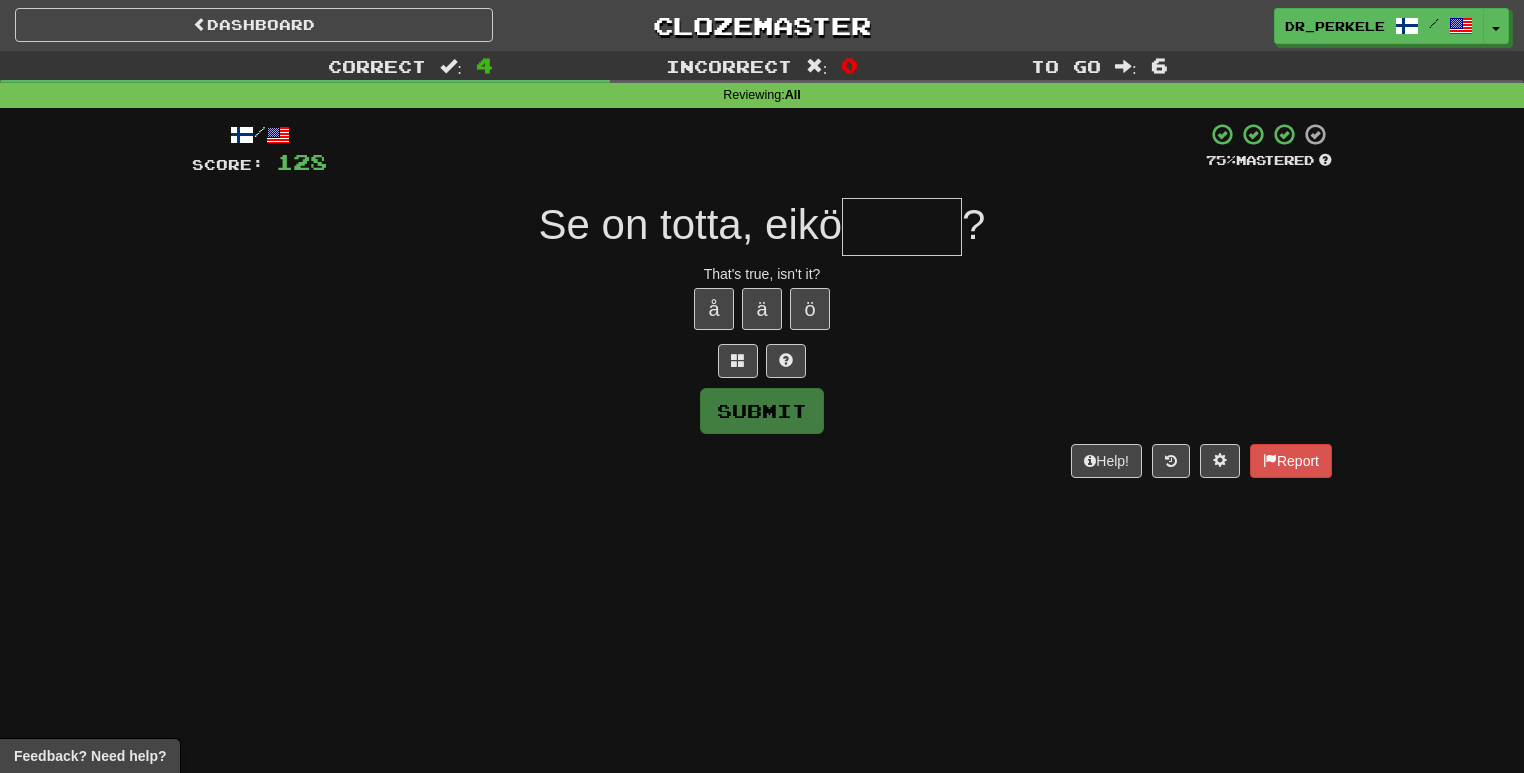 type on "*" 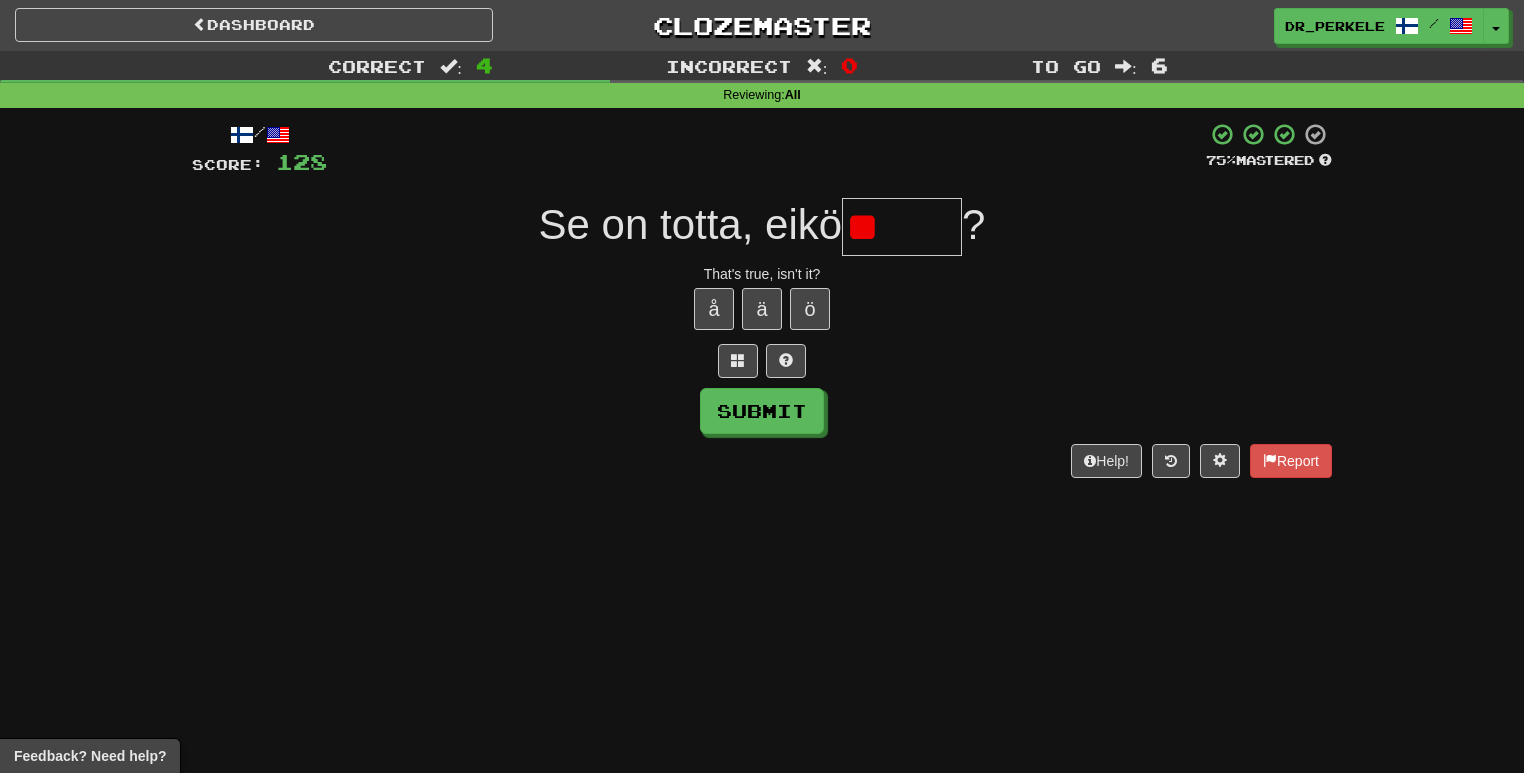 type on "*" 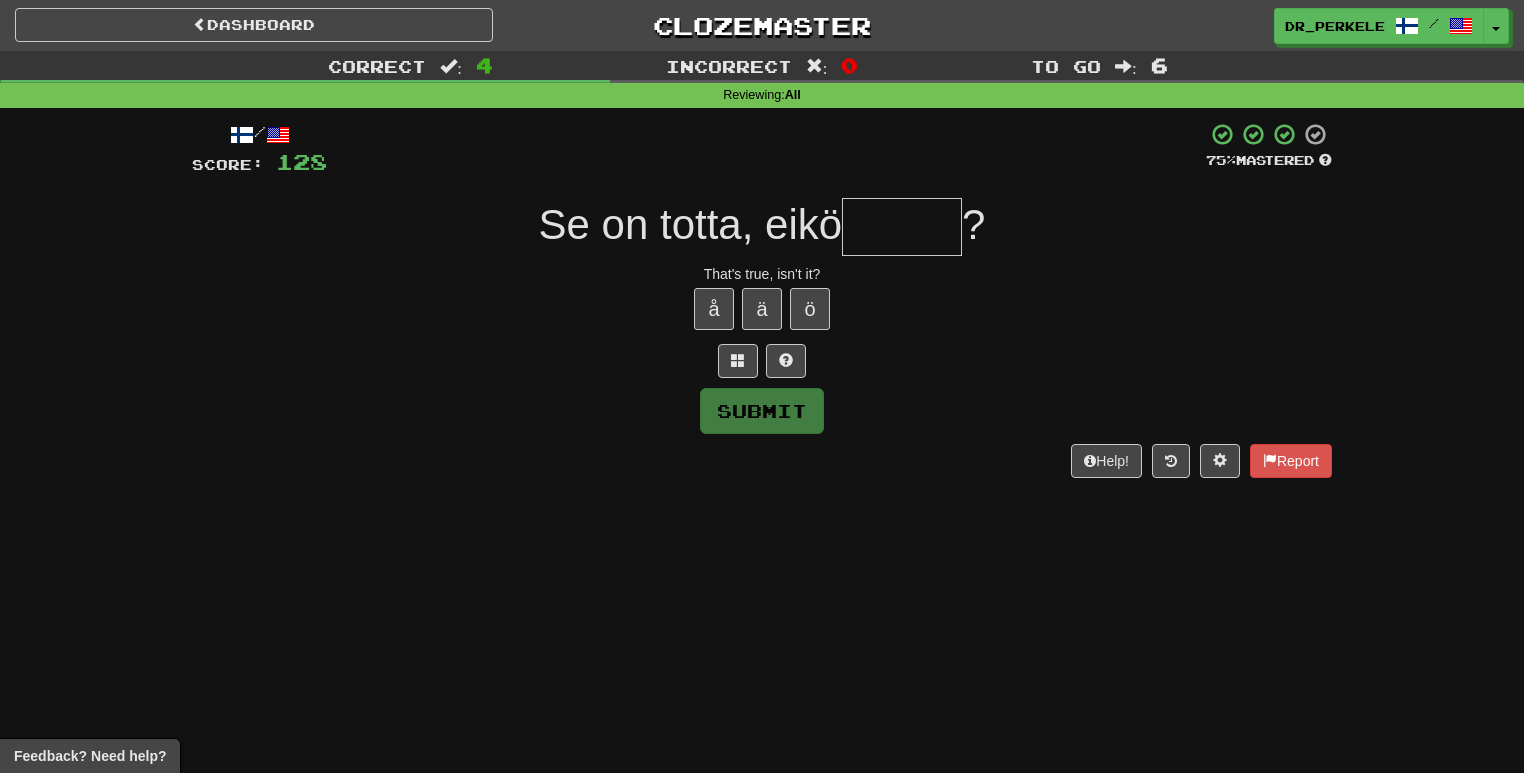type on "*" 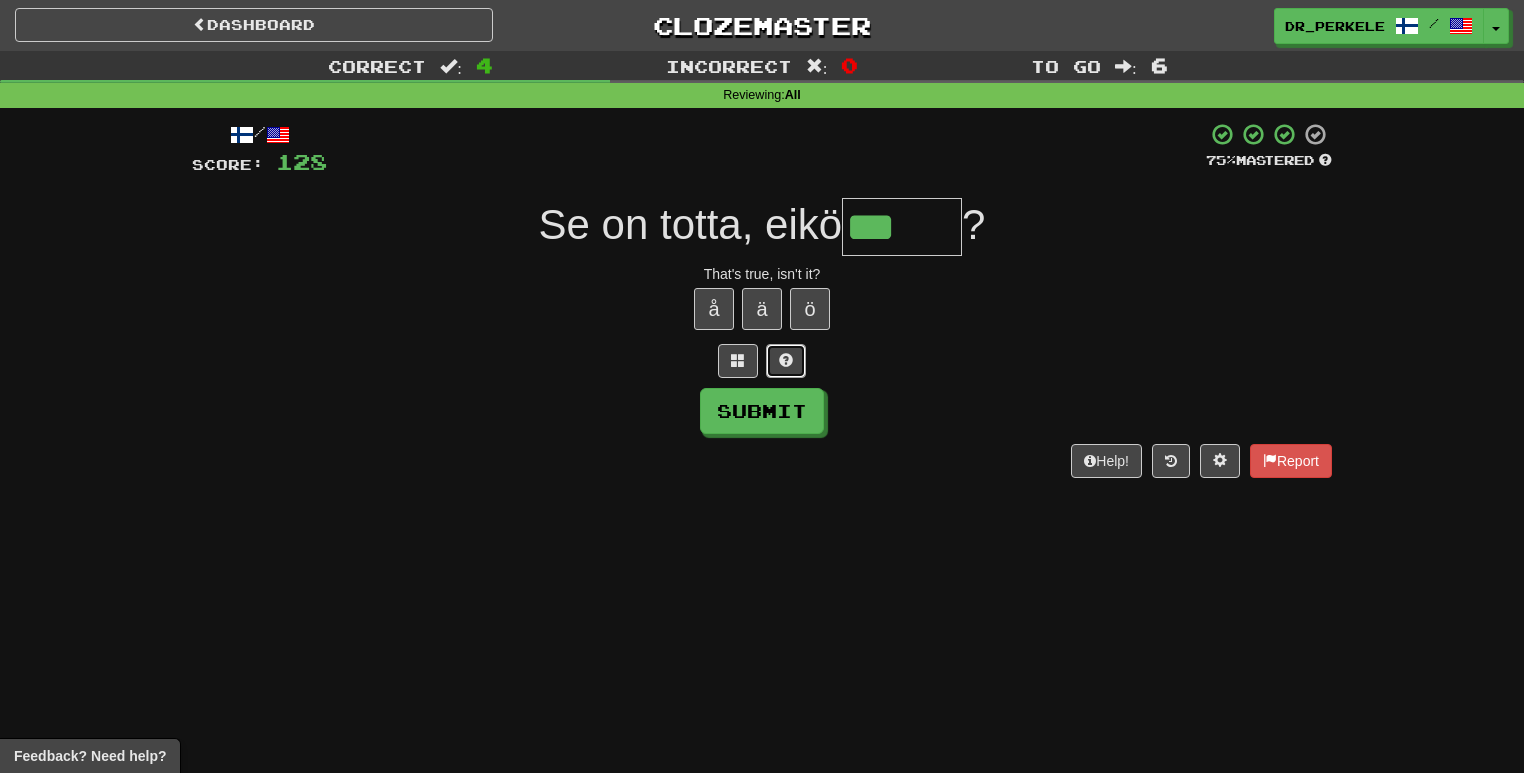 click at bounding box center [786, 361] 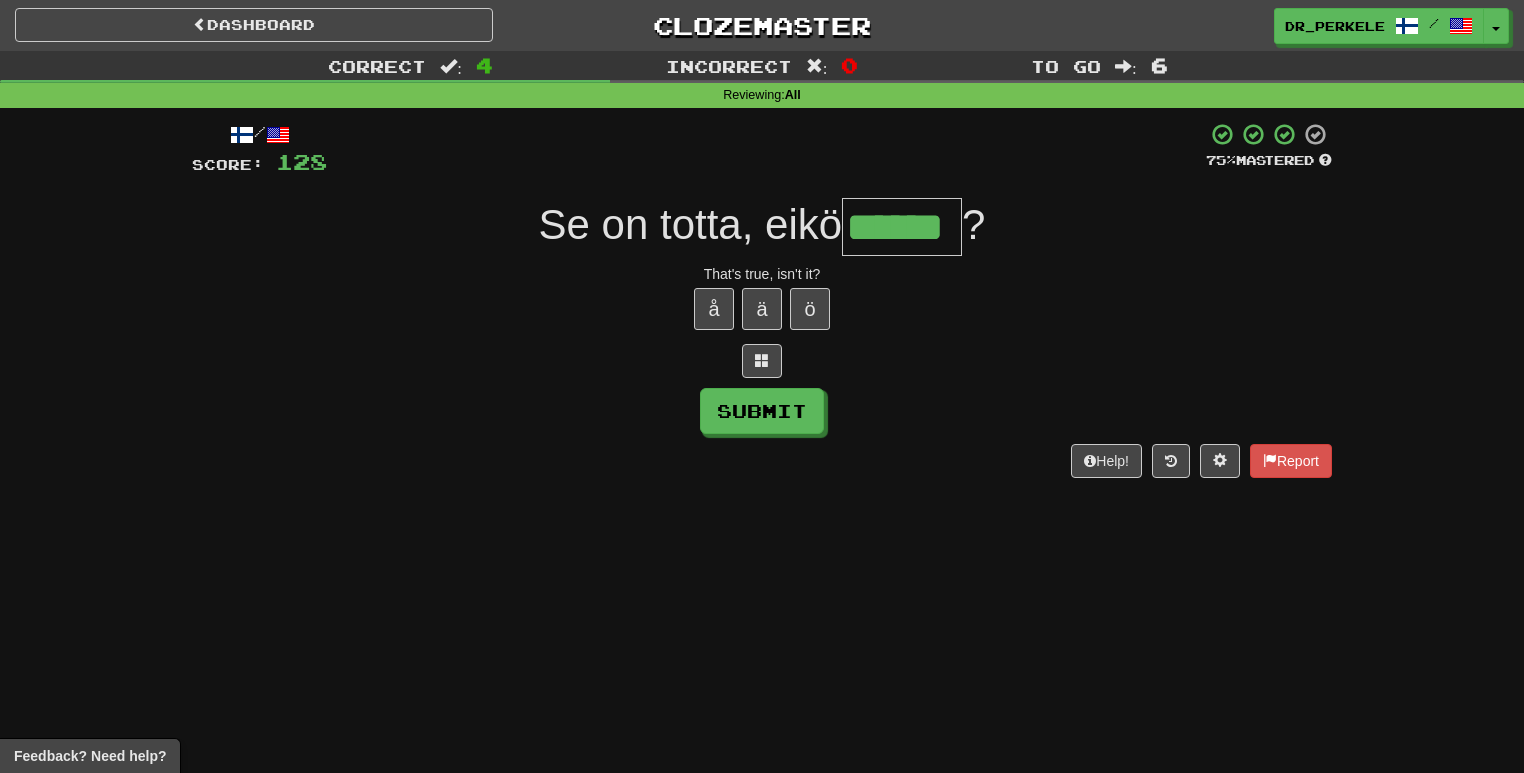 type on "******" 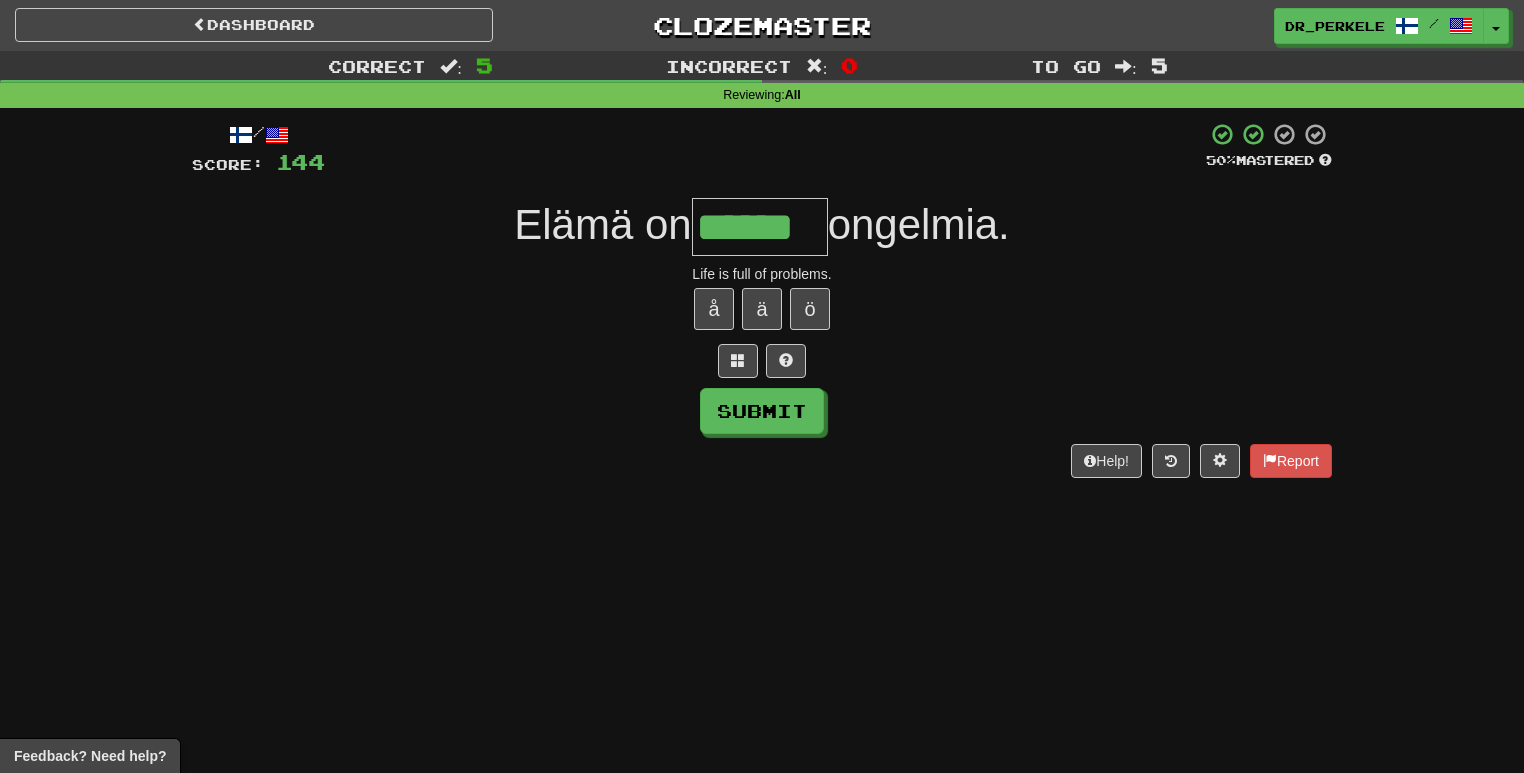 type on "******" 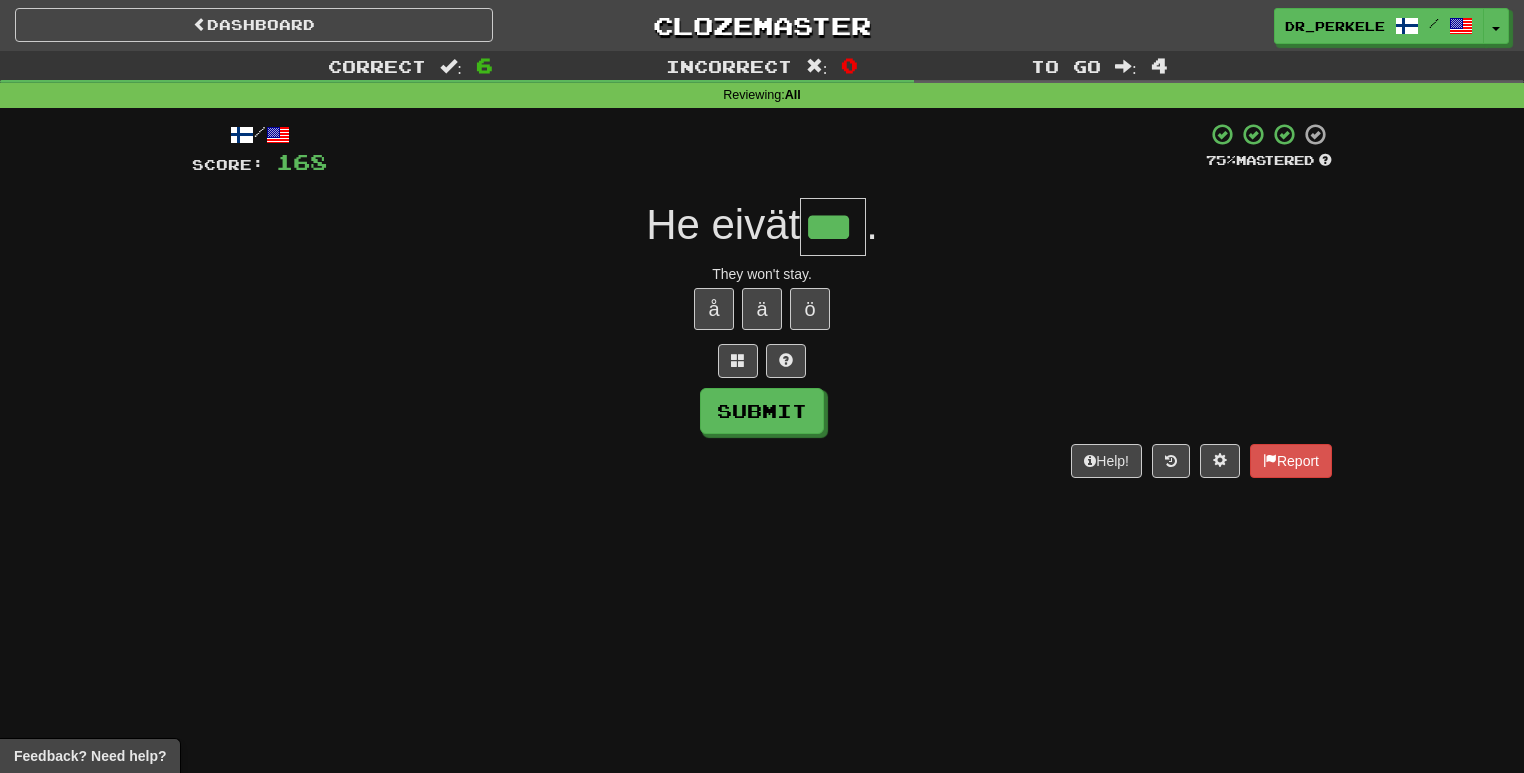 type on "***" 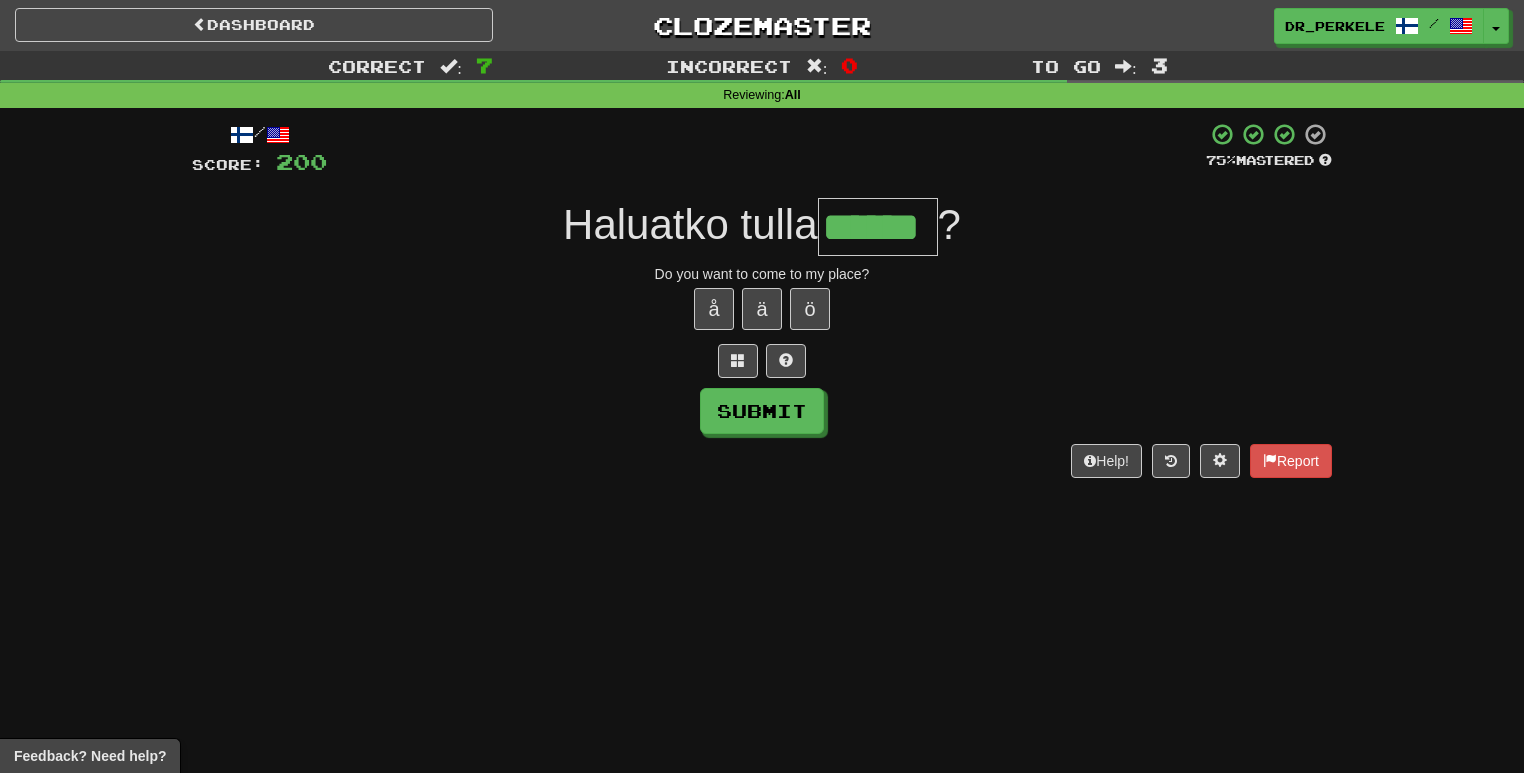 type on "******" 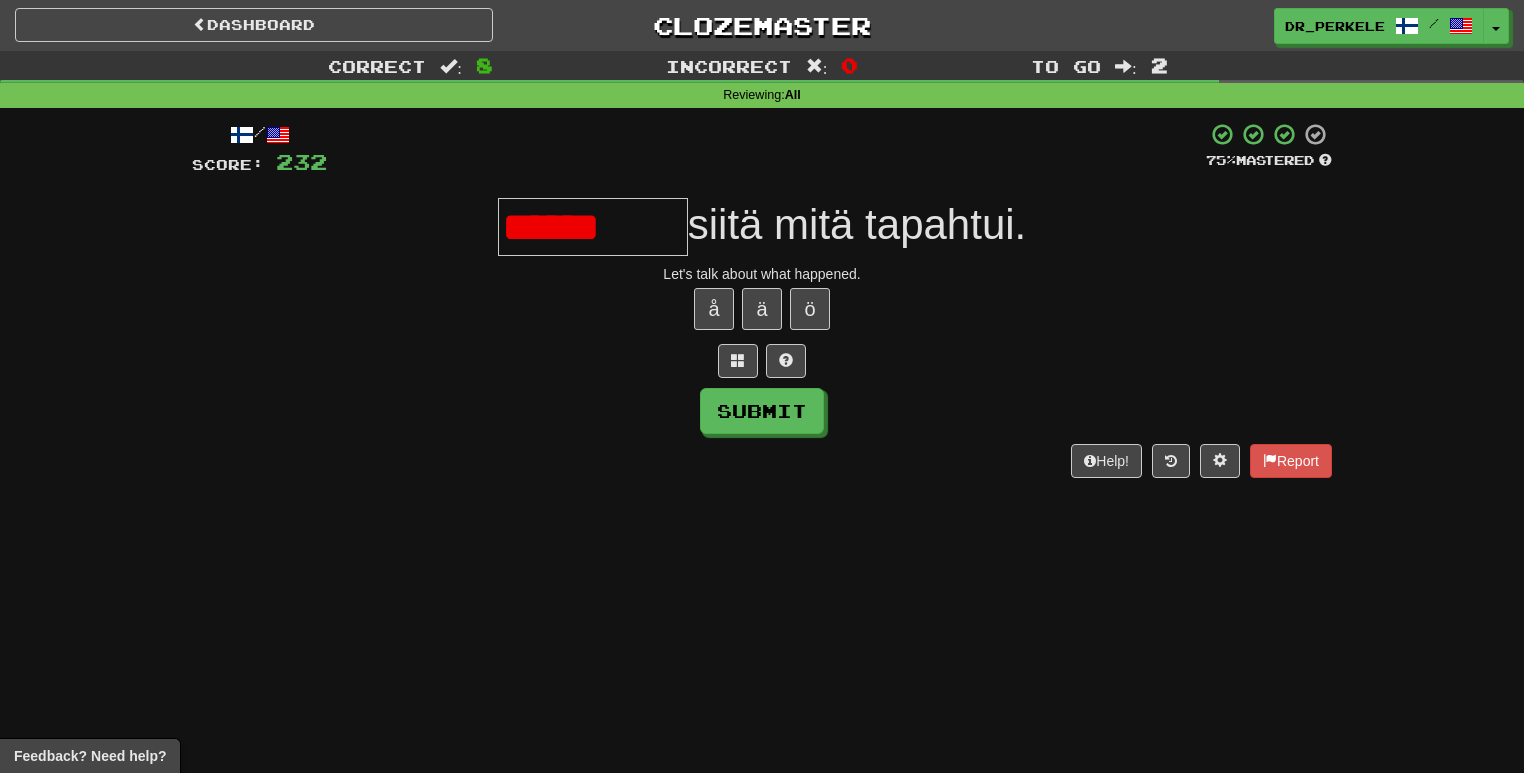 scroll, scrollTop: 0, scrollLeft: 0, axis: both 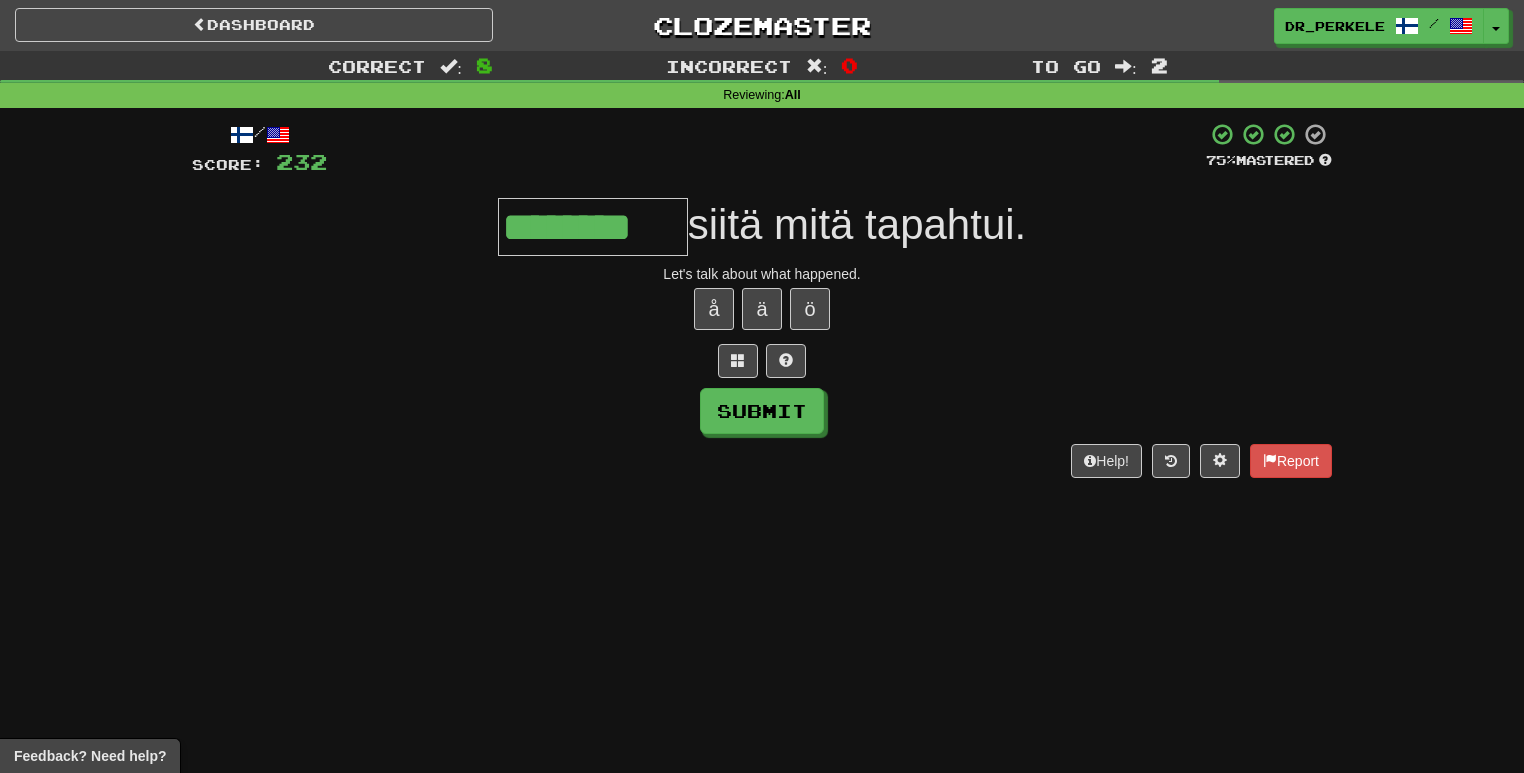 type on "********" 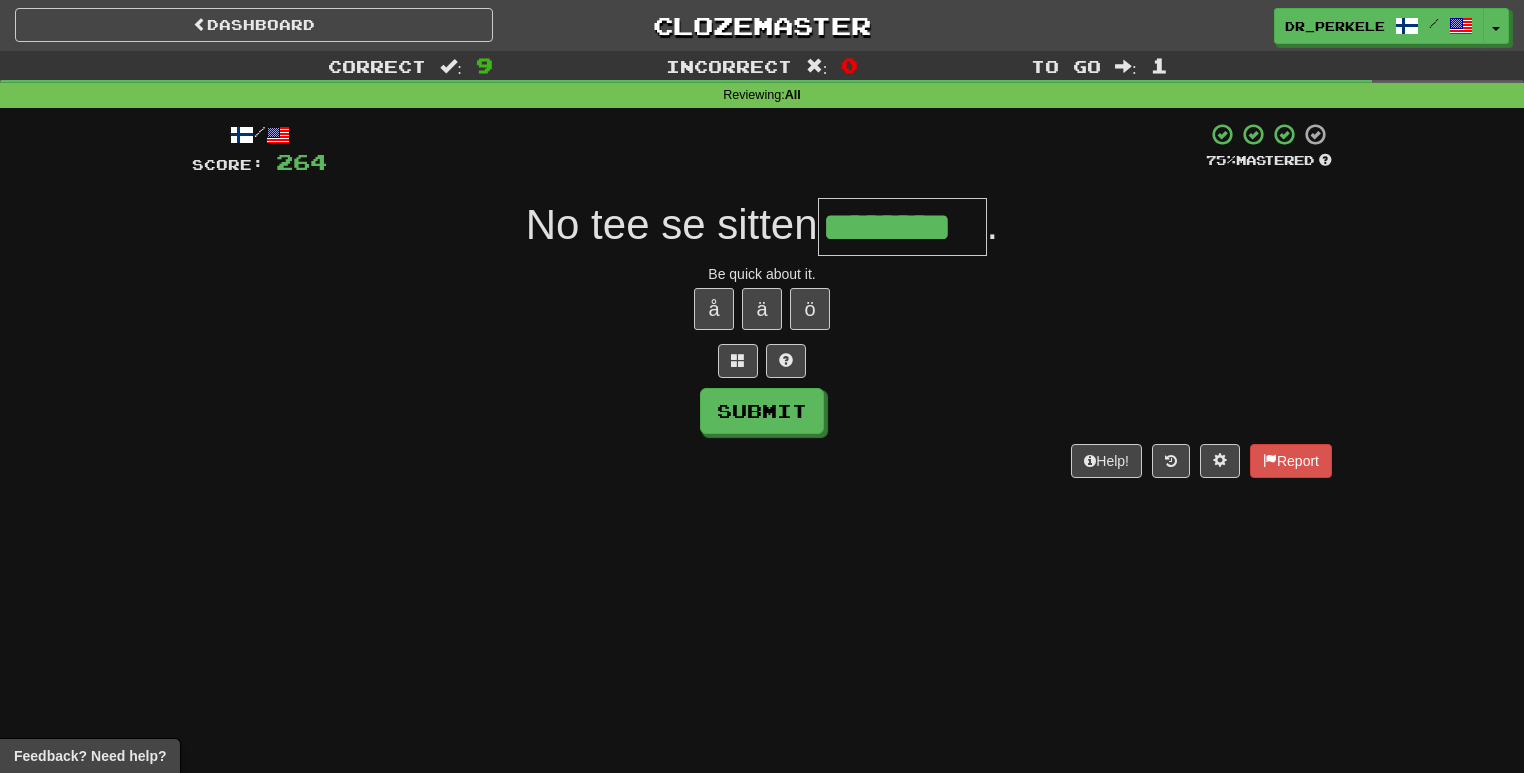 type on "********" 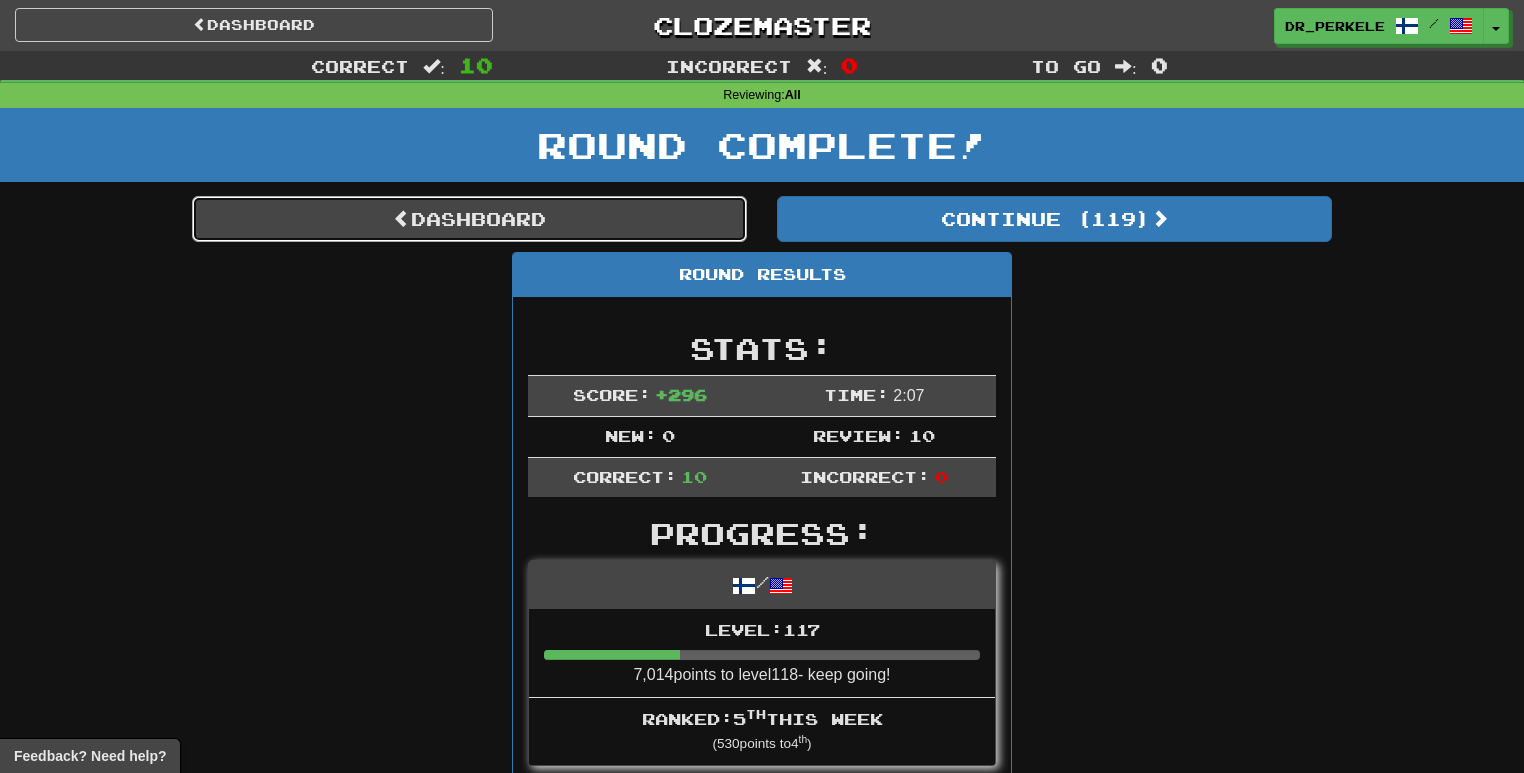 click on "Dashboard" at bounding box center (469, 219) 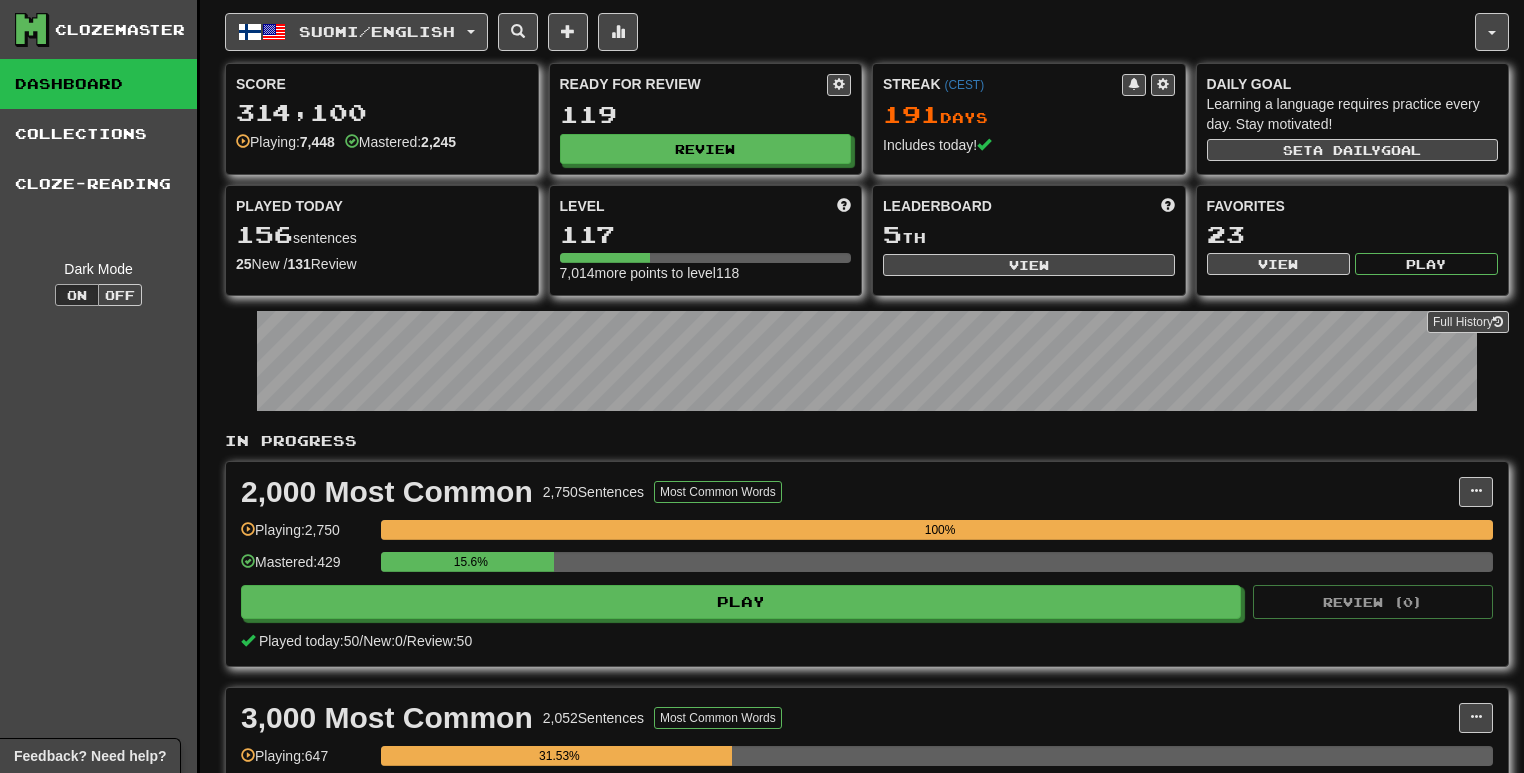 scroll, scrollTop: 0, scrollLeft: 0, axis: both 